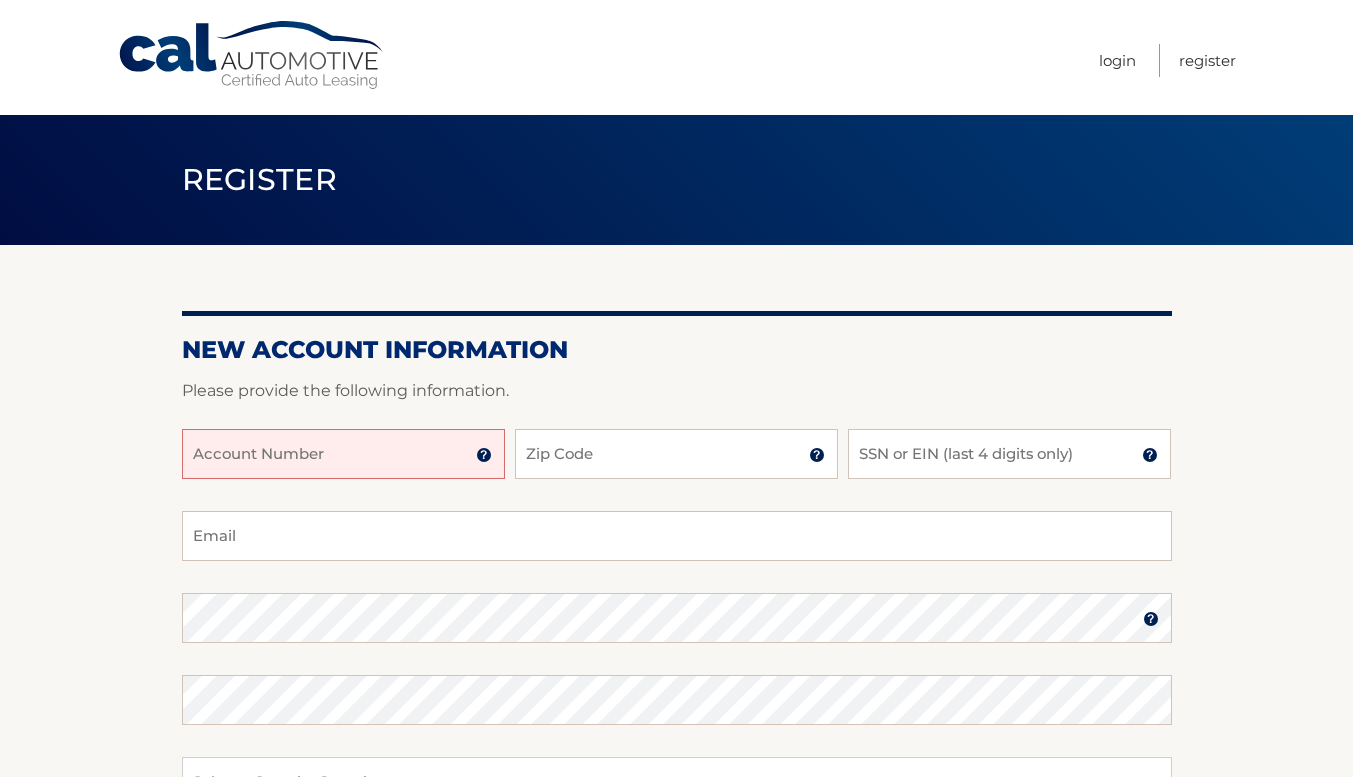 scroll, scrollTop: 0, scrollLeft: 0, axis: both 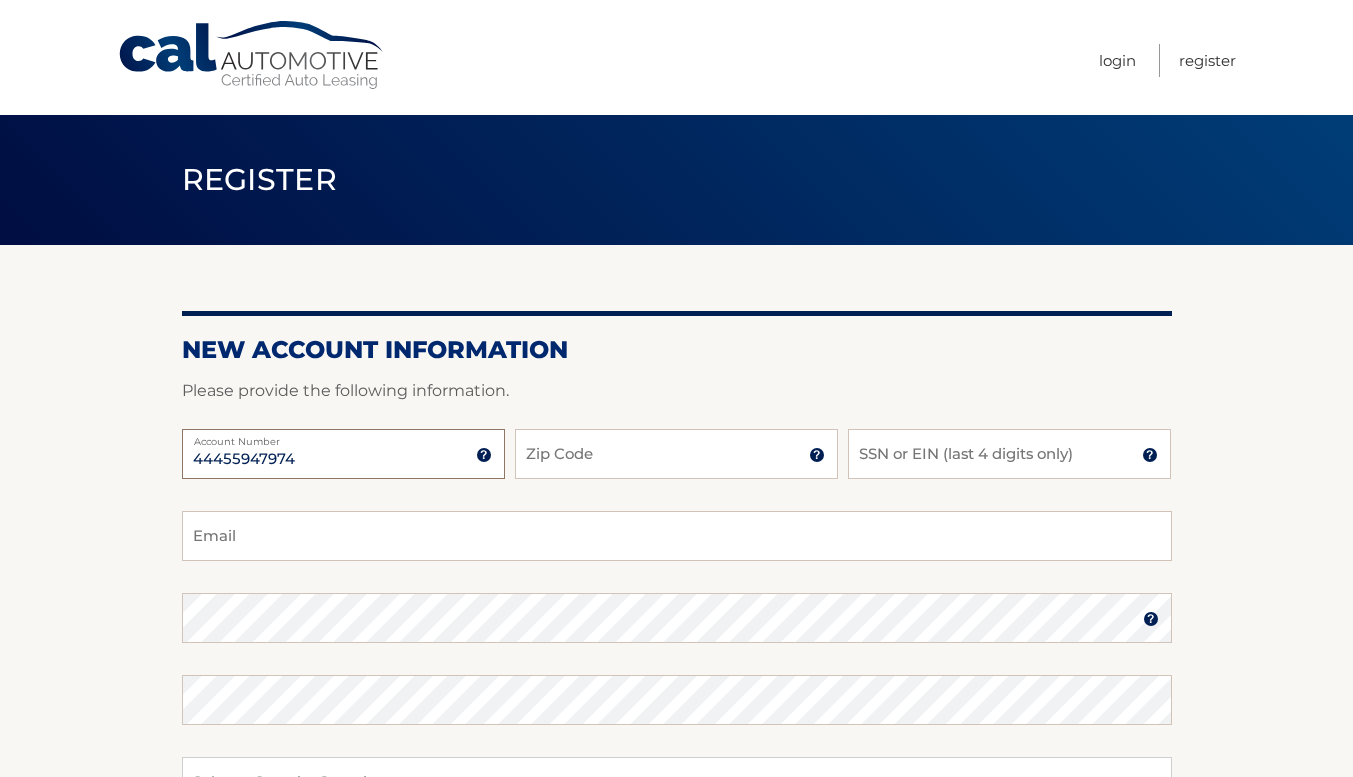 type on "44455947974" 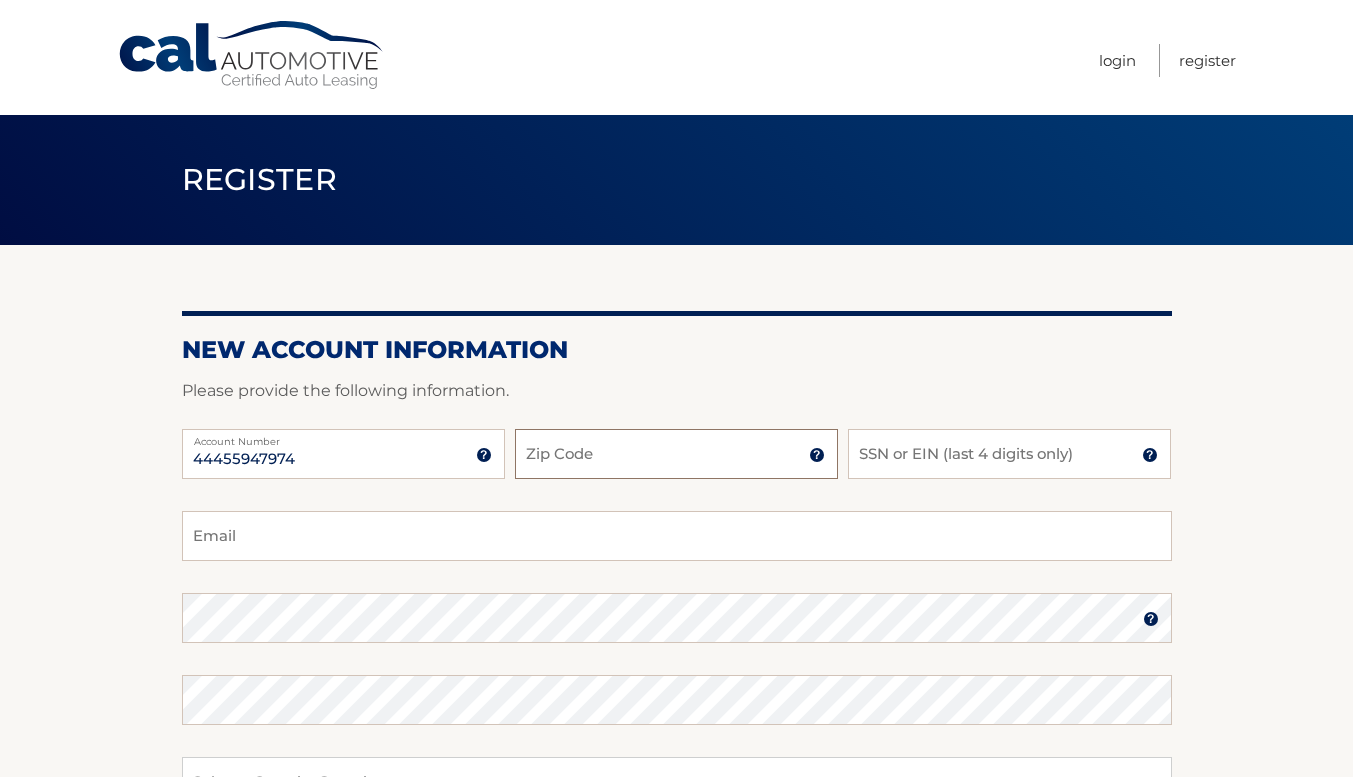 click on "Zip Code" at bounding box center [676, 454] 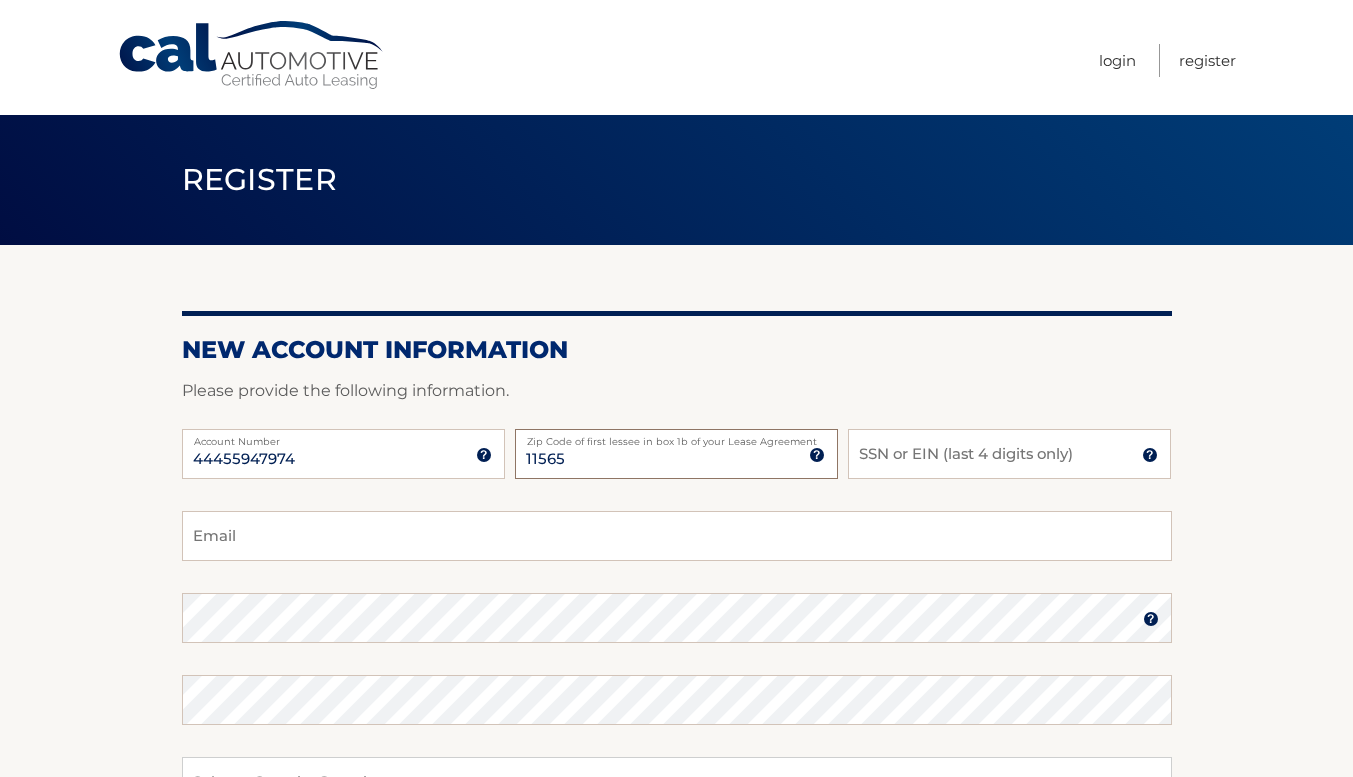 type on "11565" 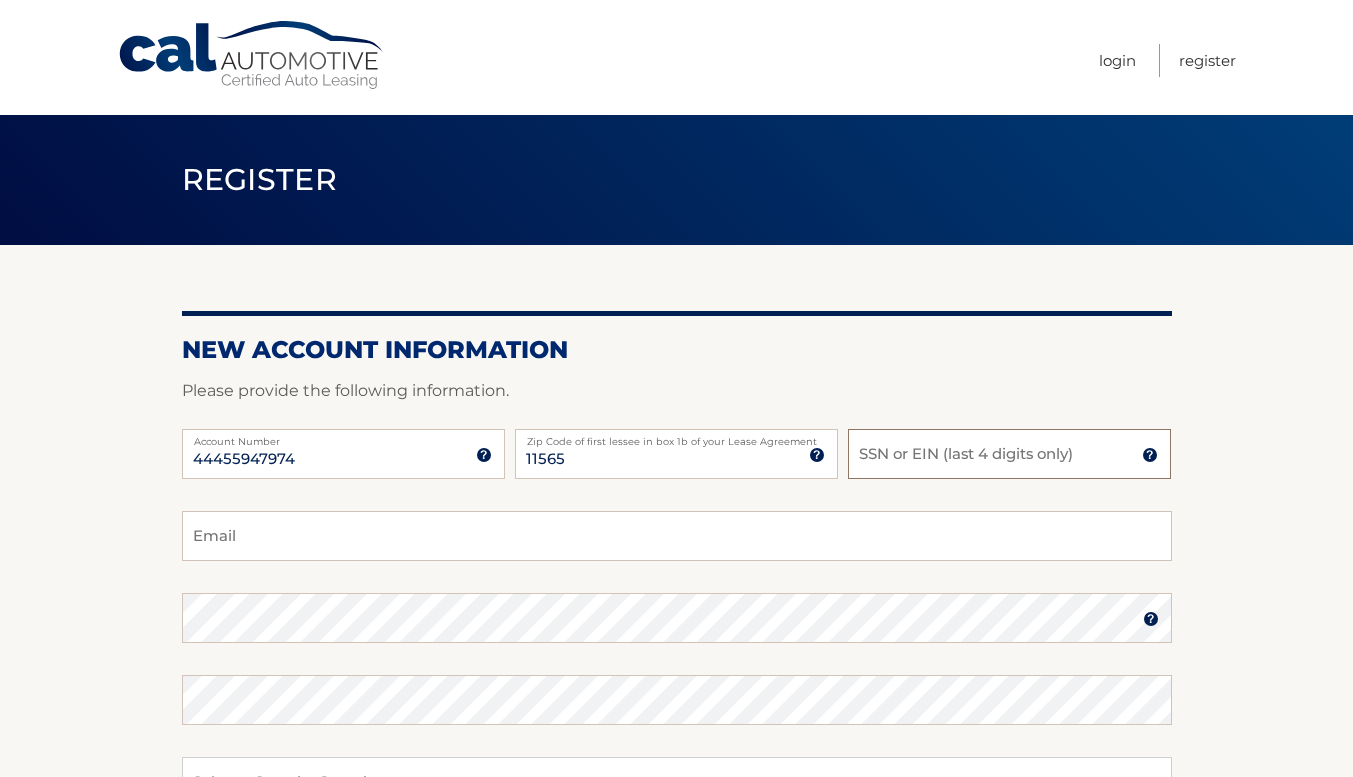 click on "SSN or EIN (last 4 digits only)" at bounding box center (1009, 454) 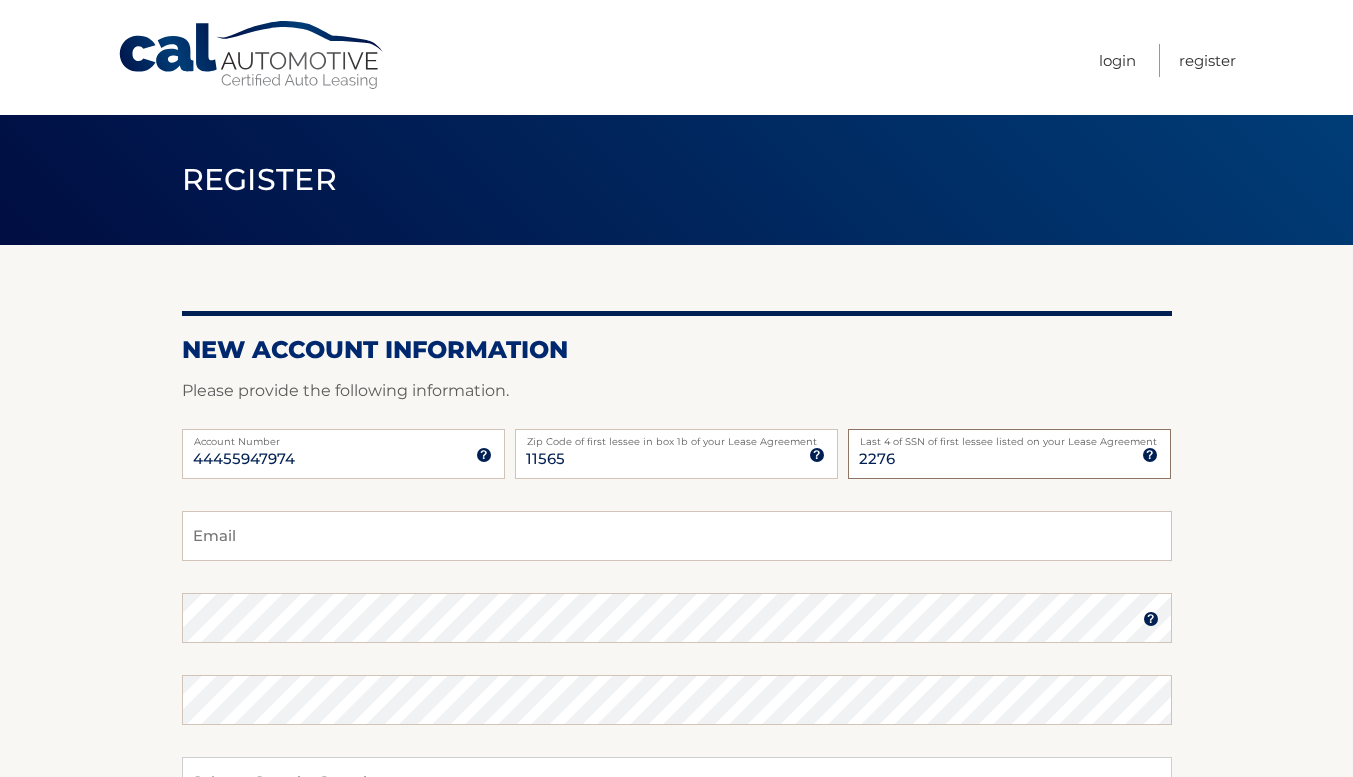 type on "2276" 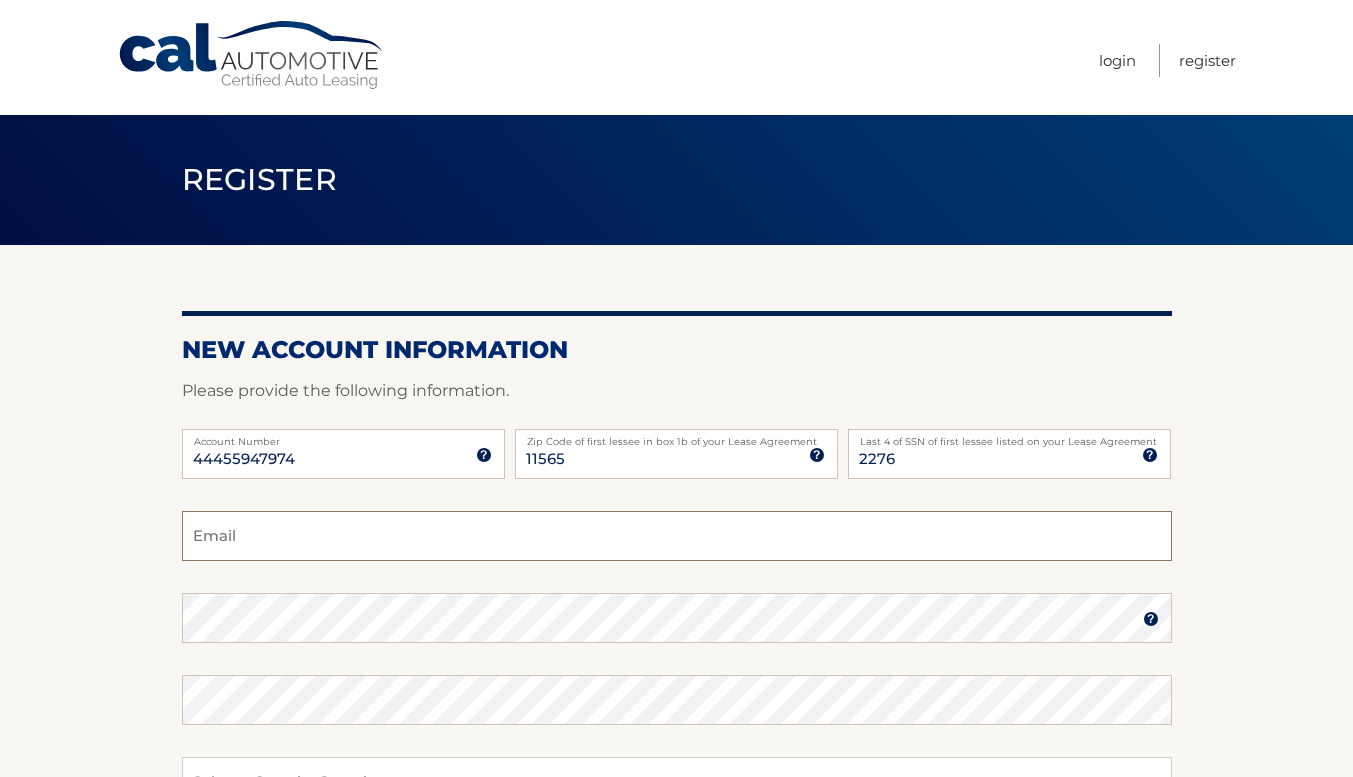 click on "Email" at bounding box center [677, 536] 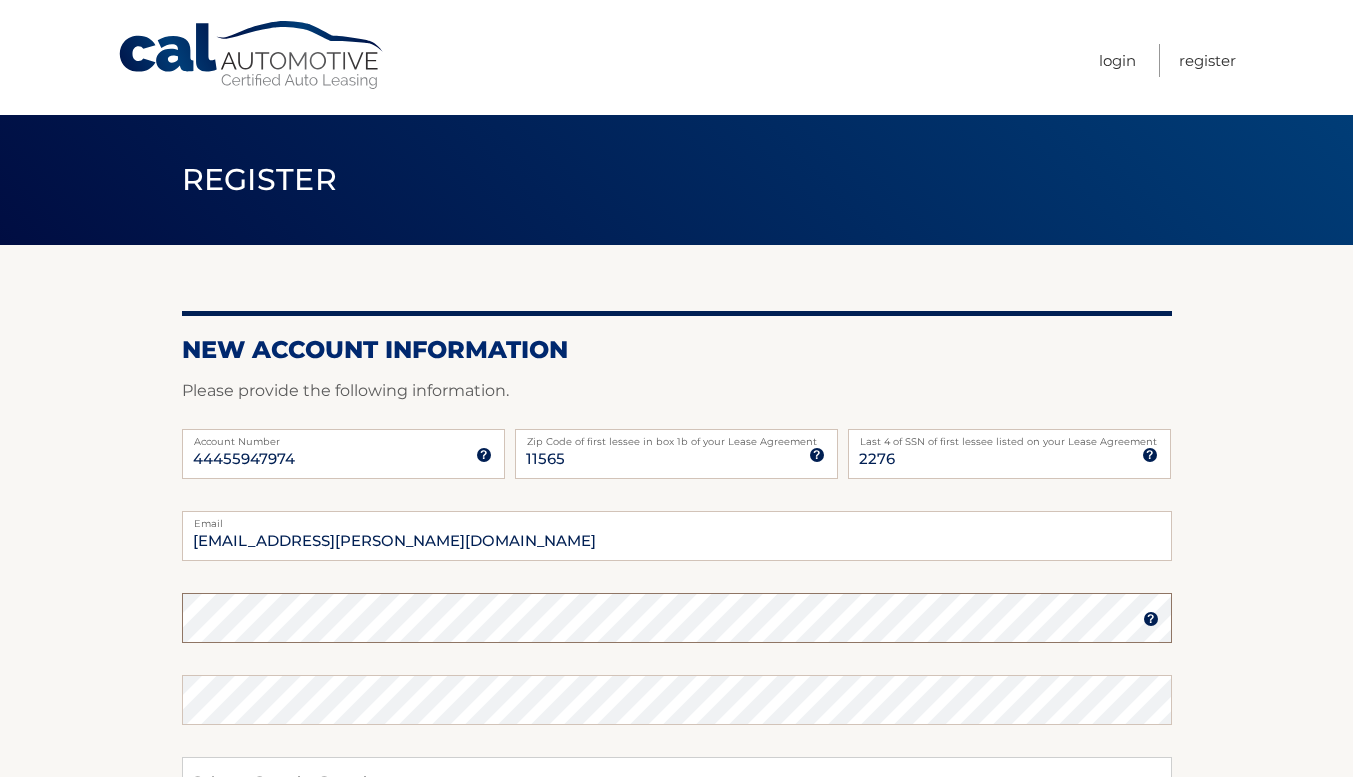 click on "New Account Information
Please provide the following information.
44455947974
Account Number
11 digit account number provided on your coupon book or Welcome Letter
11565
Zip Code of first lessee in box 1b of your Lease Agreement
Zip Code of first lessee in box 1b of your Lease Agreement
2276
Last 4 of SSN of first lessee listed on your Lease Agreement
Last 4 of SSN of first lessee listed on your Lease Agreement
cece.pastore@gmail.com
Email" at bounding box center [676, 635] 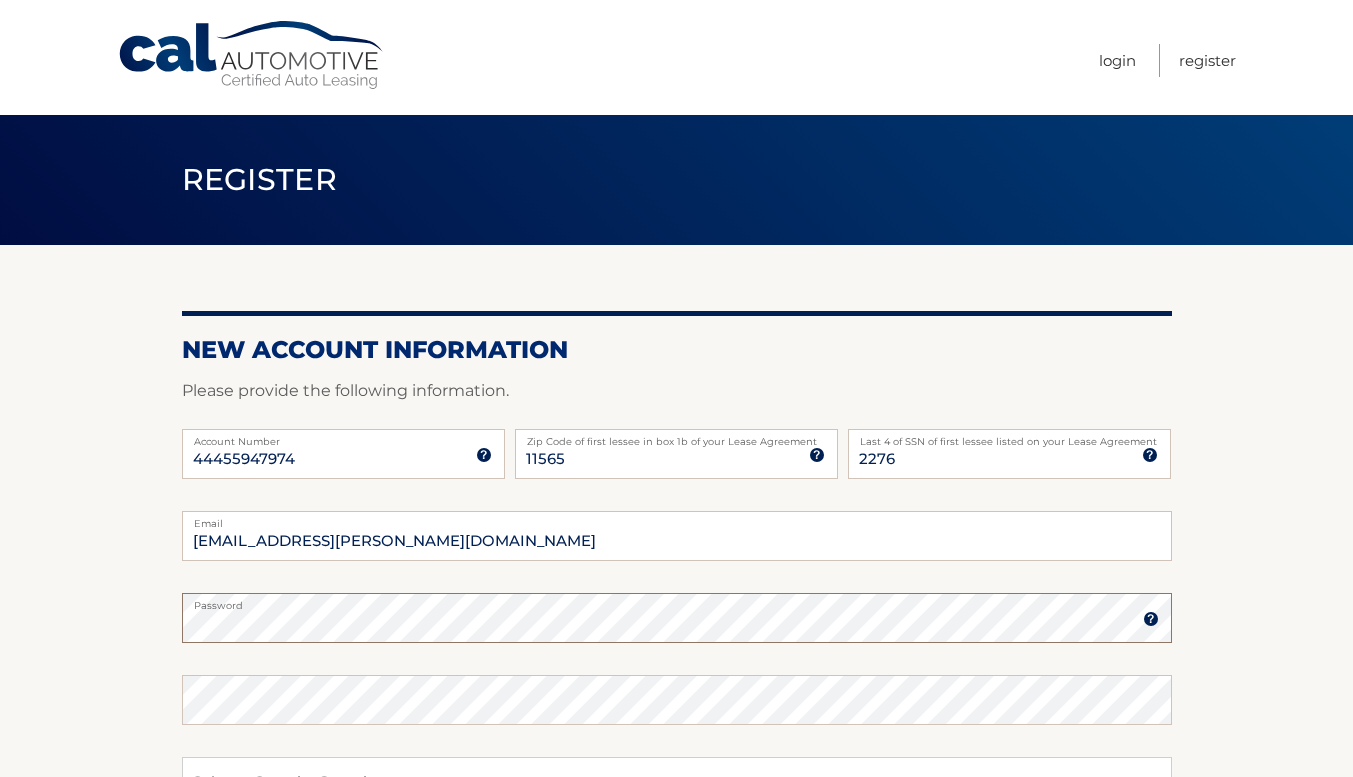 click on "New Account Information
Please provide the following information.
44455947974
Account Number
11 digit account number provided on your coupon book or Welcome Letter
11565
Zip Code of first lessee in box 1b of your Lease Agreement
Zip Code of first lessee in box 1b of your Lease Agreement
2276
Last 4 of SSN of first lessee listed on your Lease Agreement
Last 4 of SSN of first lessee listed on your Lease Agreement
cece.pastore@gmail.com
Email" at bounding box center (676, 635) 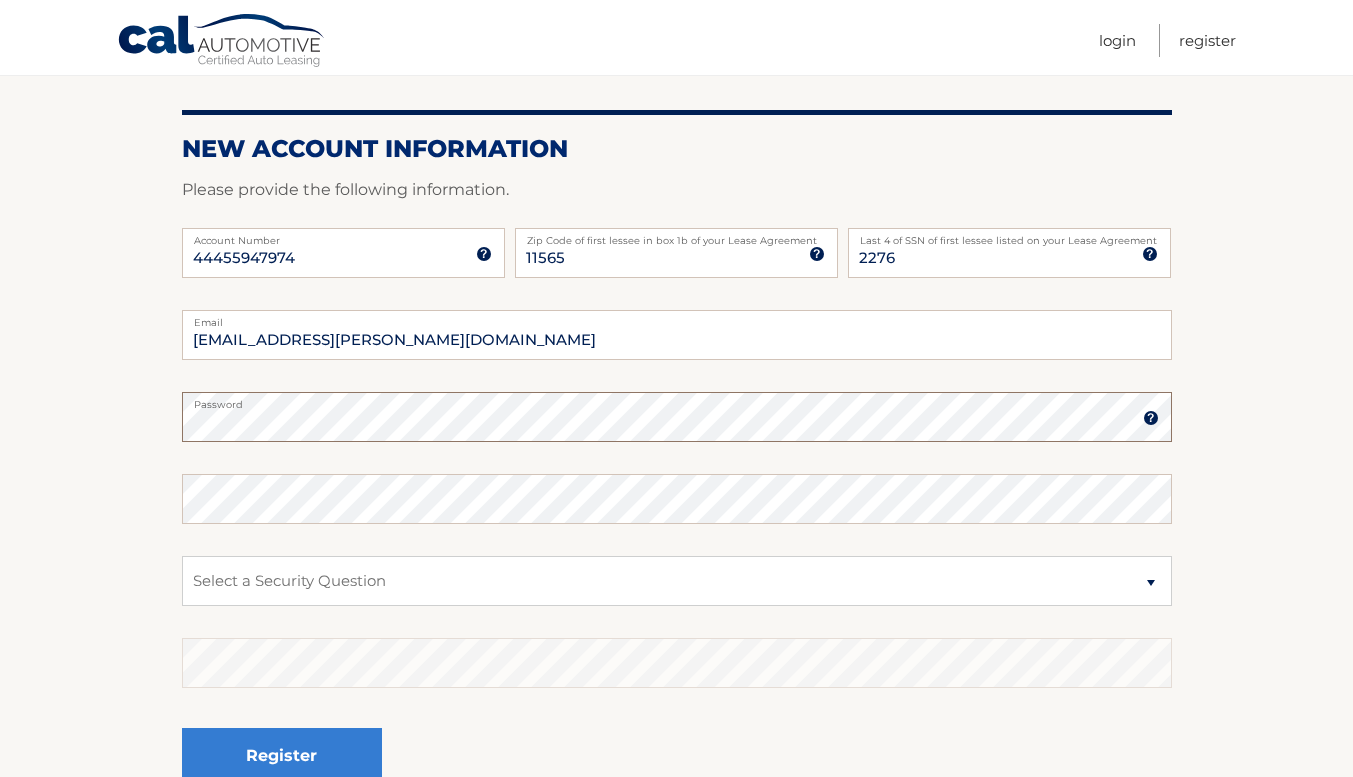 scroll, scrollTop: 400, scrollLeft: 0, axis: vertical 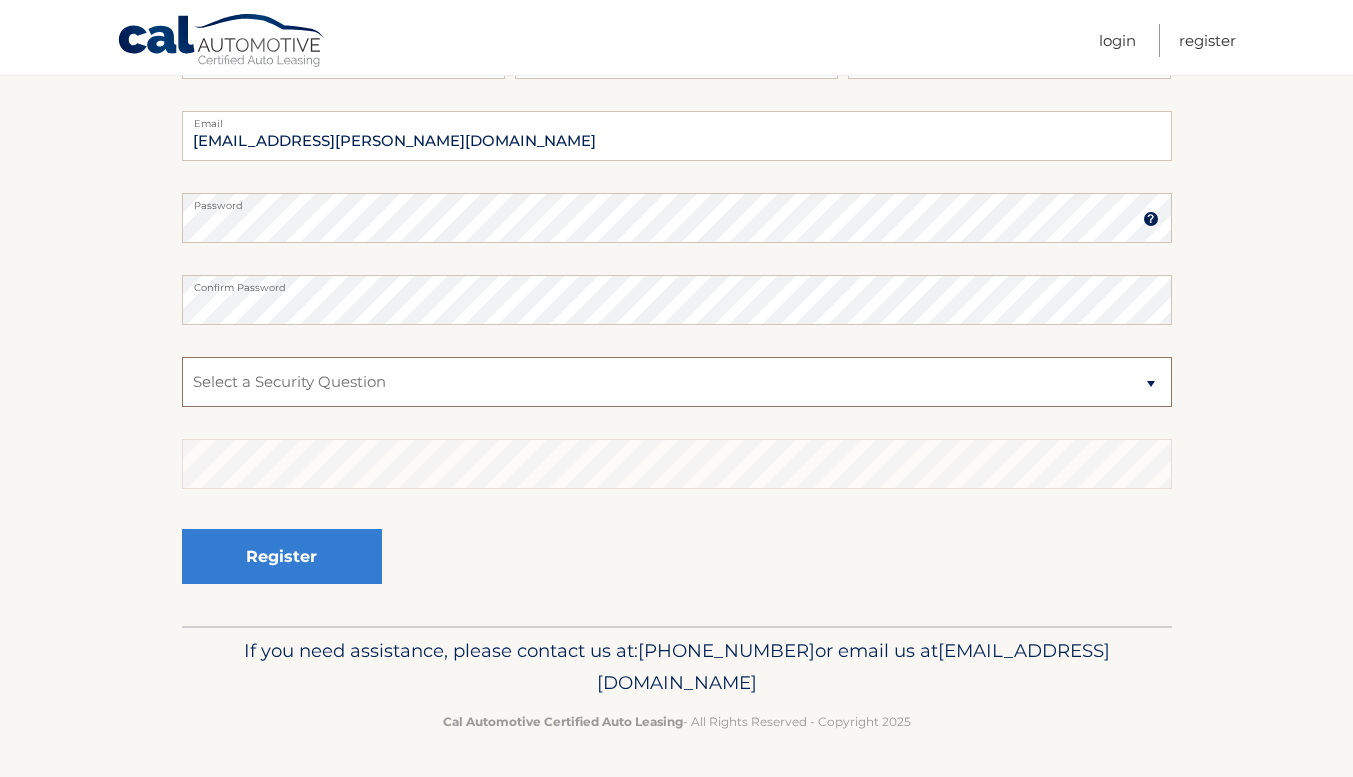 click on "Select a Security Question
What was the name of your elementary school?
What is your mother’s maiden name?
What street did you live on in the third grade?
In what city or town was your first job?
What was your childhood phone number including area code? (e.g., 000-000-0000)" at bounding box center [677, 382] 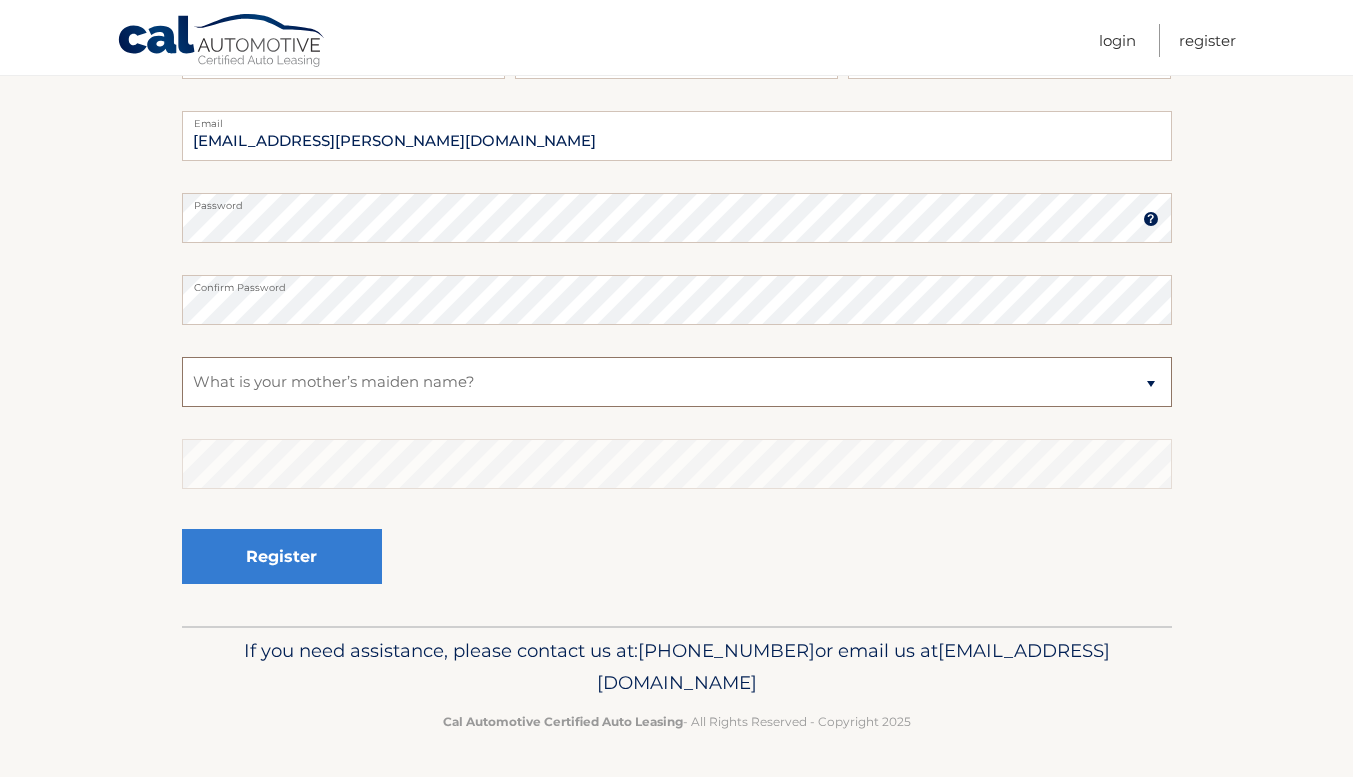 click on "Select a Security Question
What was the name of your elementary school?
What is your mother’s maiden name?
What street did you live on in the third grade?
In what city or town was your first job?
What was your childhood phone number including area code? (e.g., 000-000-0000)" at bounding box center (677, 382) 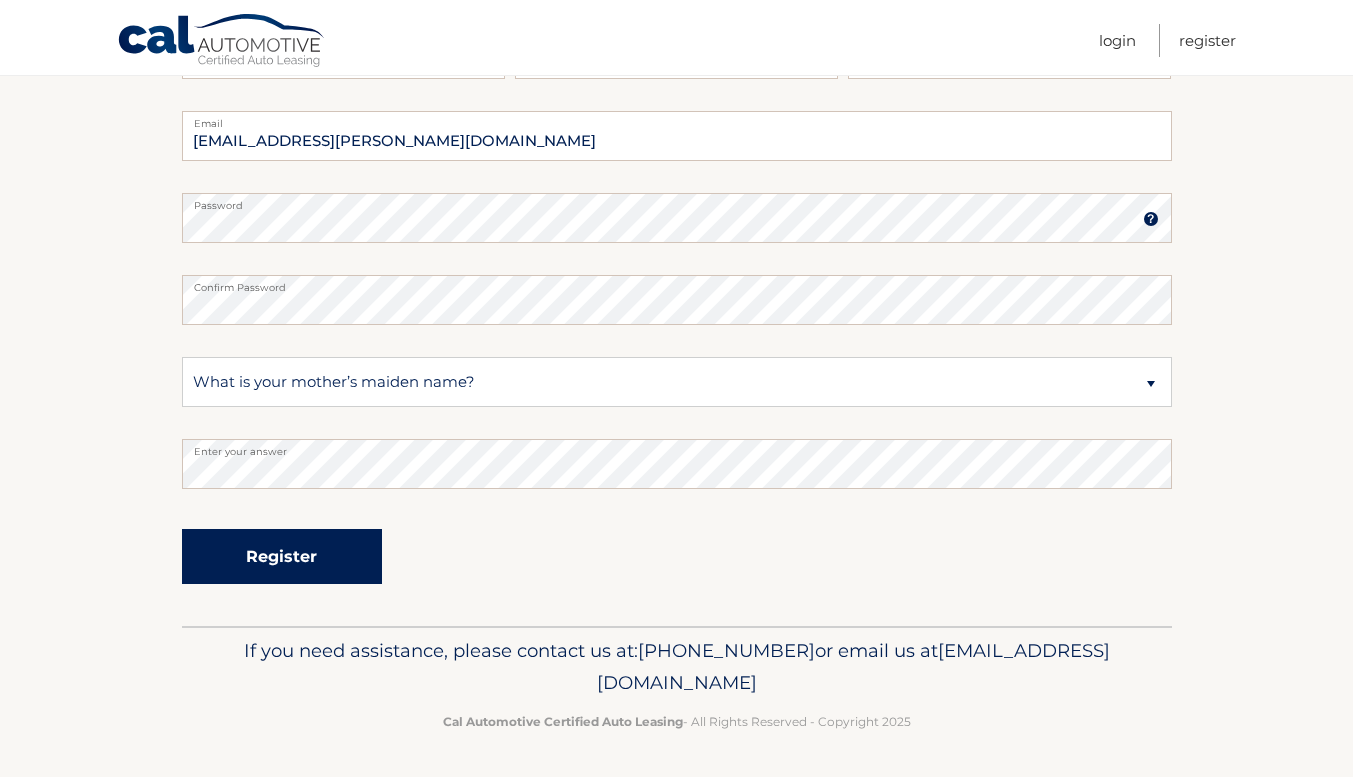 click on "Register" at bounding box center [282, 556] 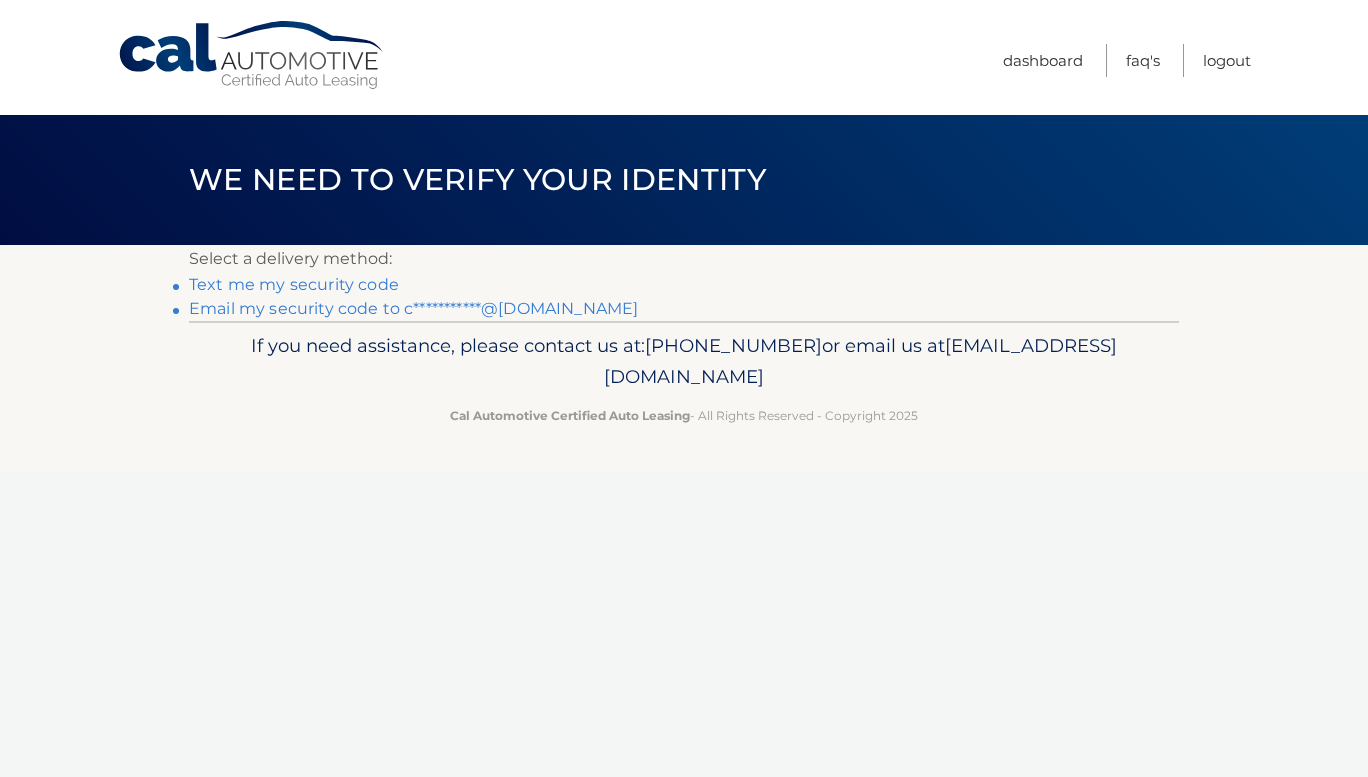 scroll, scrollTop: 0, scrollLeft: 0, axis: both 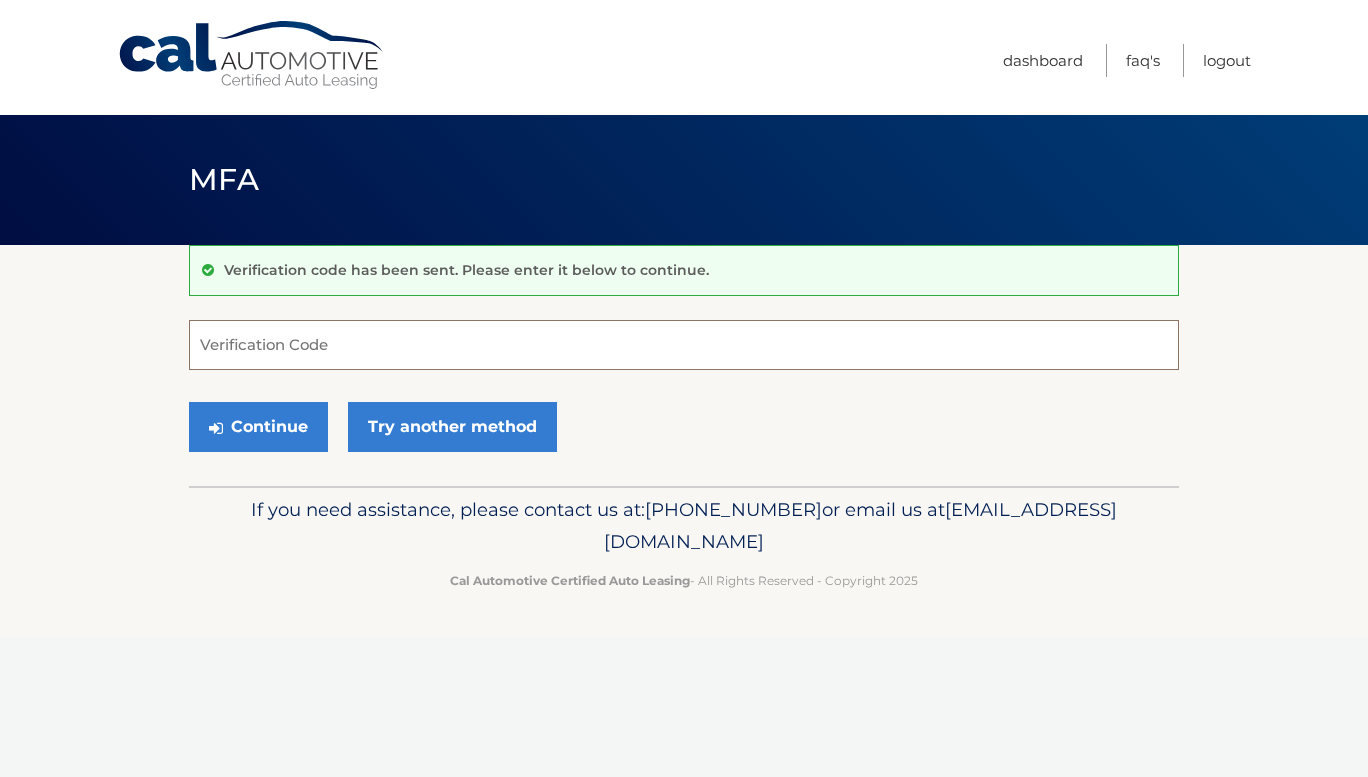 click on "Verification Code" at bounding box center [684, 345] 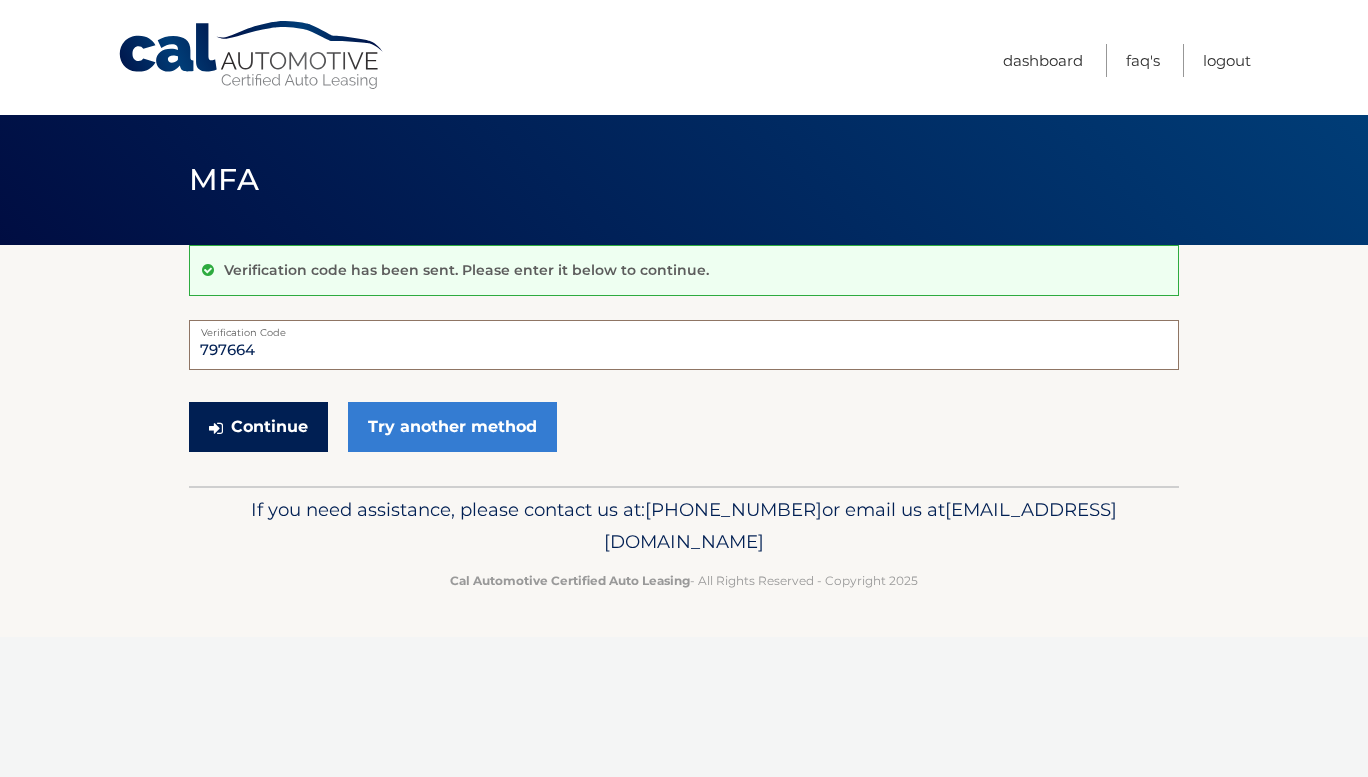 type on "797664" 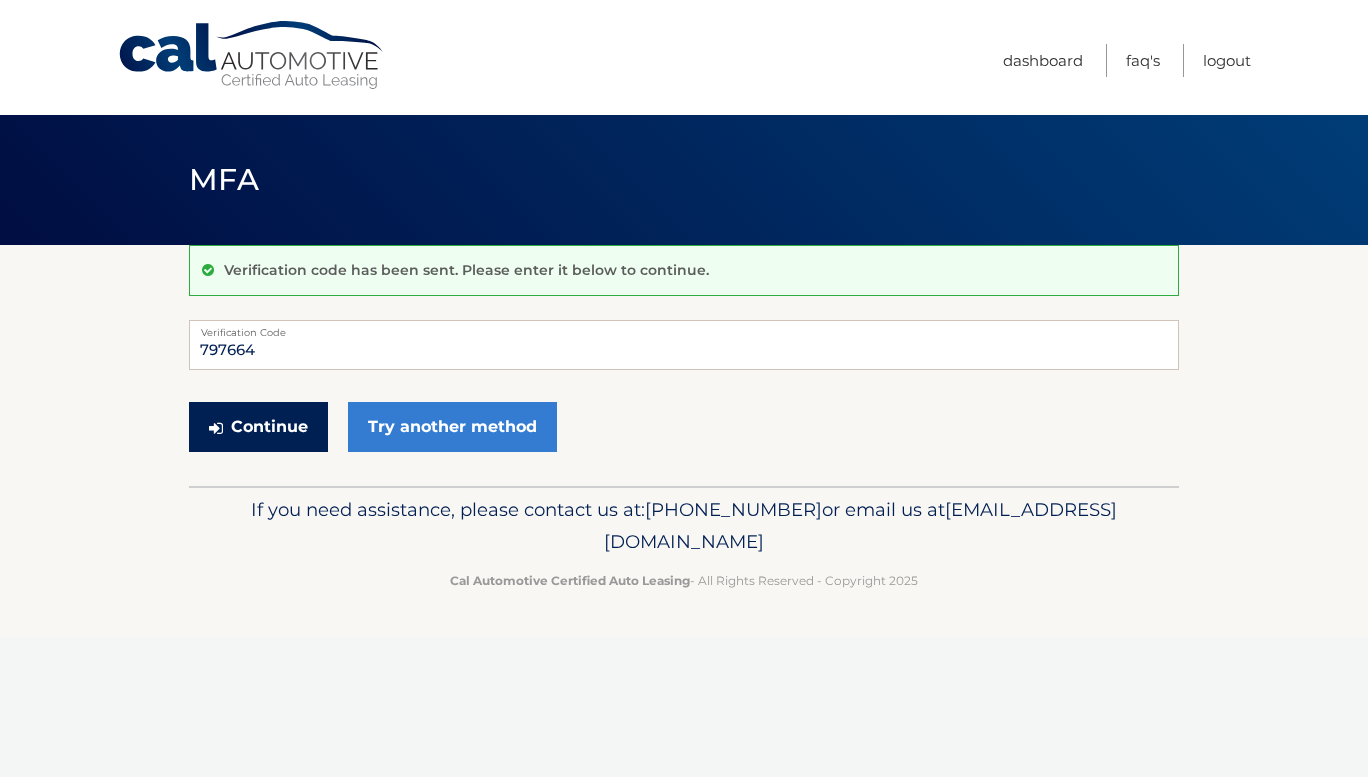 click on "Continue" at bounding box center [258, 427] 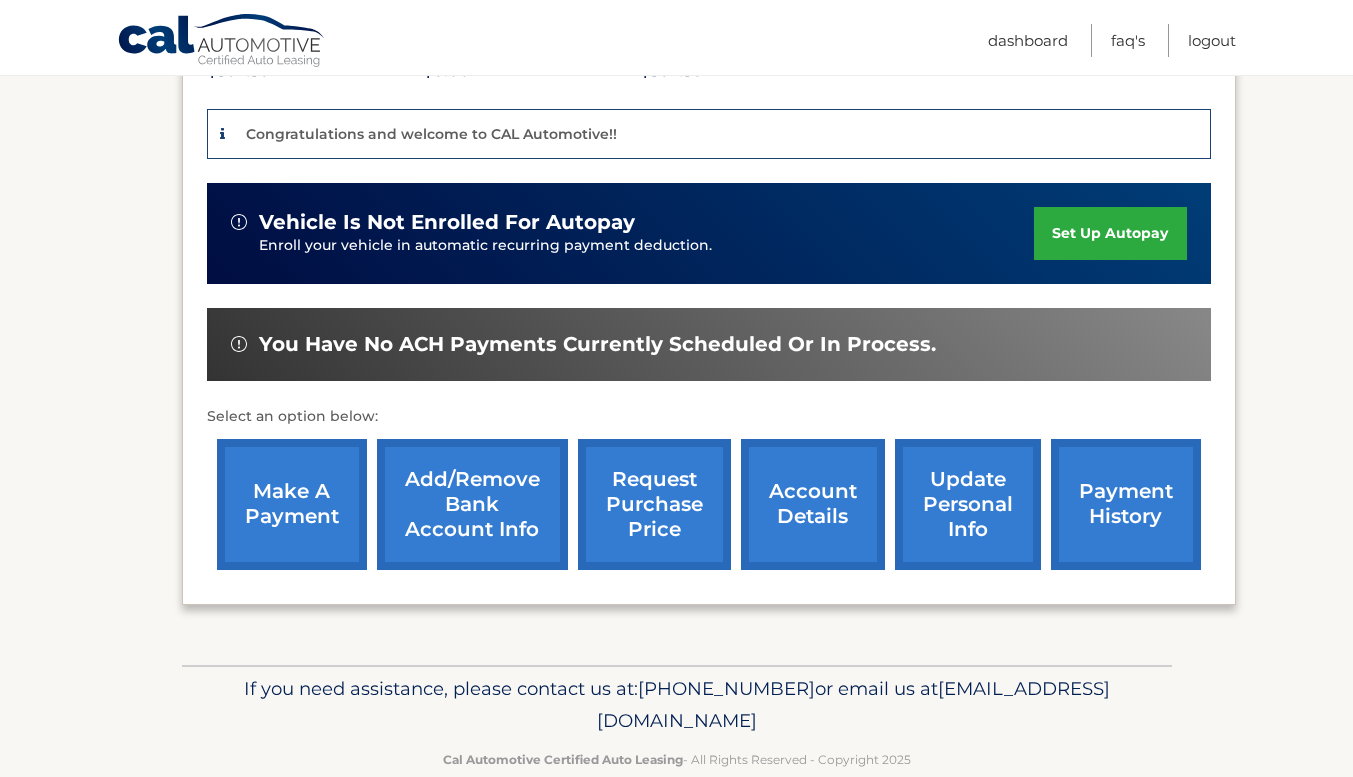 scroll, scrollTop: 500, scrollLeft: 0, axis: vertical 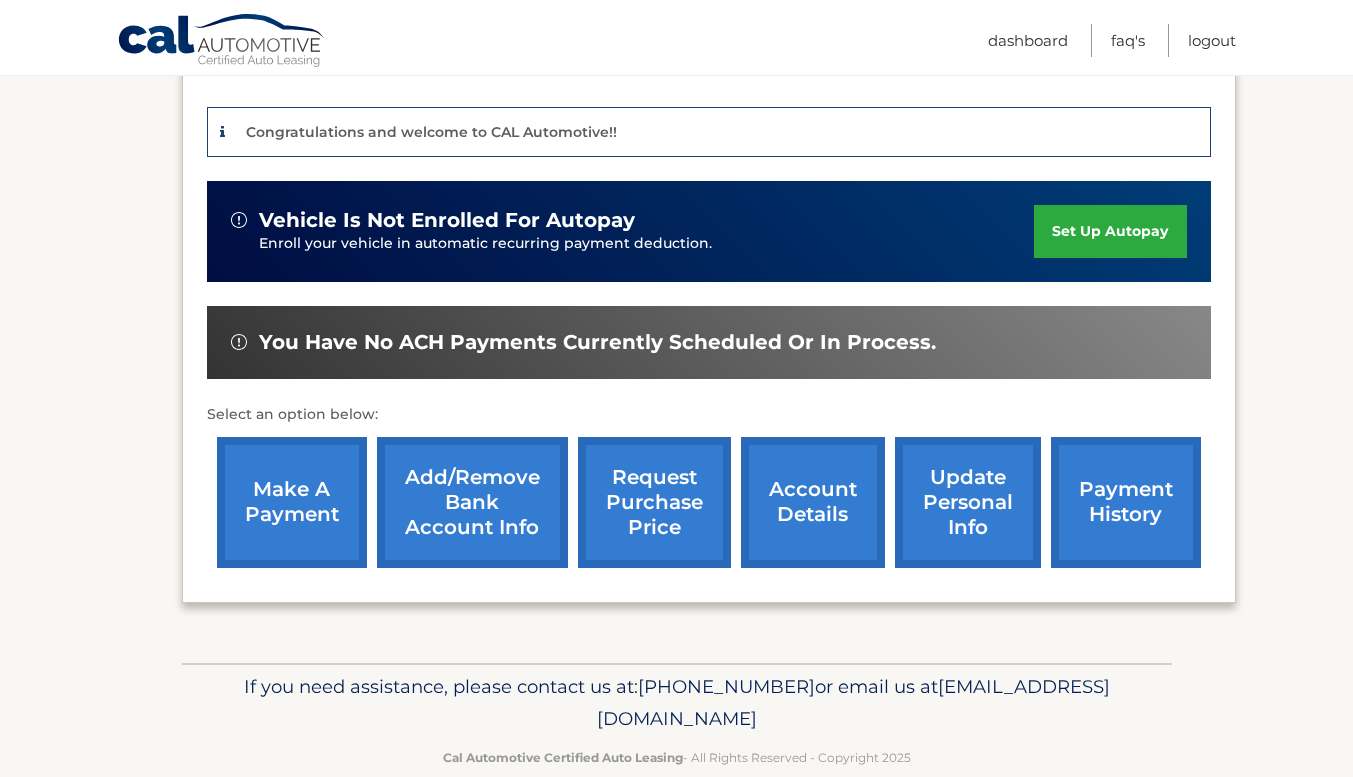click on "make a payment" at bounding box center (292, 502) 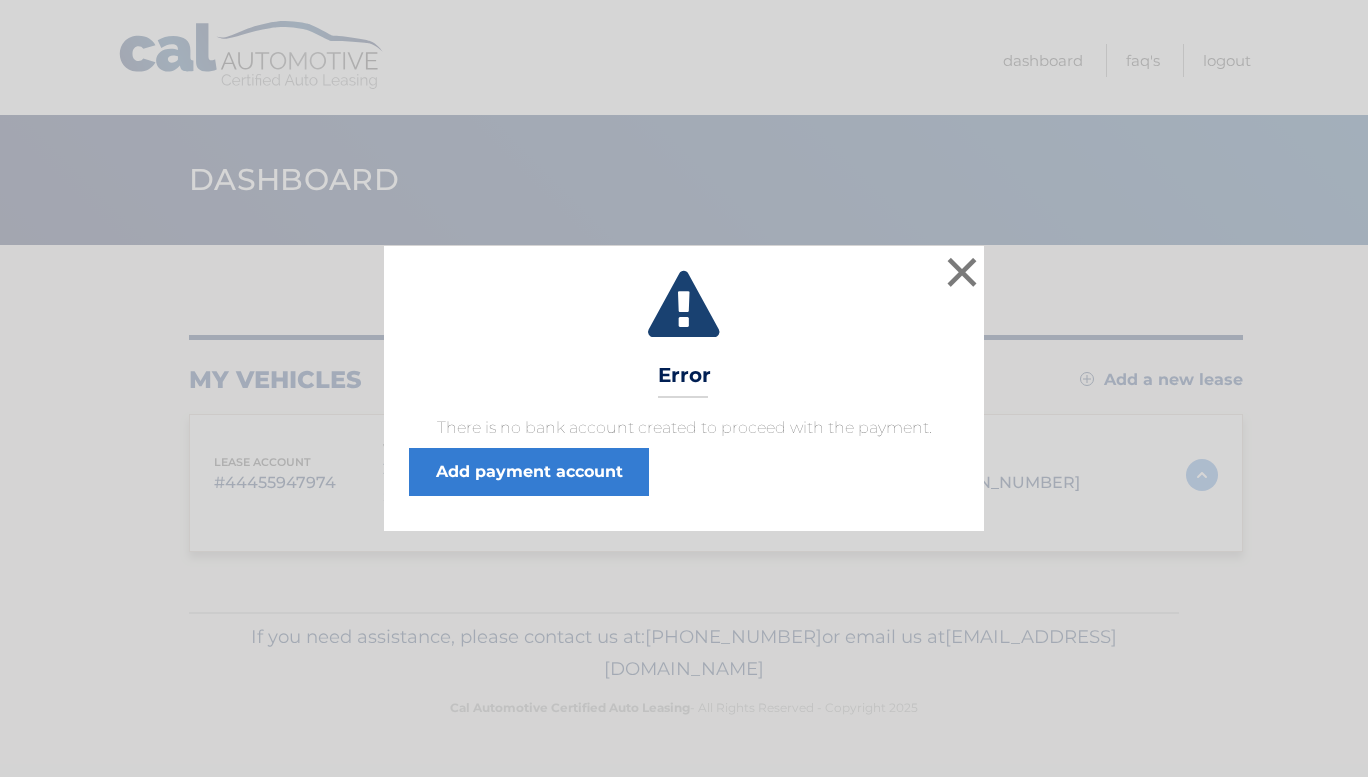scroll, scrollTop: 0, scrollLeft: 0, axis: both 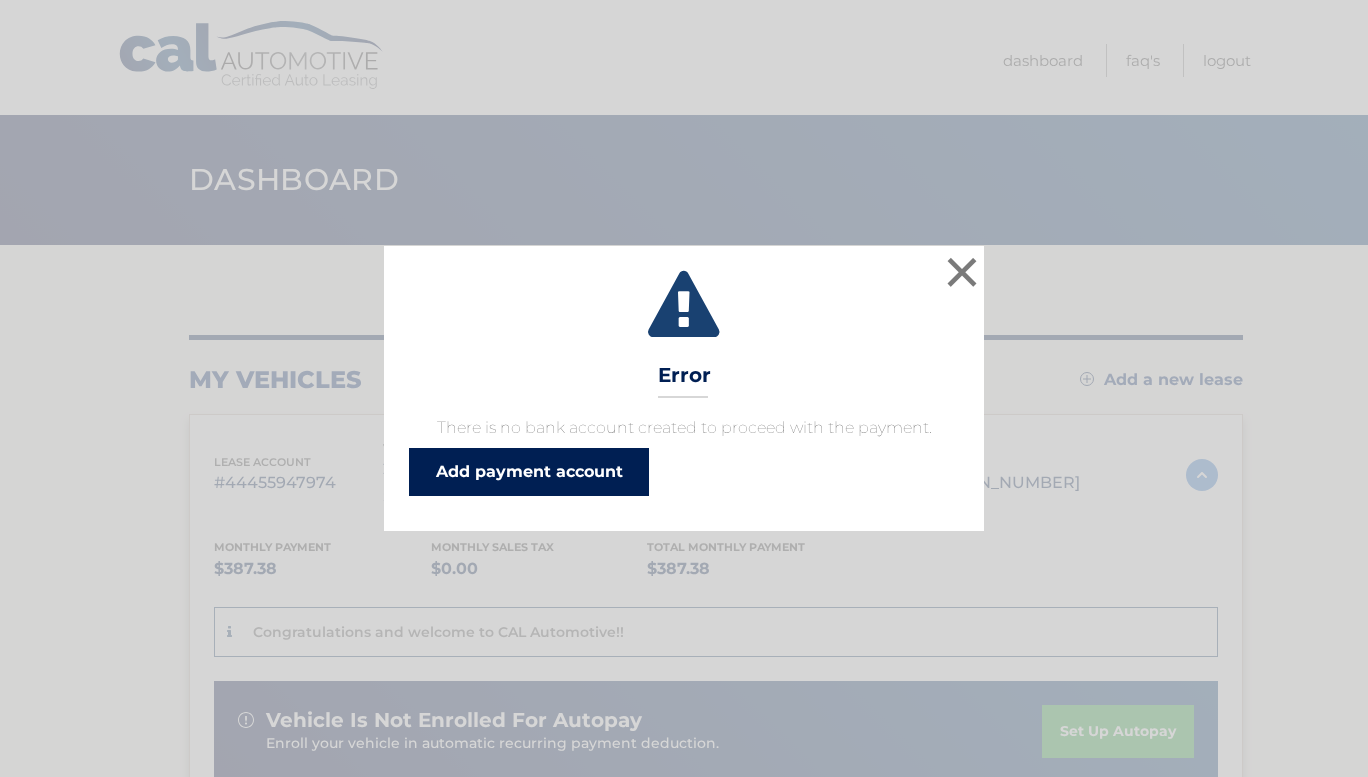 click on "Add payment account" at bounding box center [529, 472] 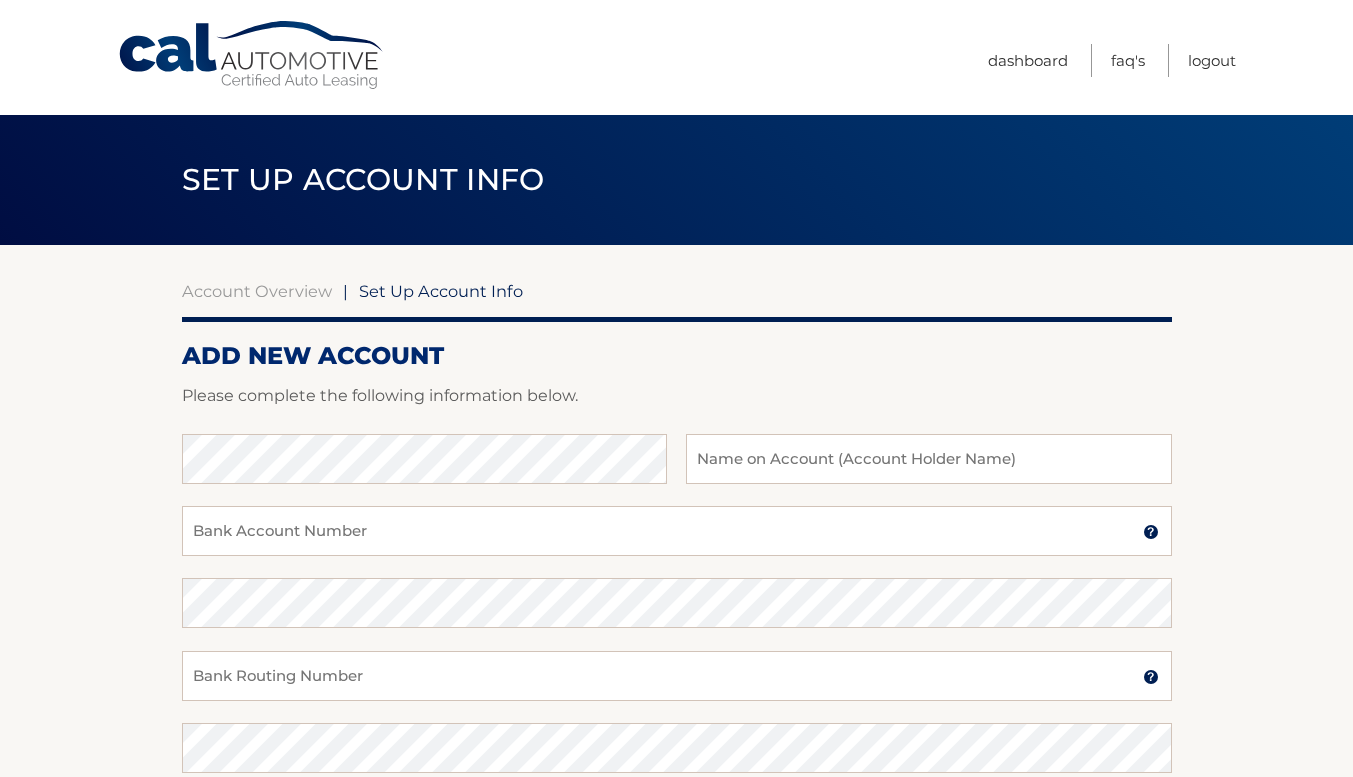scroll, scrollTop: 0, scrollLeft: 0, axis: both 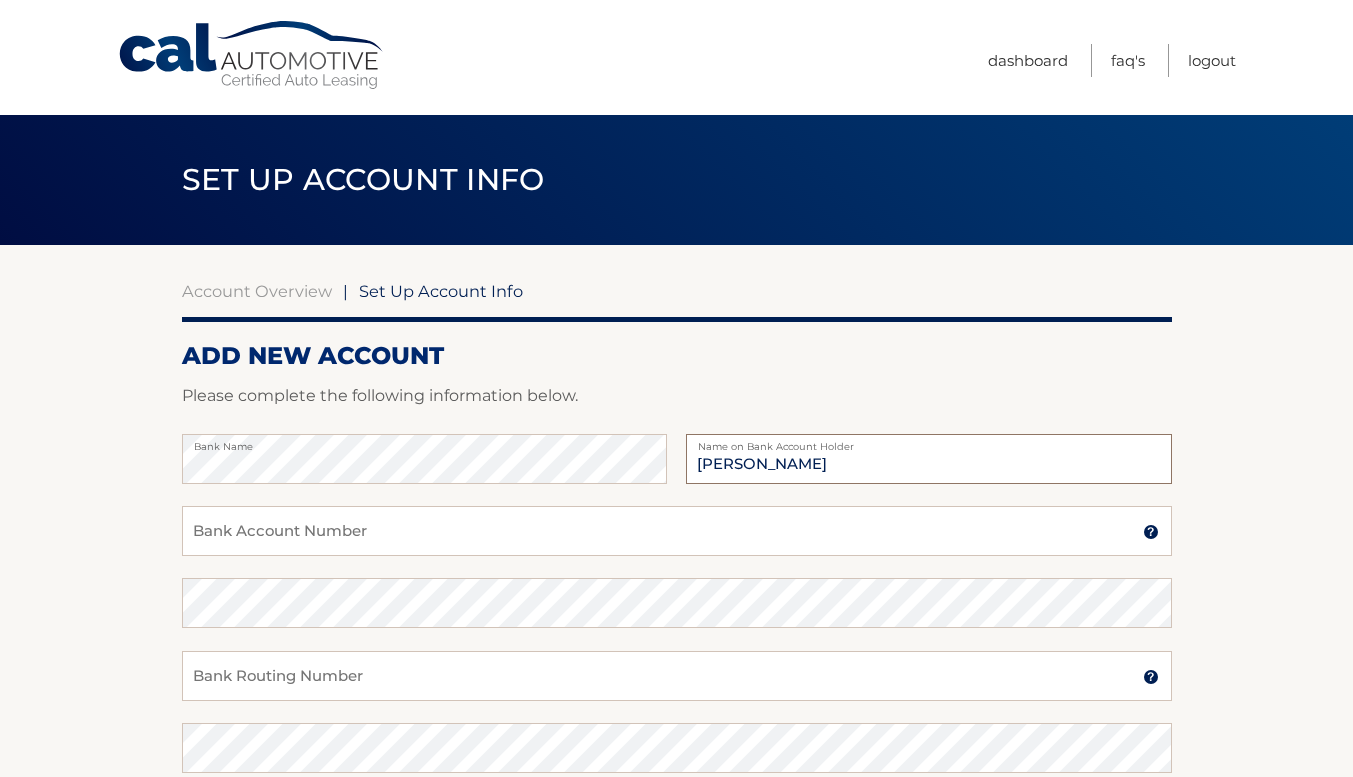 type on "[PERSON_NAME]" 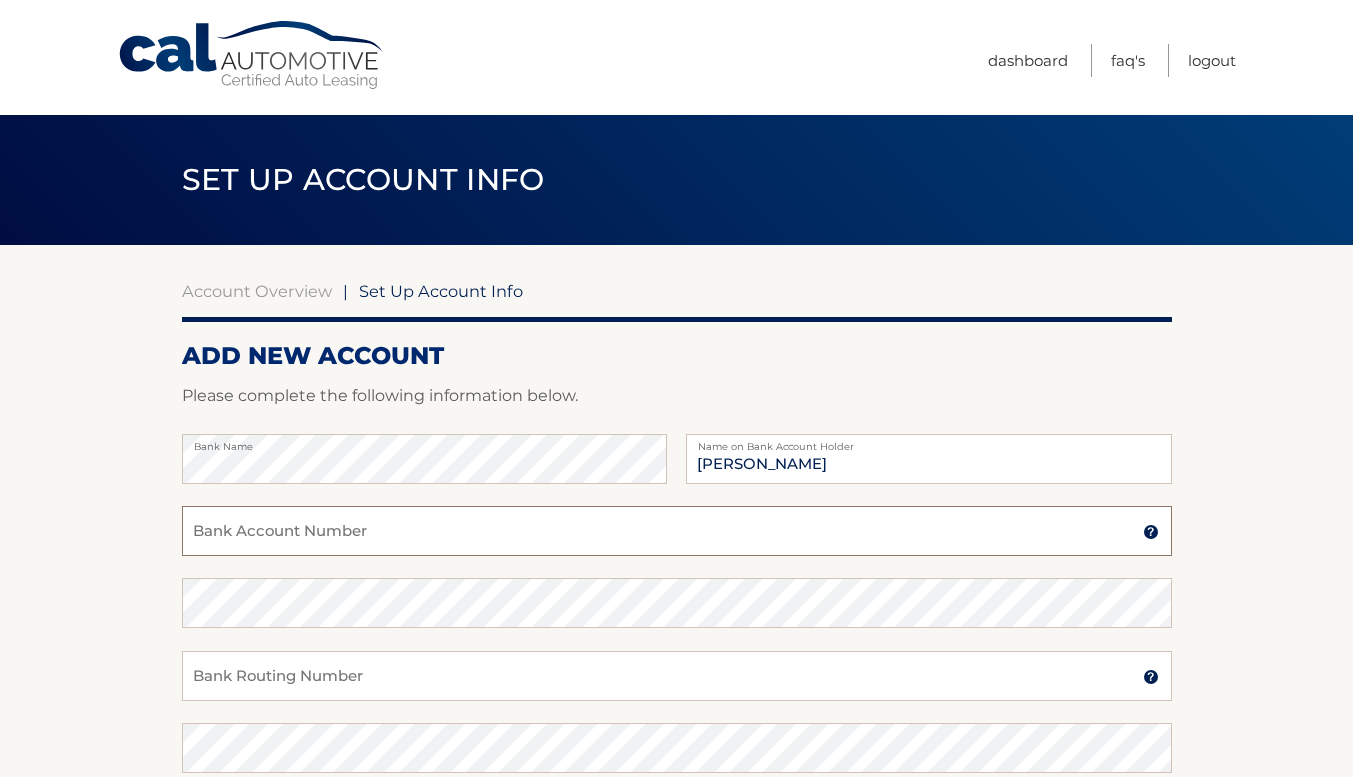 click on "Bank Account Number" at bounding box center [677, 531] 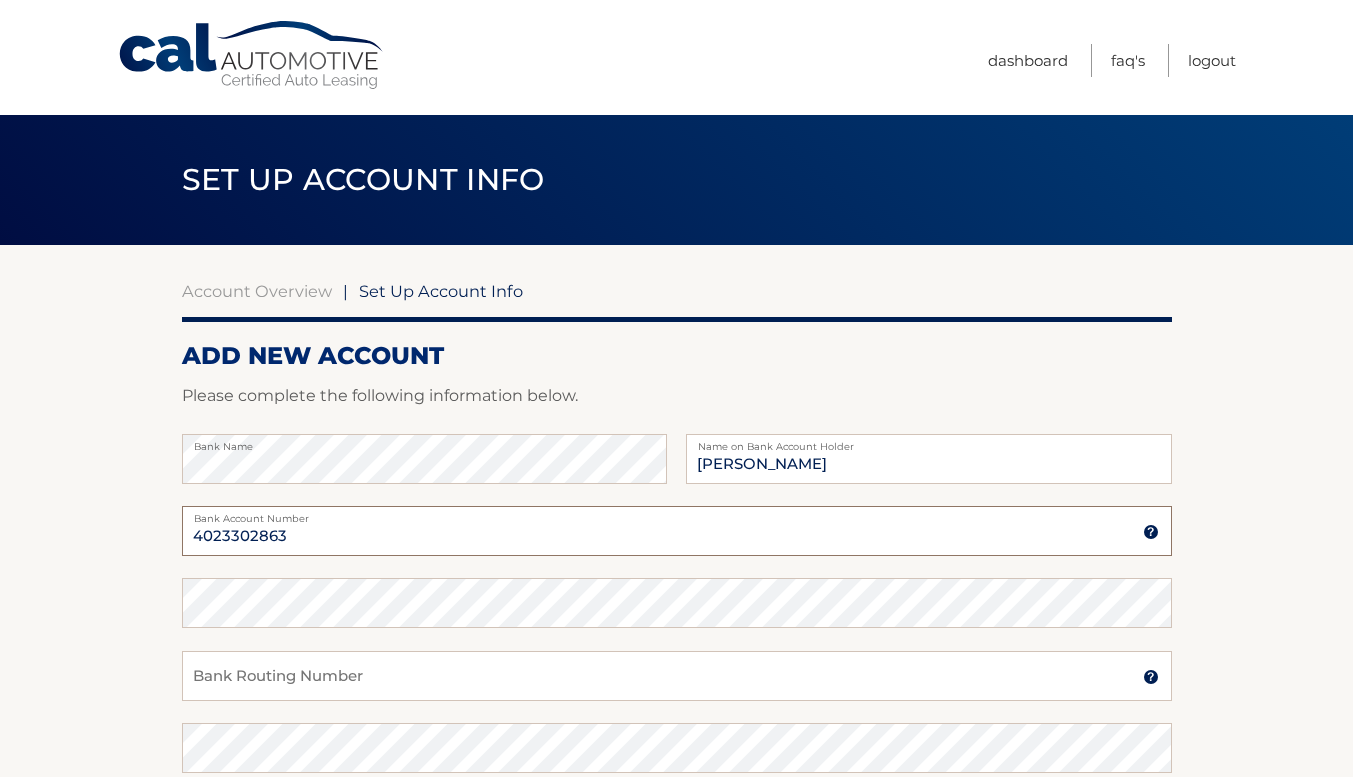 type on "4023302863" 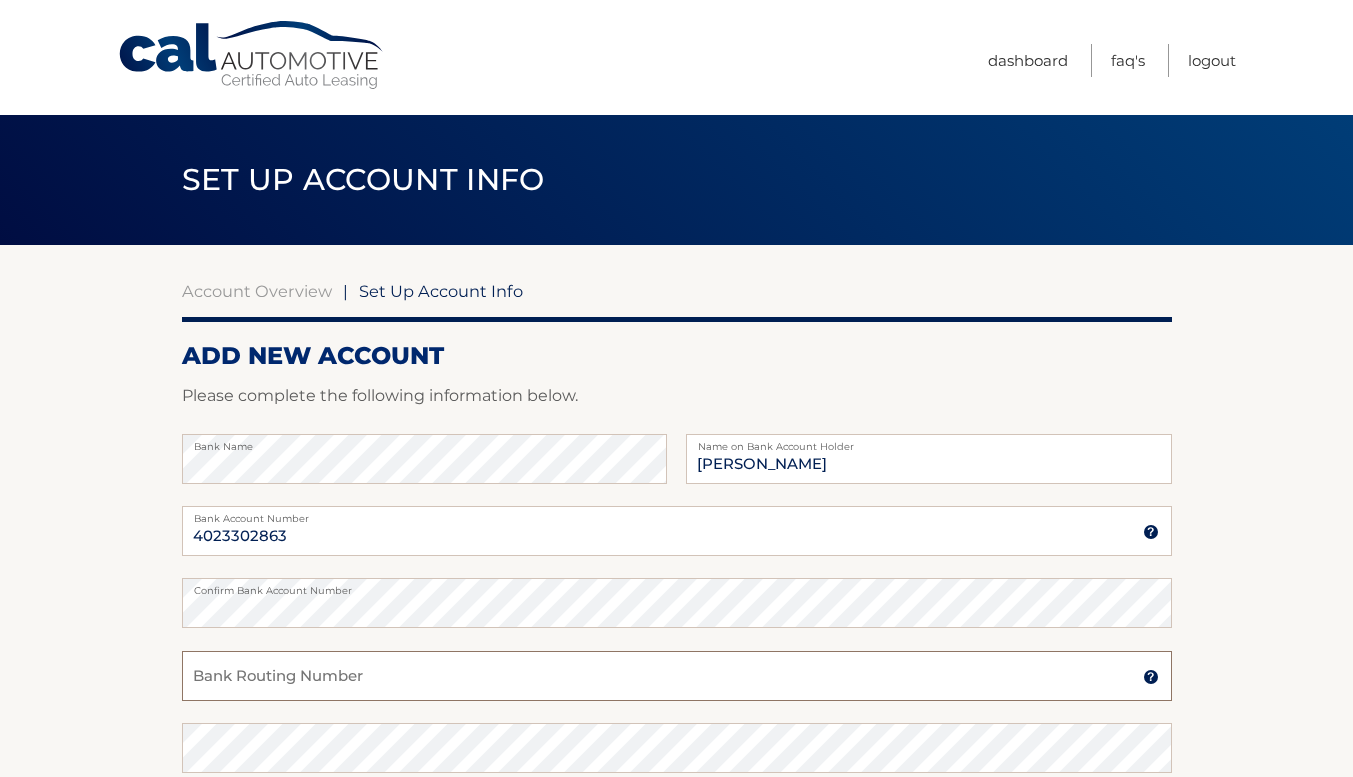 click on "Bank Routing Number" at bounding box center [677, 676] 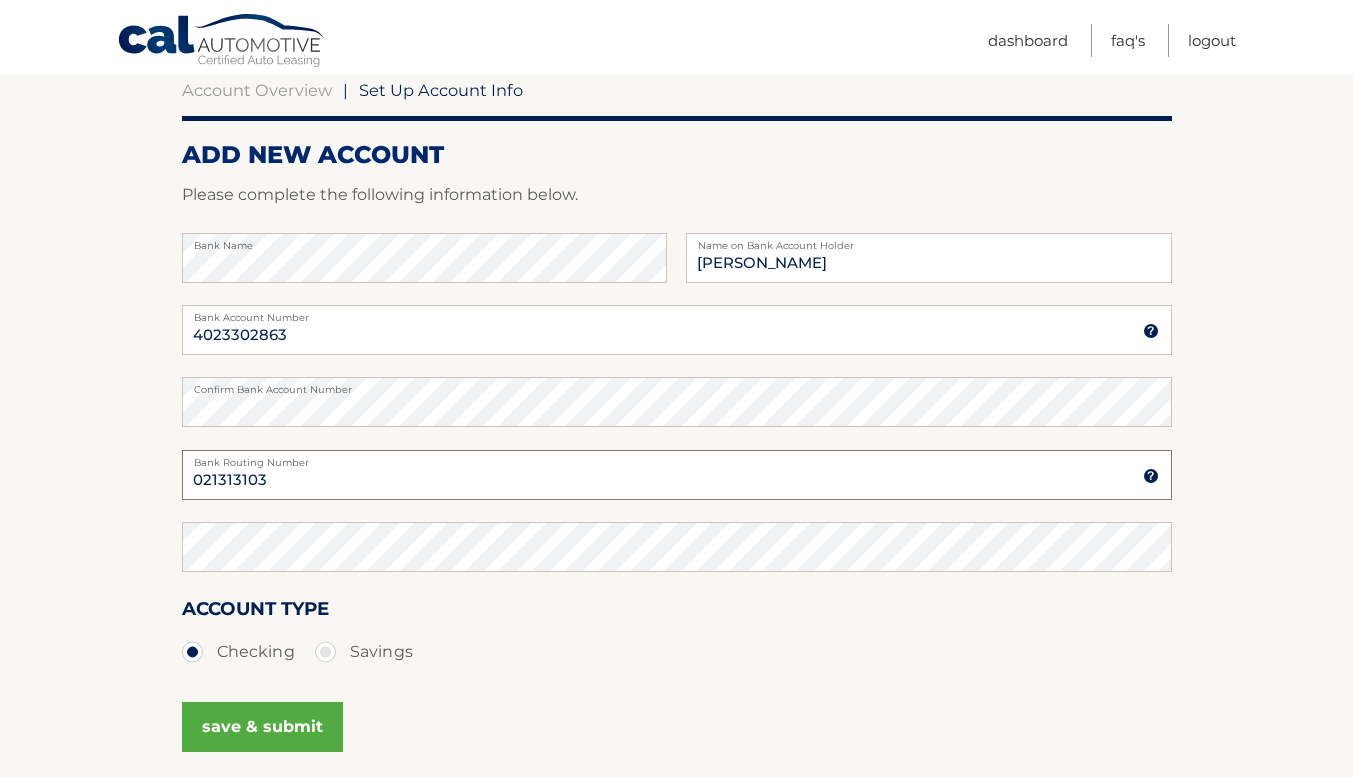 scroll, scrollTop: 383, scrollLeft: 0, axis: vertical 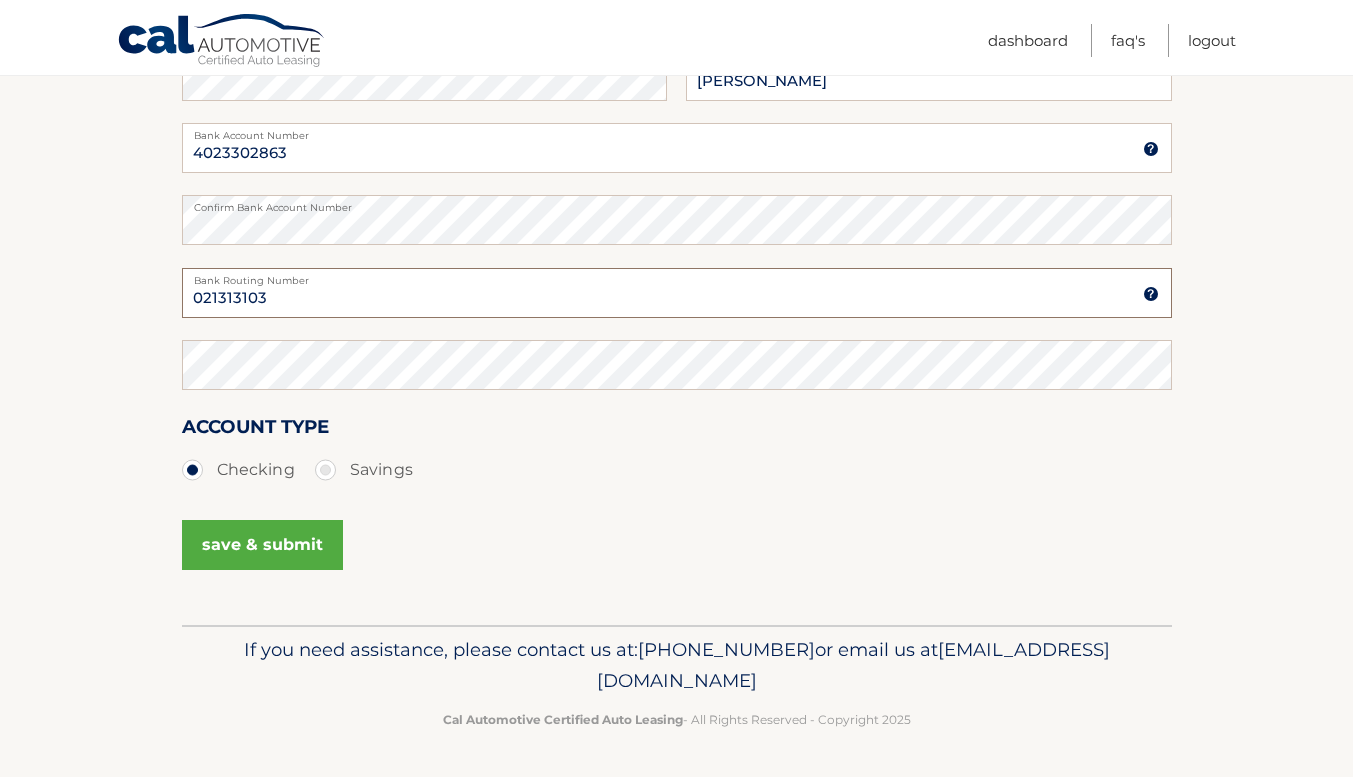 type on "021313103" 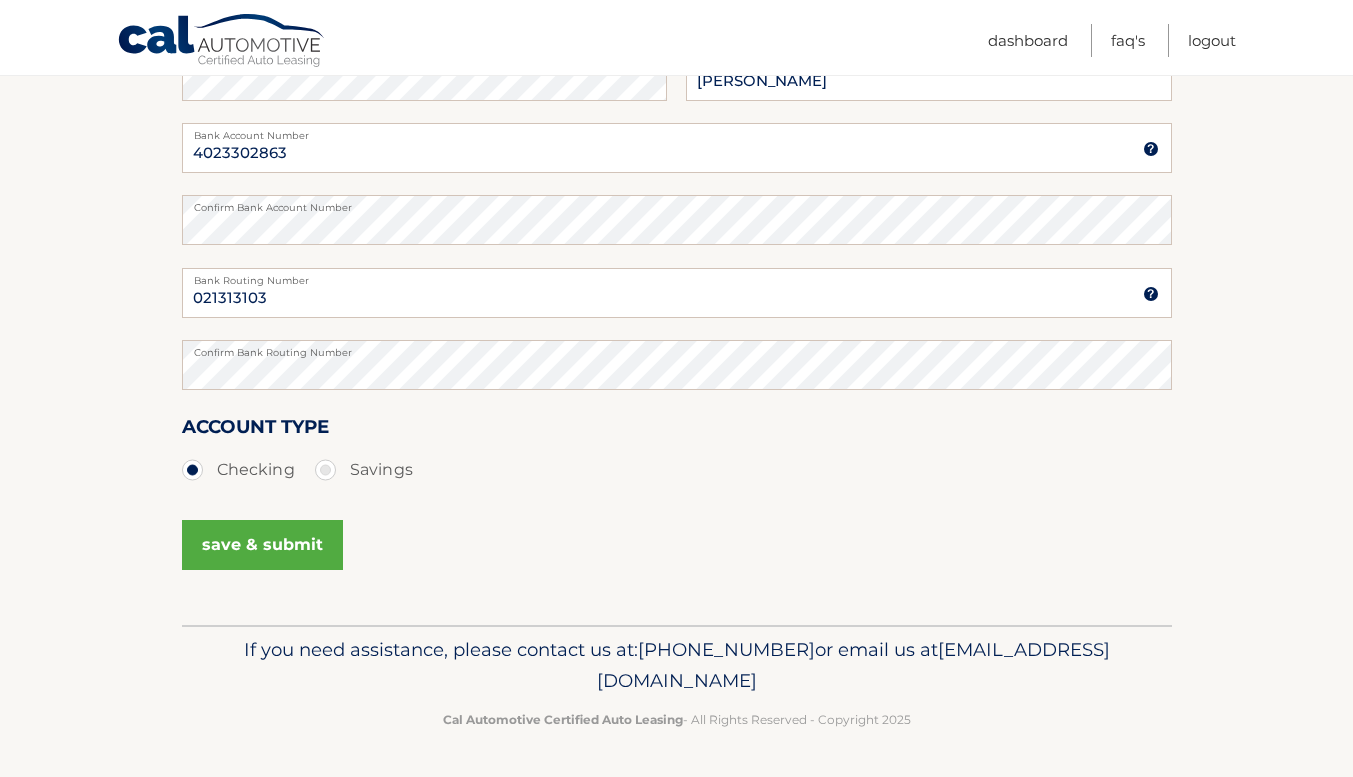 click on "save & submit" at bounding box center (262, 545) 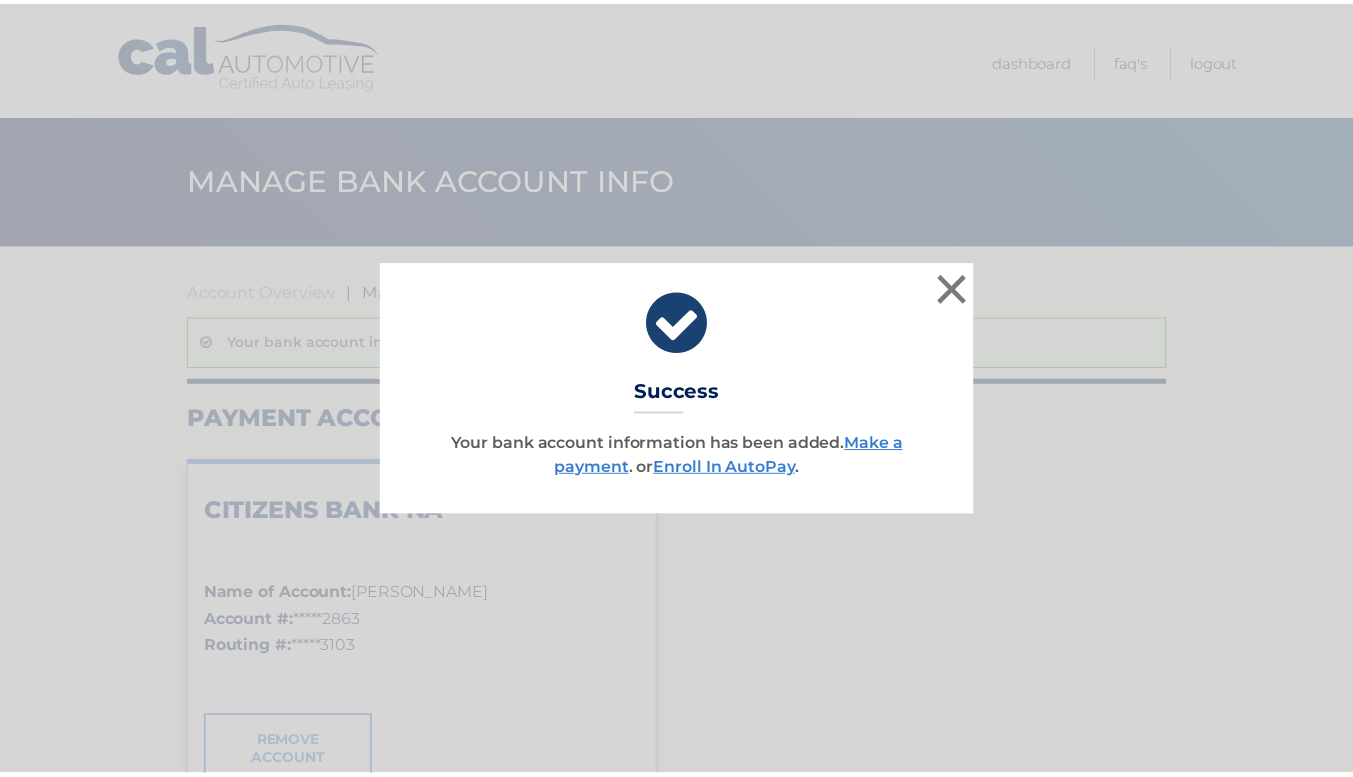 scroll, scrollTop: 0, scrollLeft: 0, axis: both 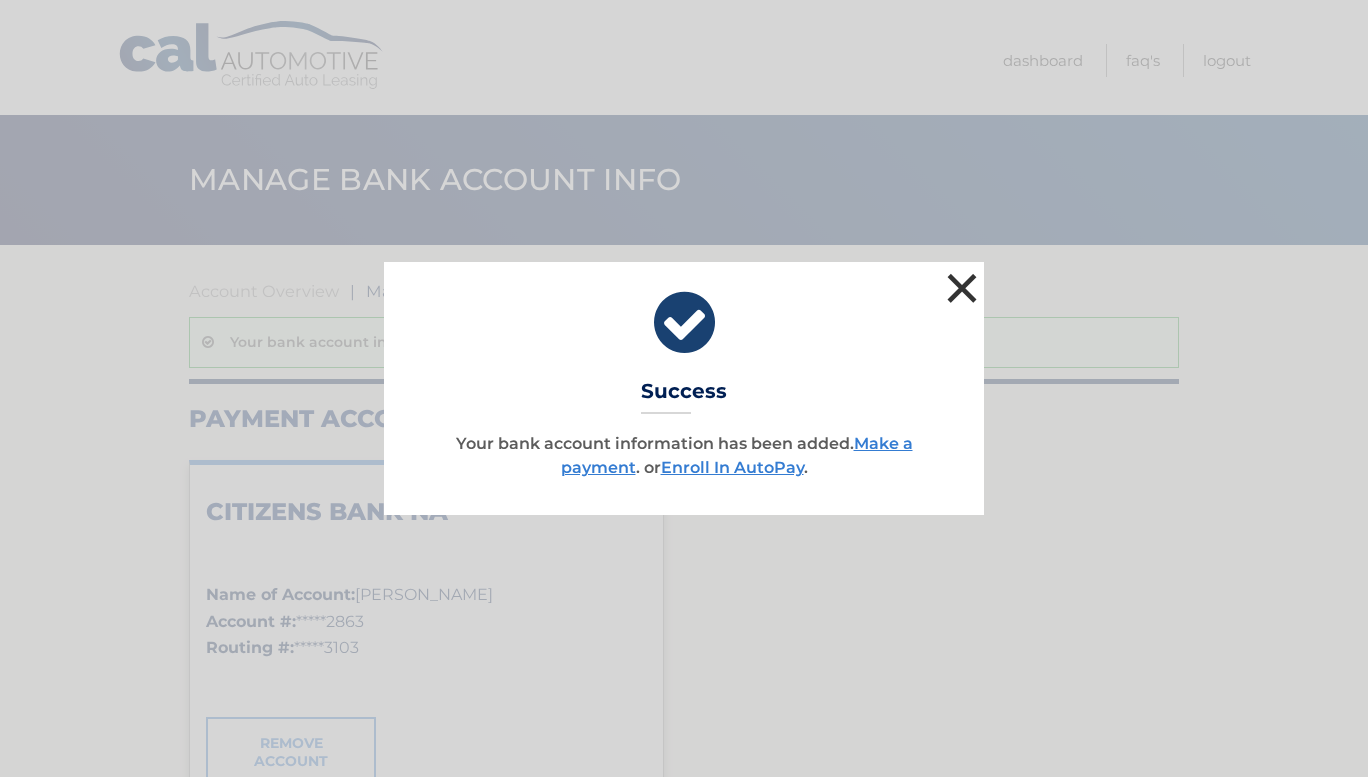 click on "×" at bounding box center (962, 288) 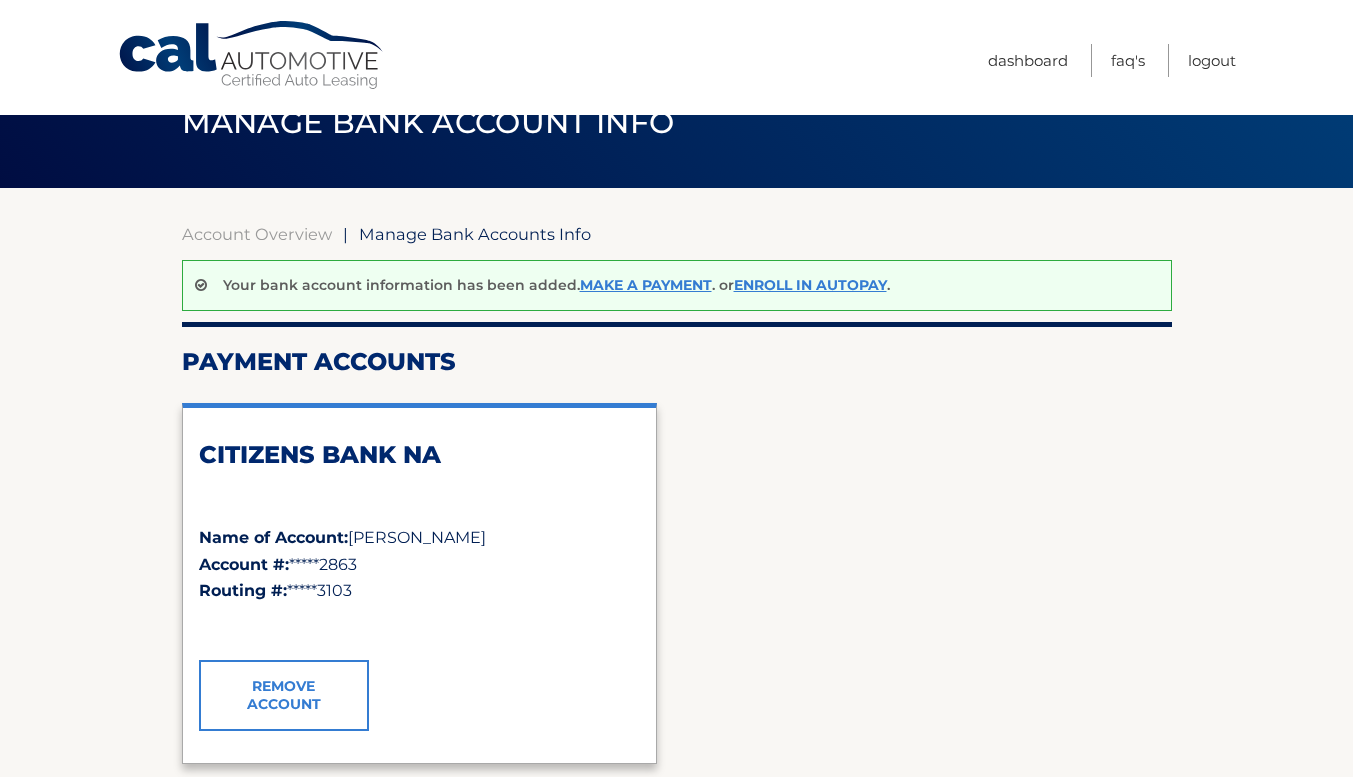 scroll, scrollTop: 54, scrollLeft: 0, axis: vertical 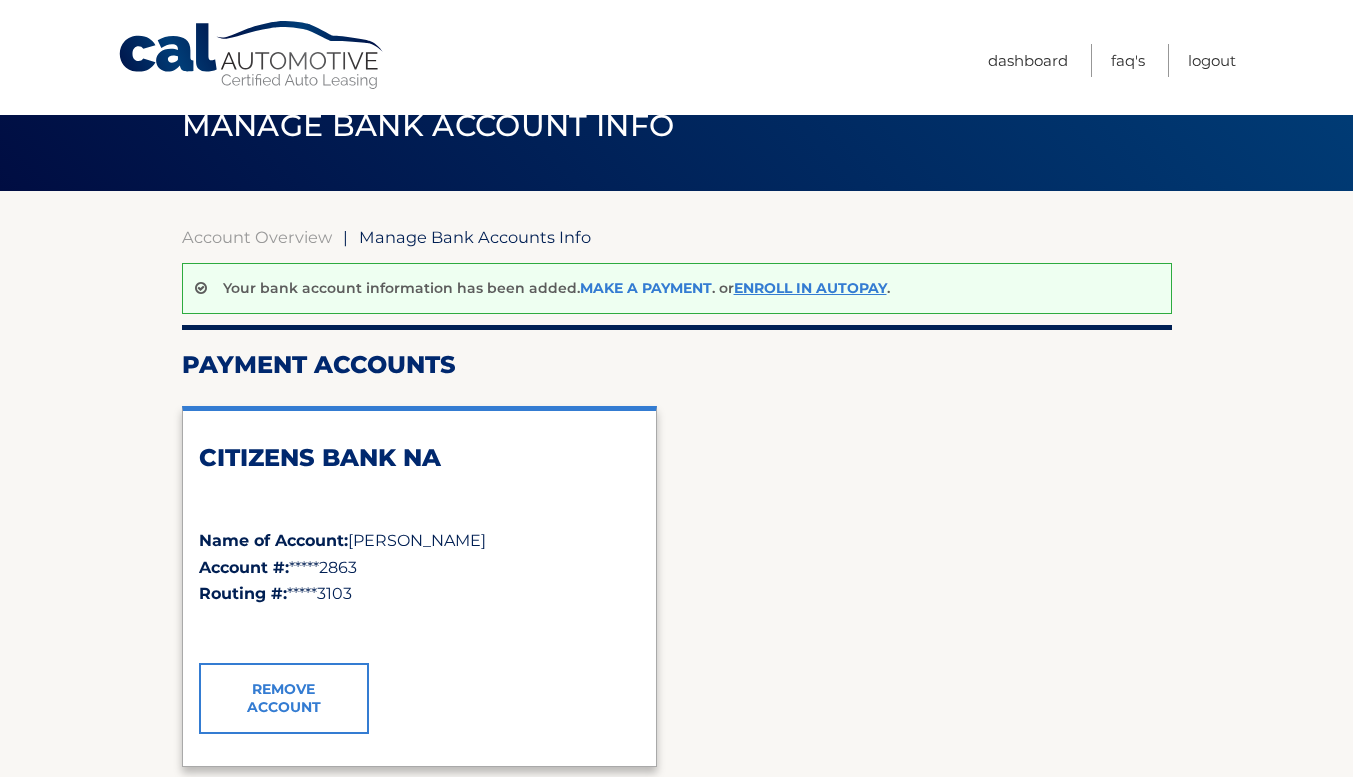 click on "Make a payment" at bounding box center (646, 288) 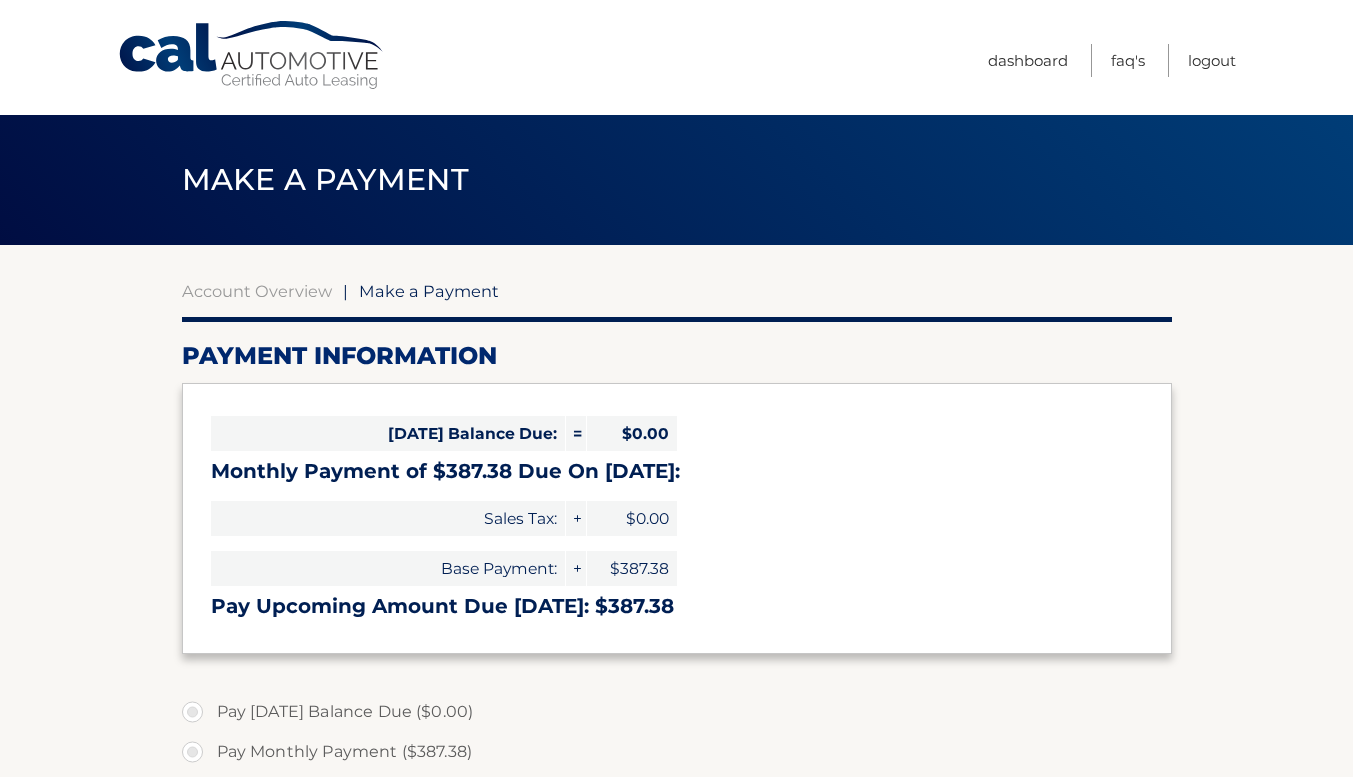 select on "NjJhMjM2OTUtYzA5Yi00MDVmLWI1ZTgtYzQwNmNkN2U0MWU0" 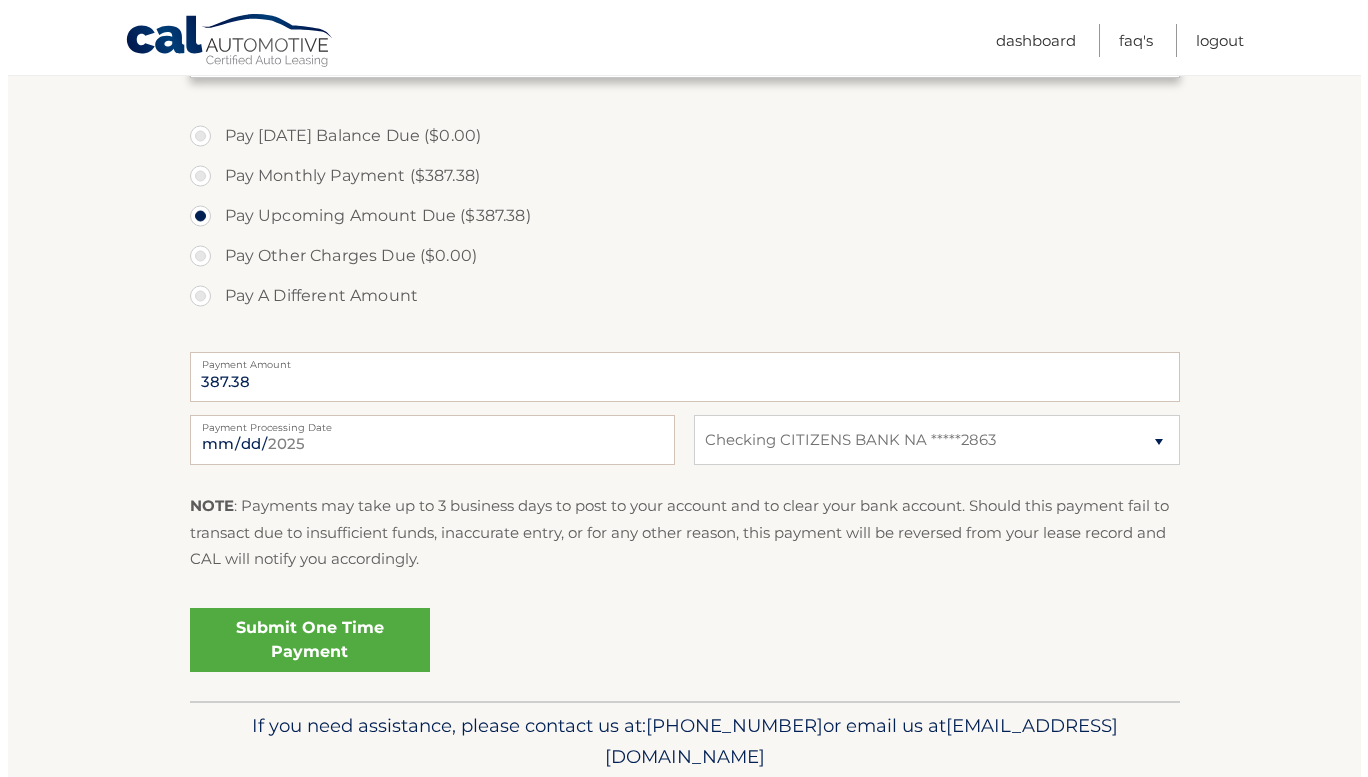 scroll, scrollTop: 600, scrollLeft: 0, axis: vertical 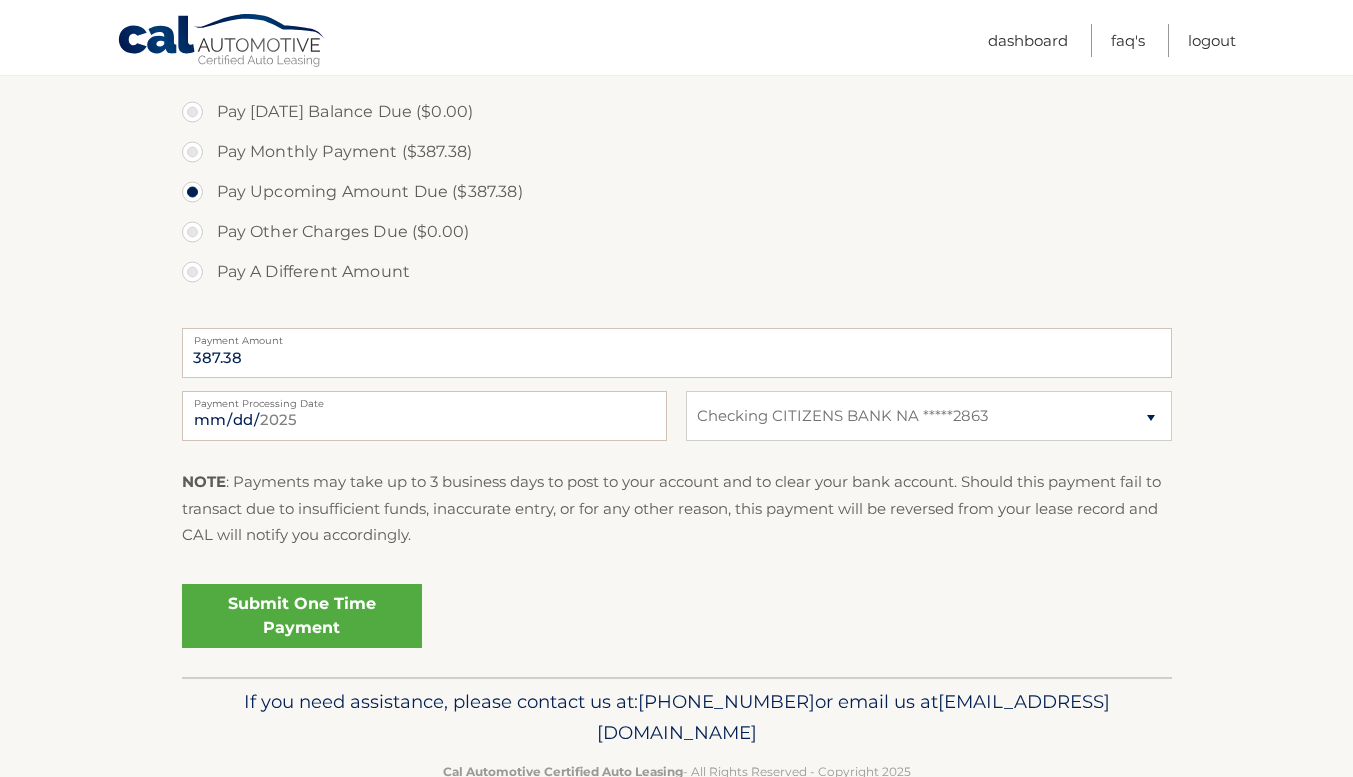 click on "Submit One Time Payment" at bounding box center (302, 616) 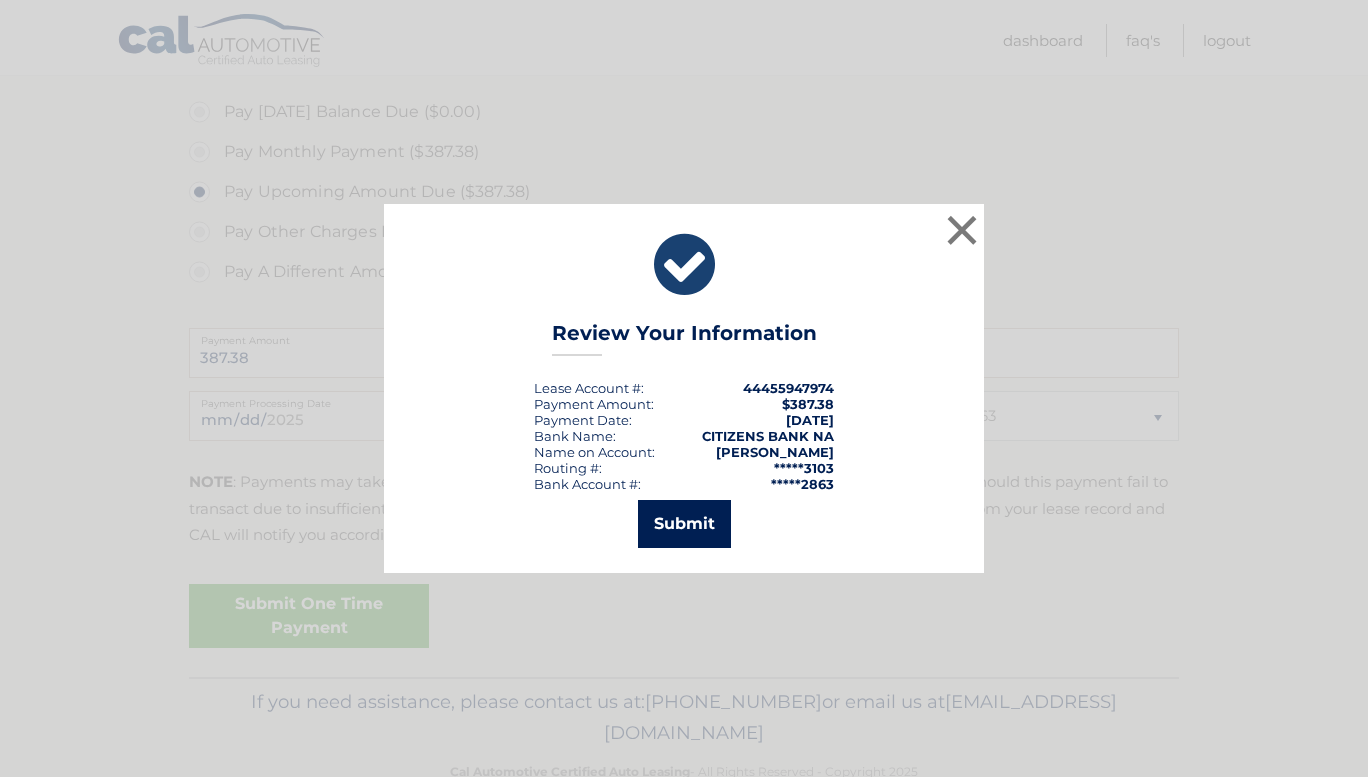 click on "Submit" at bounding box center [684, 524] 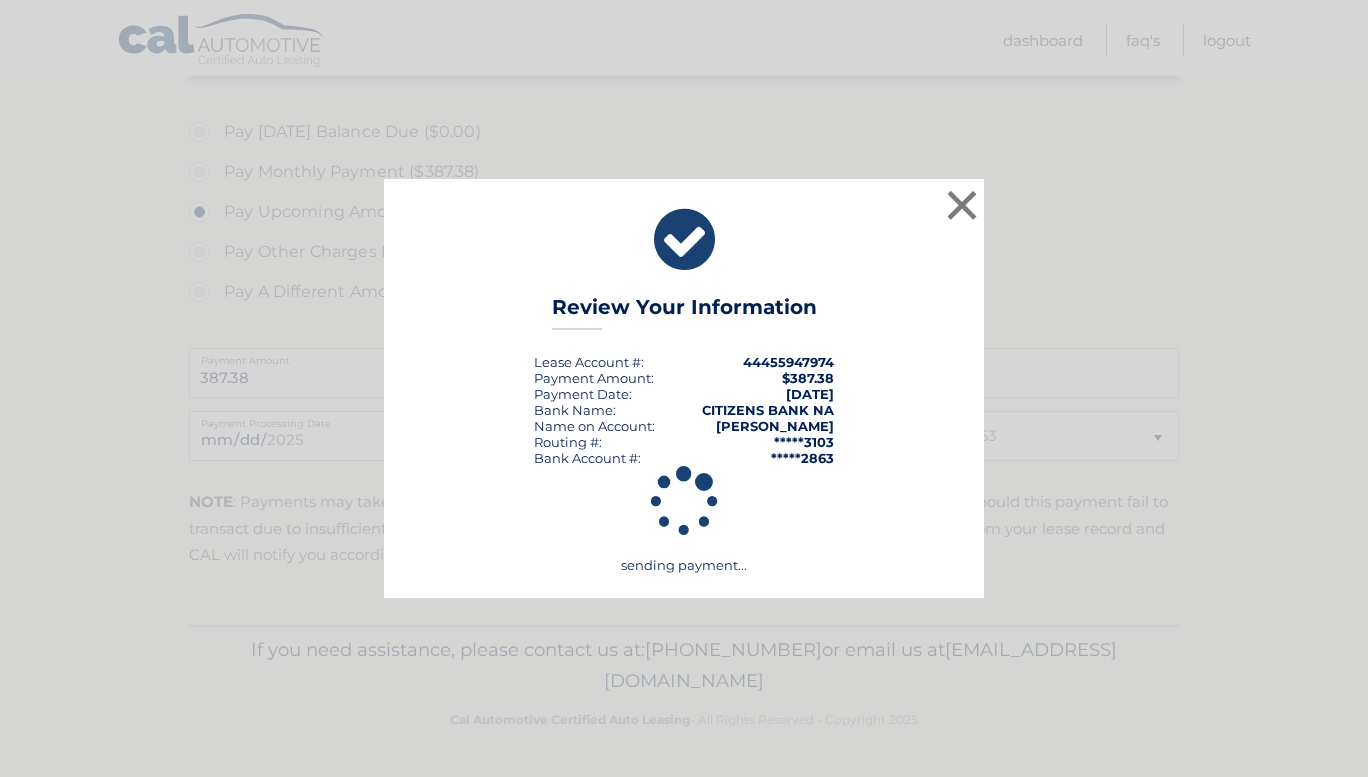 scroll, scrollTop: 580, scrollLeft: 0, axis: vertical 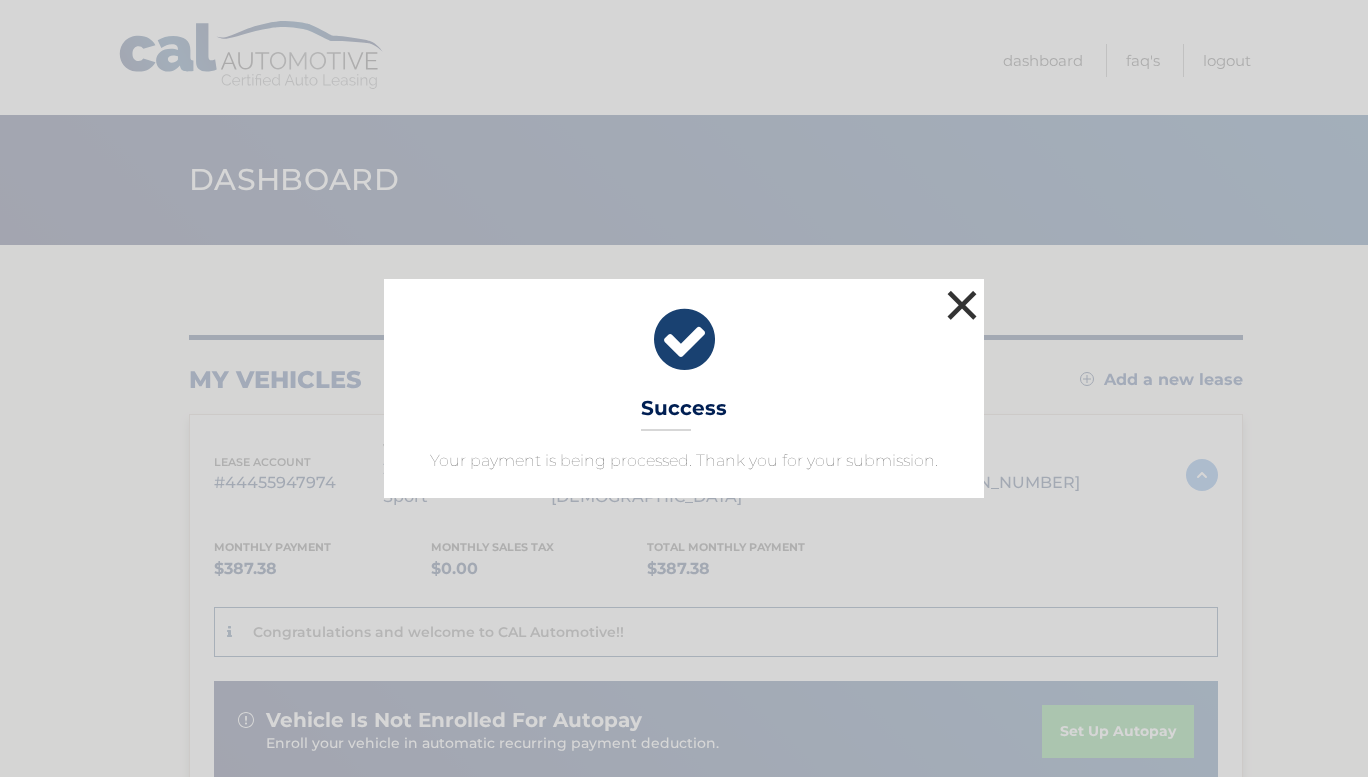 click on "×" at bounding box center (962, 305) 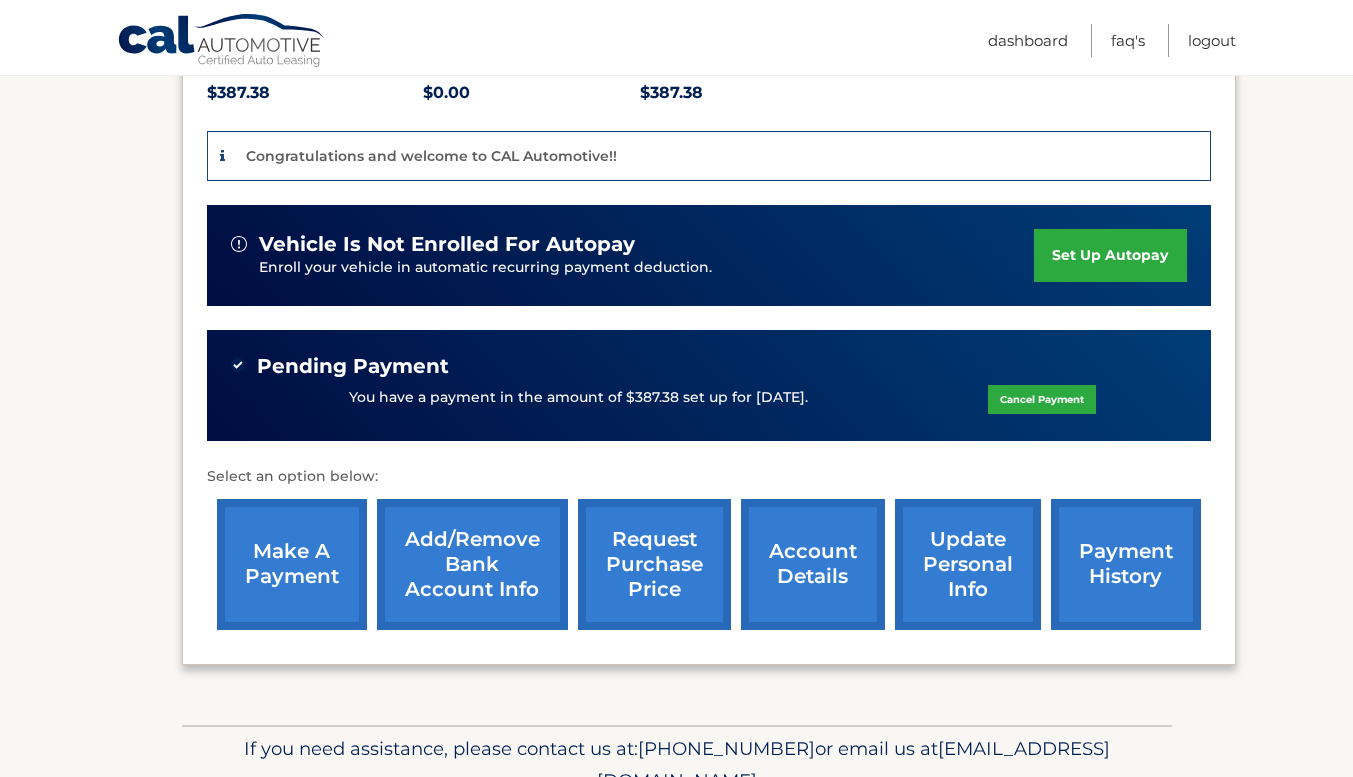 scroll, scrollTop: 500, scrollLeft: 0, axis: vertical 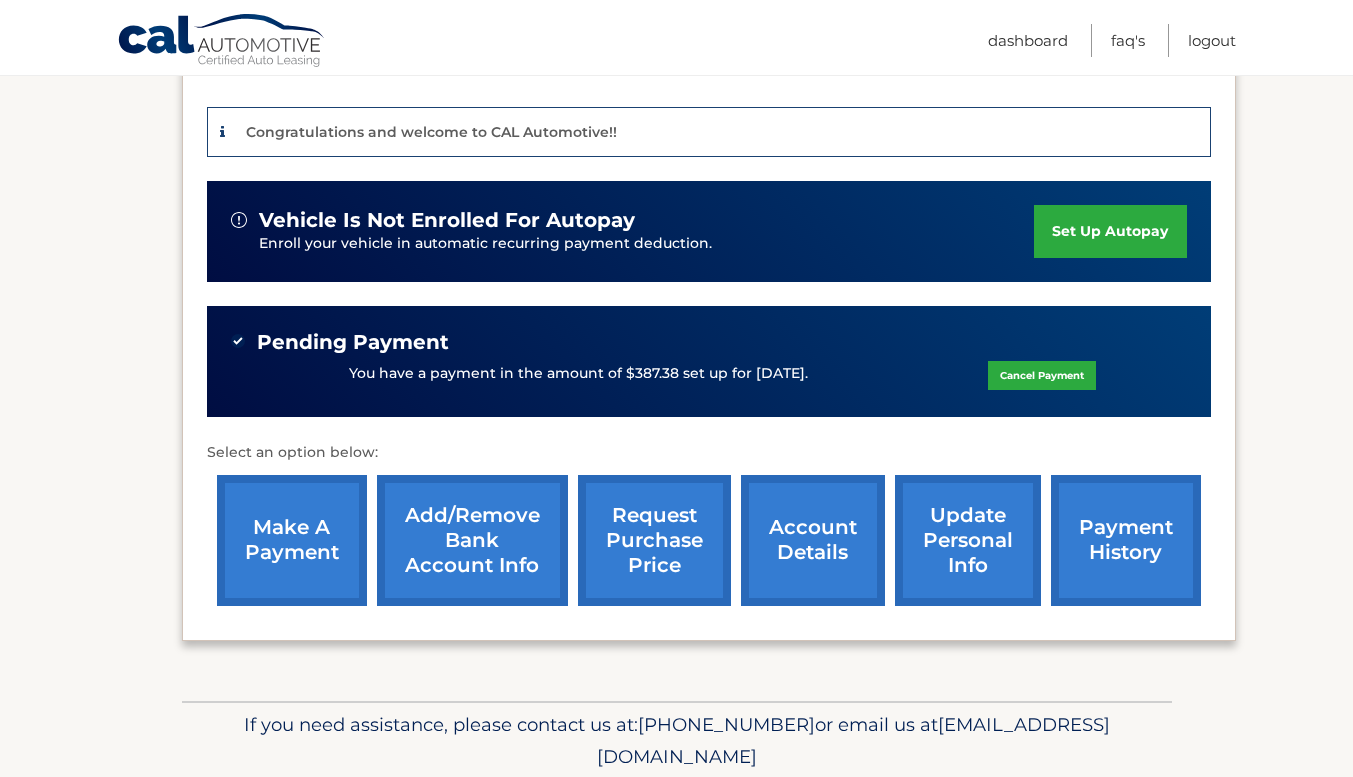 click on "account details" at bounding box center [813, 540] 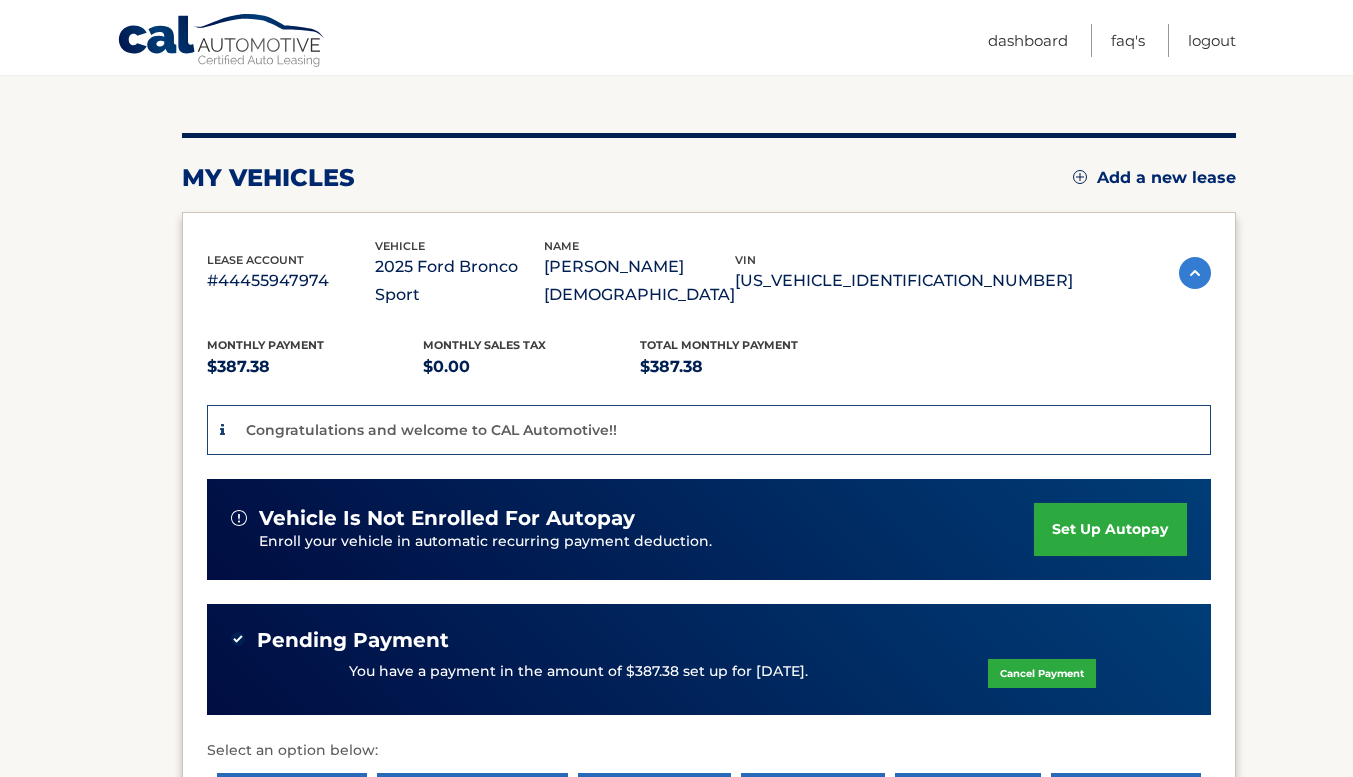 scroll, scrollTop: 200, scrollLeft: 0, axis: vertical 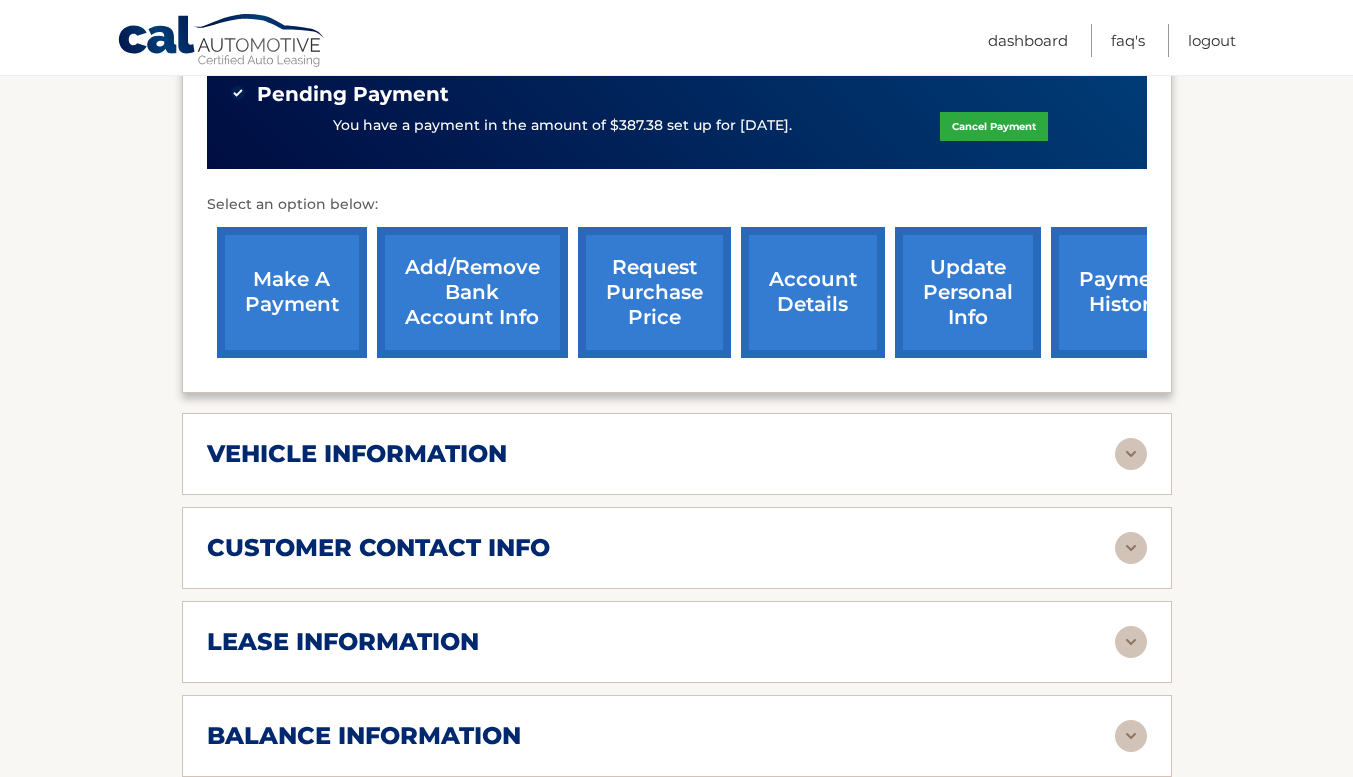 click at bounding box center (1131, 454) 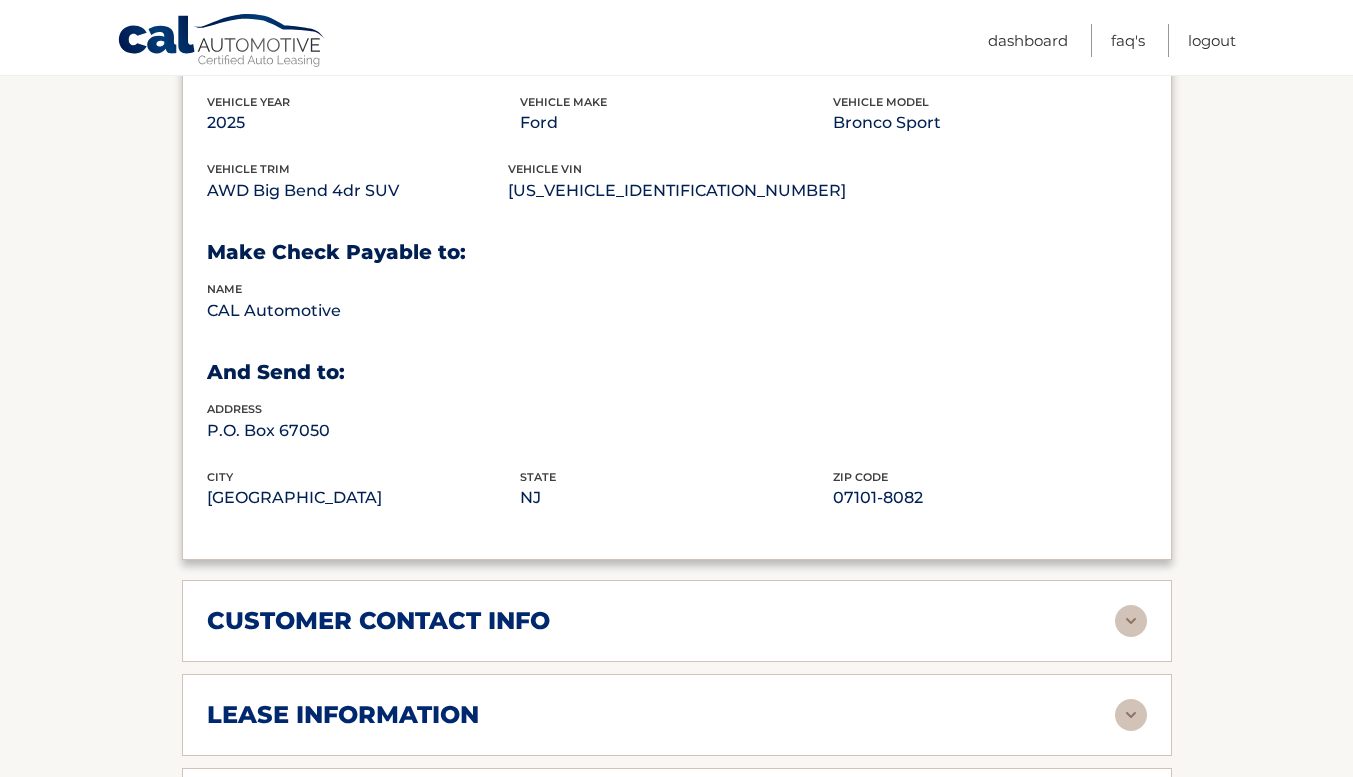 scroll, scrollTop: 1200, scrollLeft: 0, axis: vertical 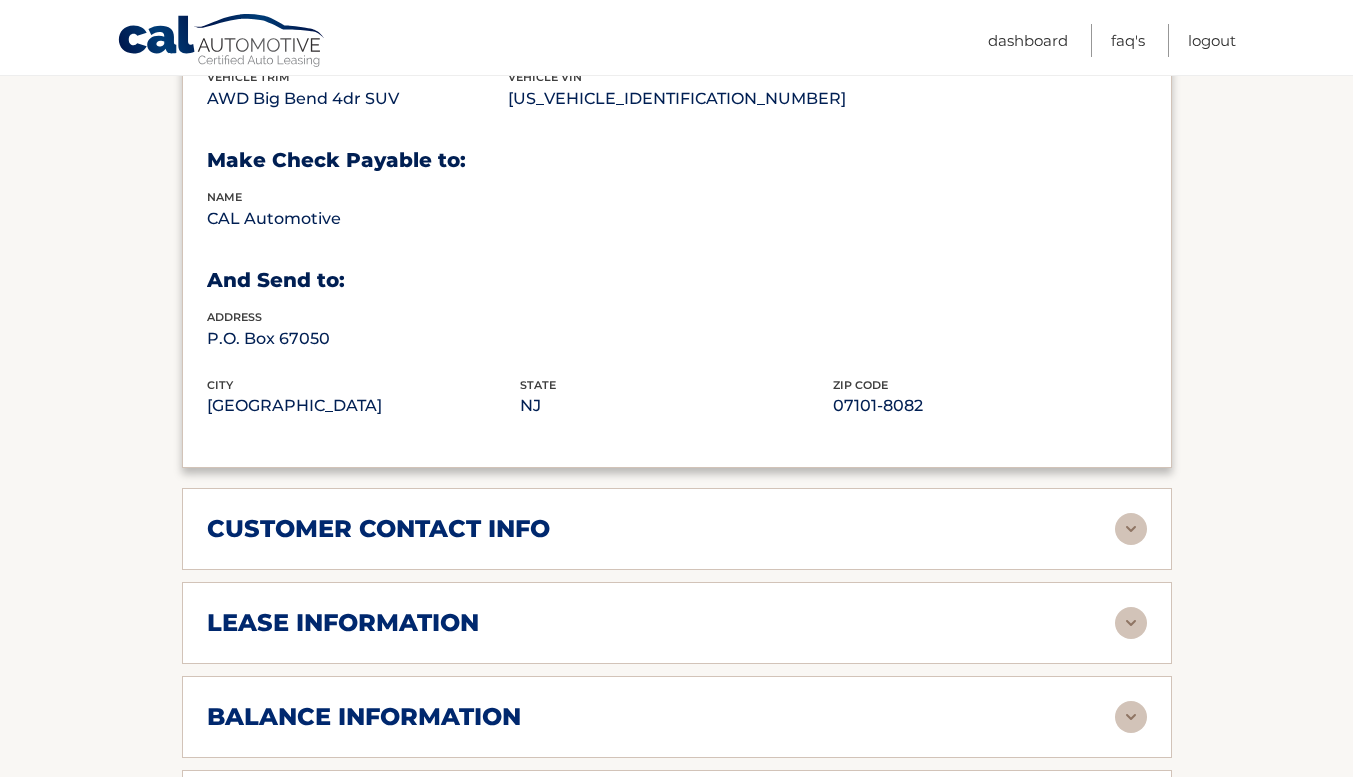 click at bounding box center (1131, 529) 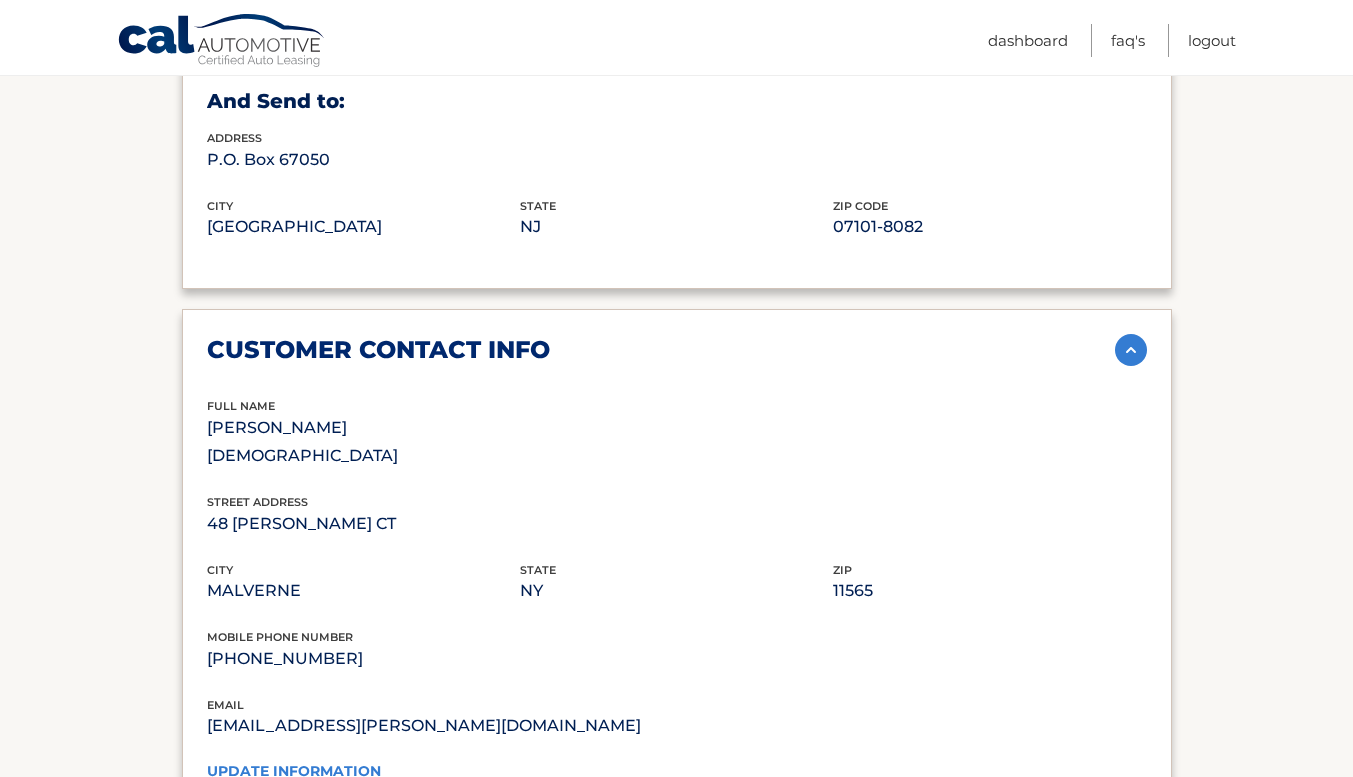 scroll, scrollTop: 1400, scrollLeft: 0, axis: vertical 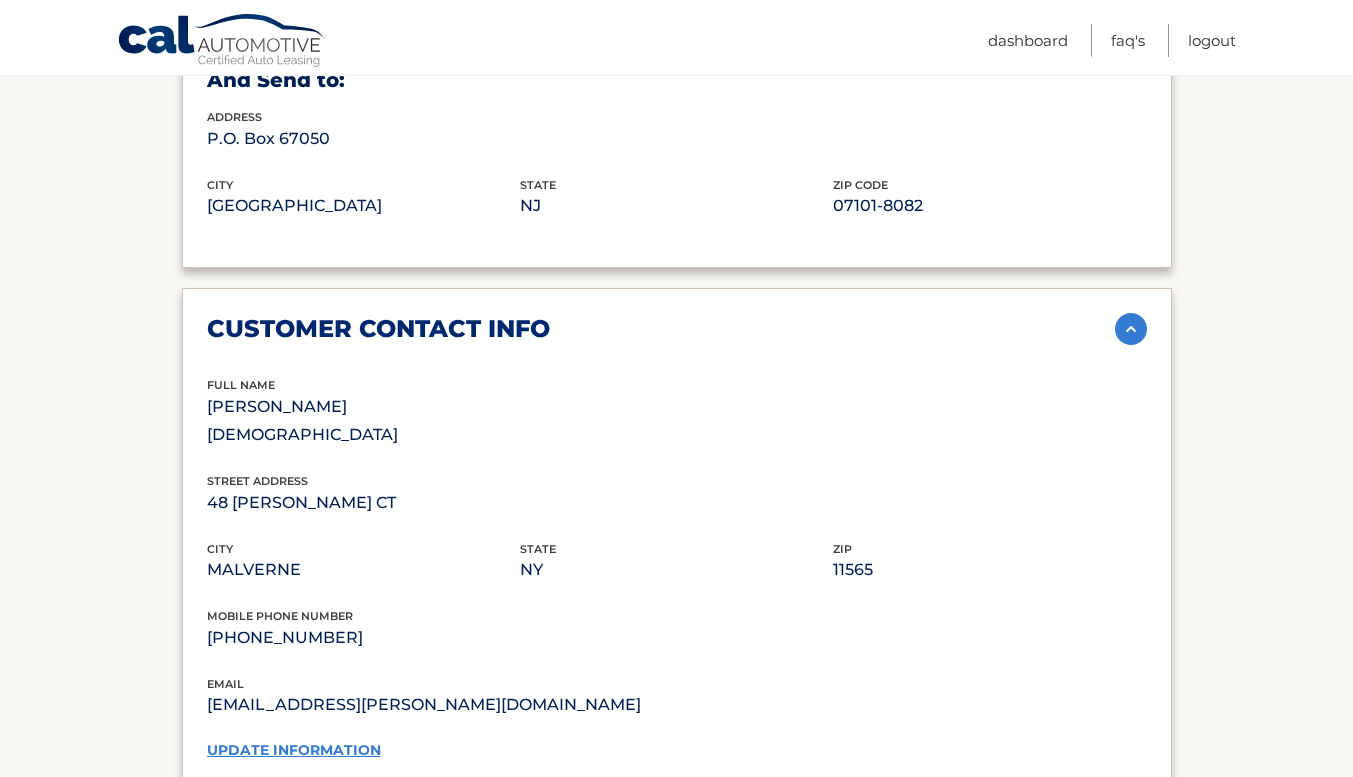 click on "update information" at bounding box center [294, 750] 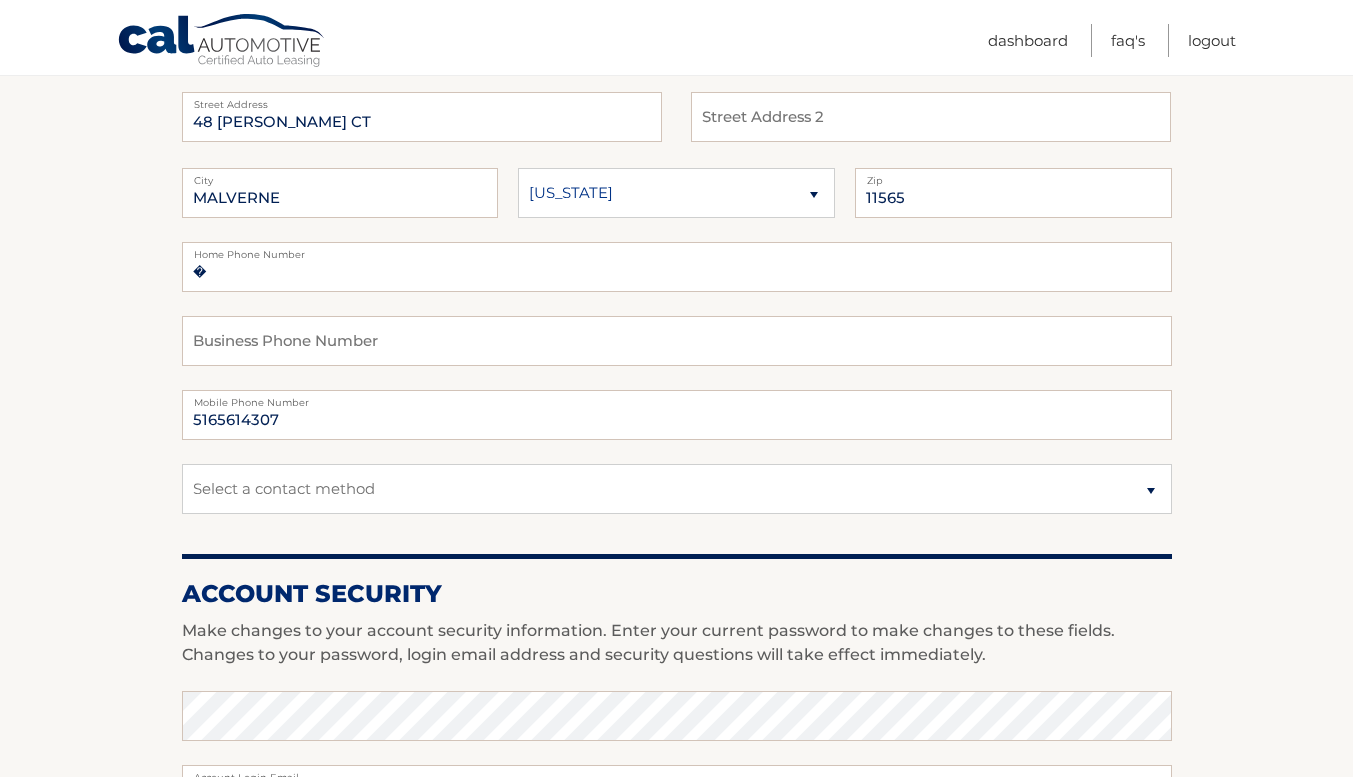scroll, scrollTop: 200, scrollLeft: 0, axis: vertical 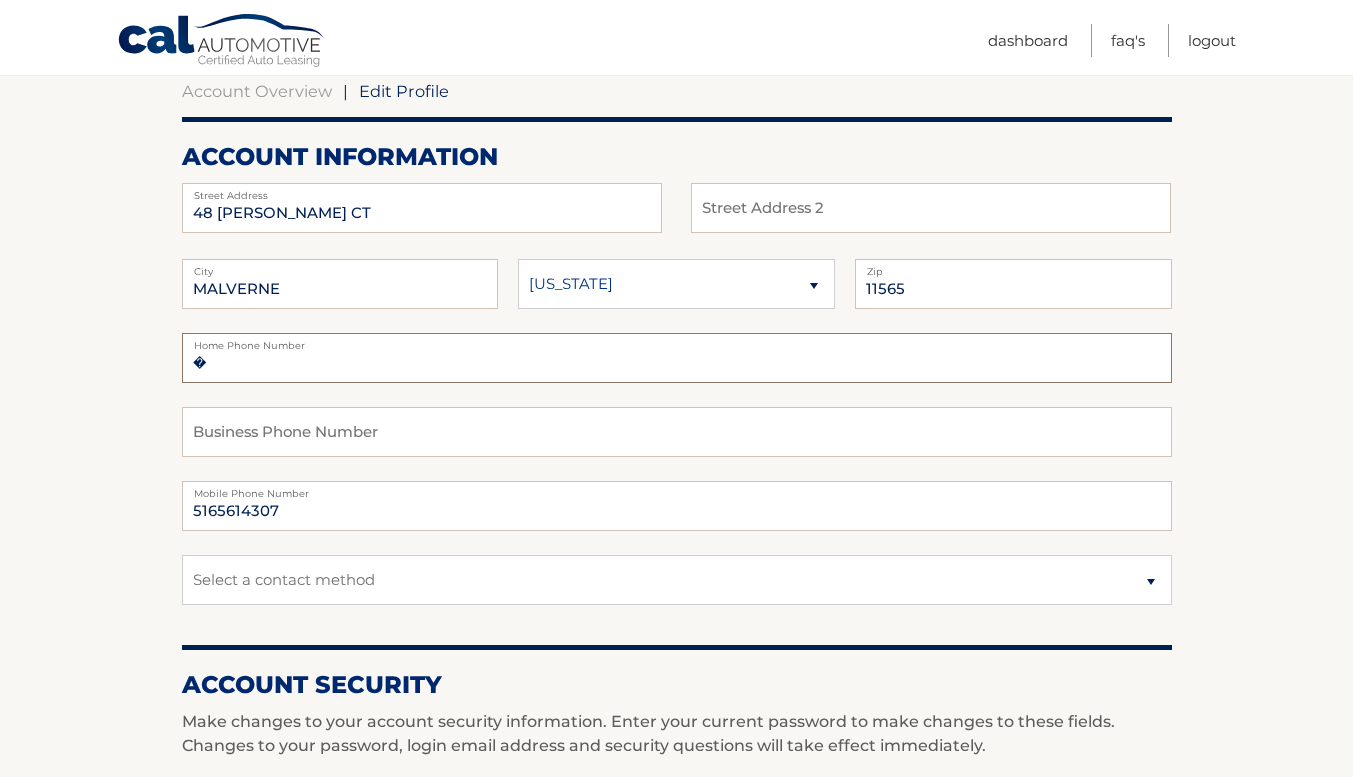 click on "�" at bounding box center [677, 358] 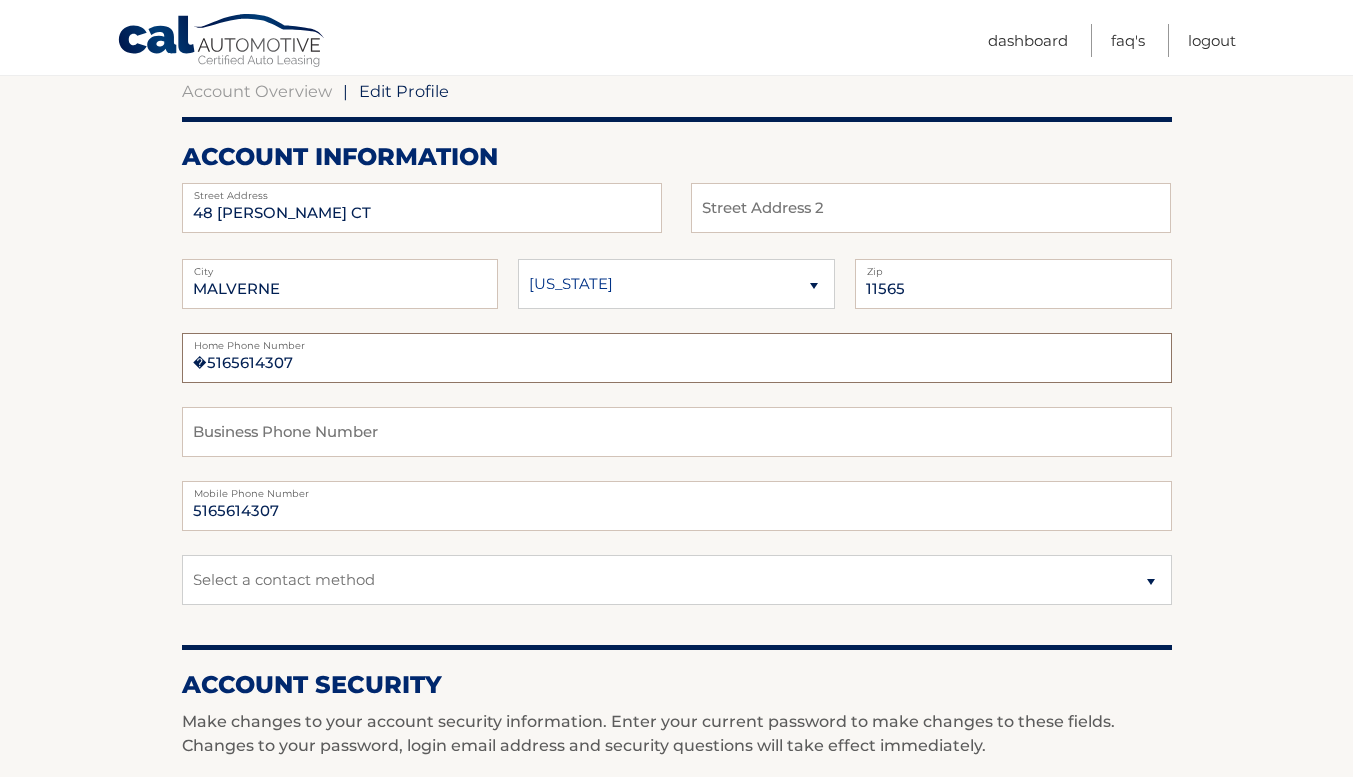 type on "�5165614307" 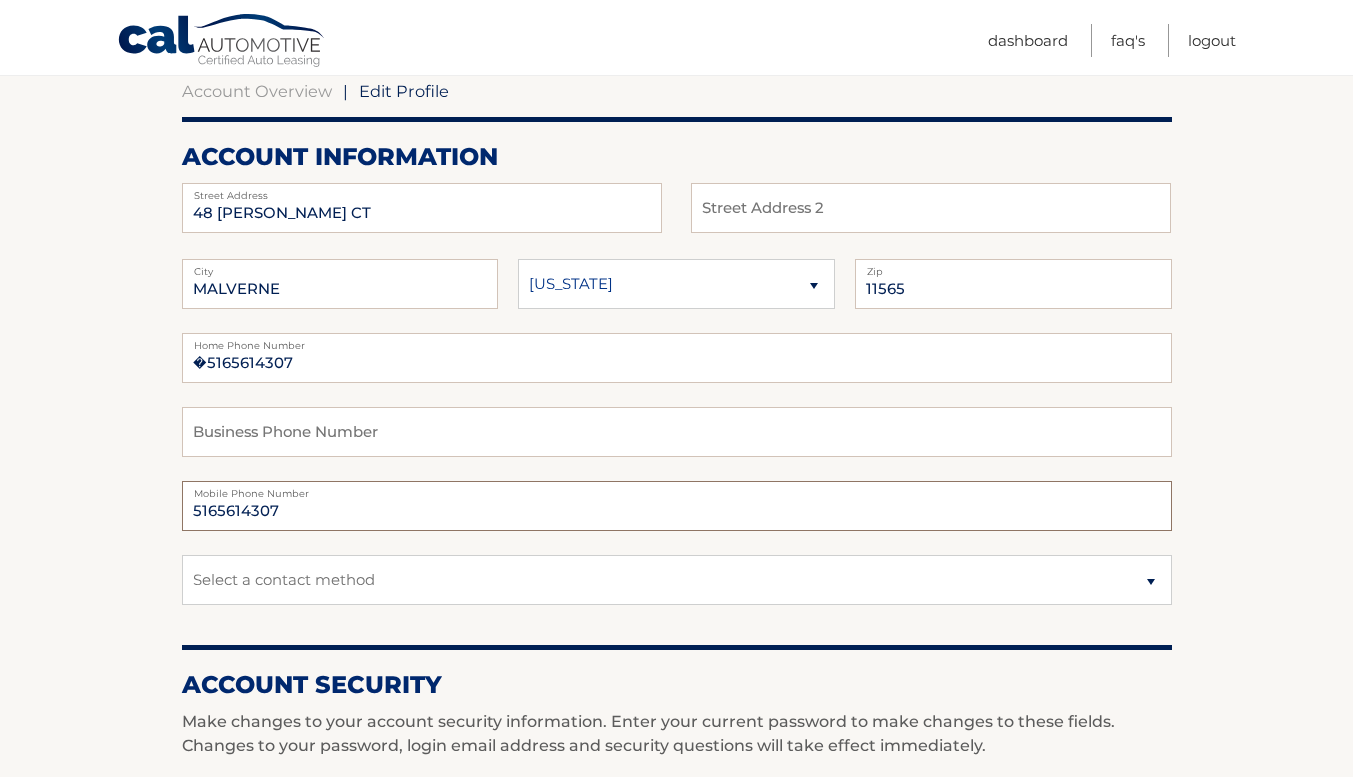 drag, startPoint x: 301, startPoint y: 510, endPoint x: 15, endPoint y: 468, distance: 289.06747 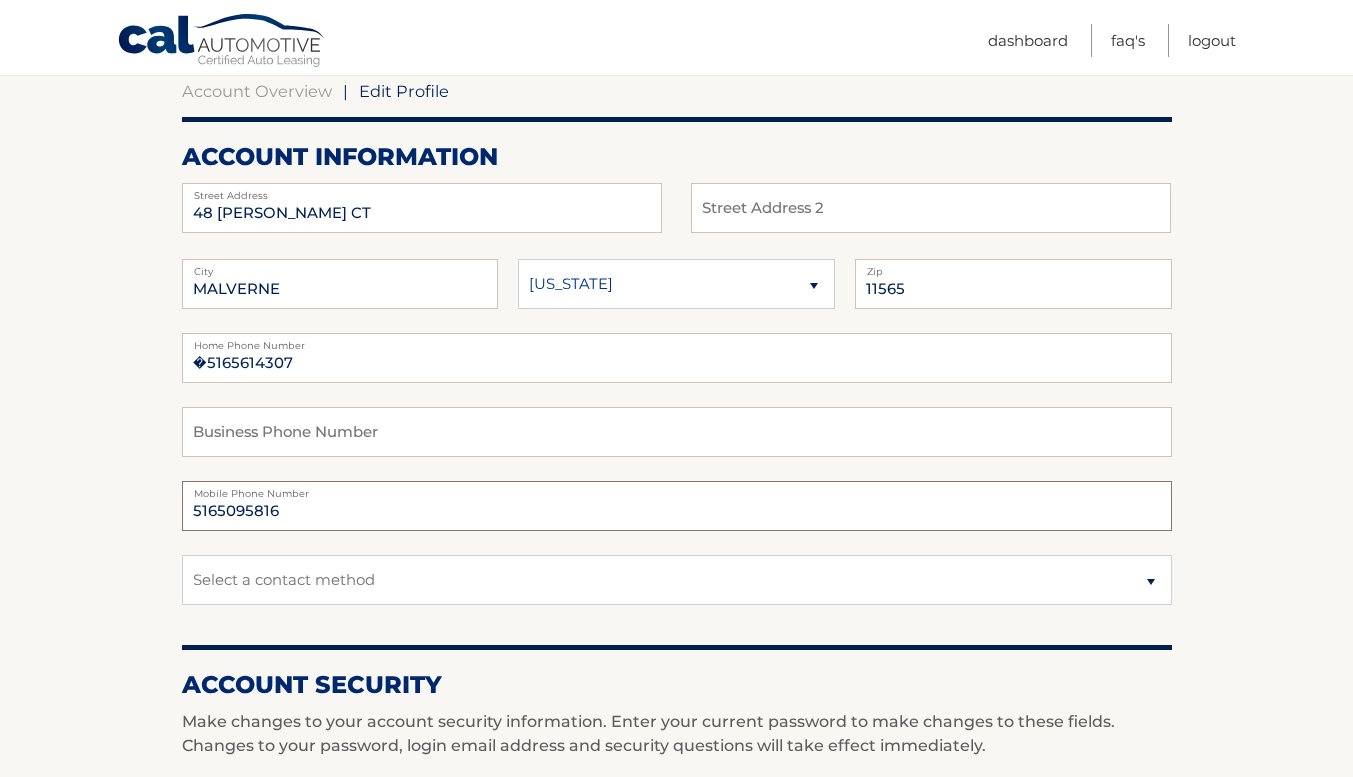 type on "5165095816" 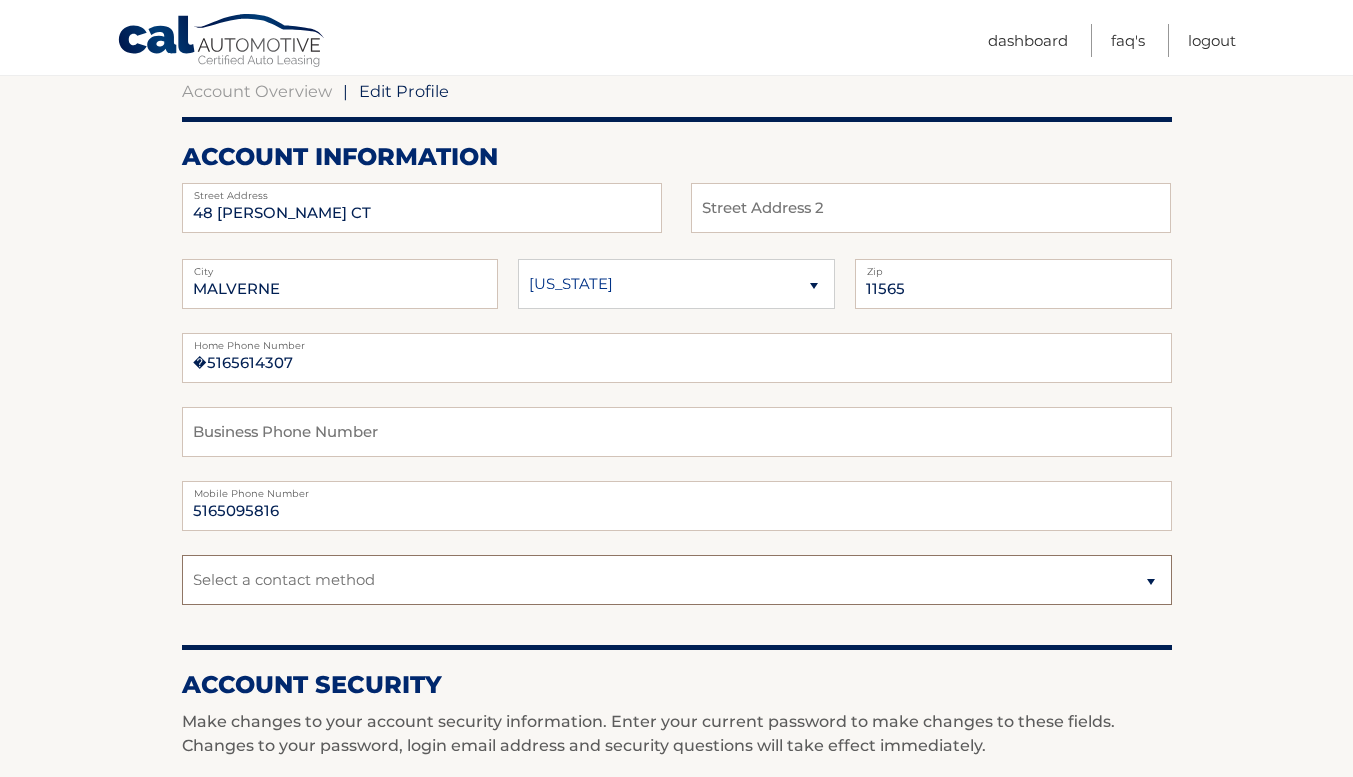click on "Select a contact method
Mobile
Home" at bounding box center [677, 580] 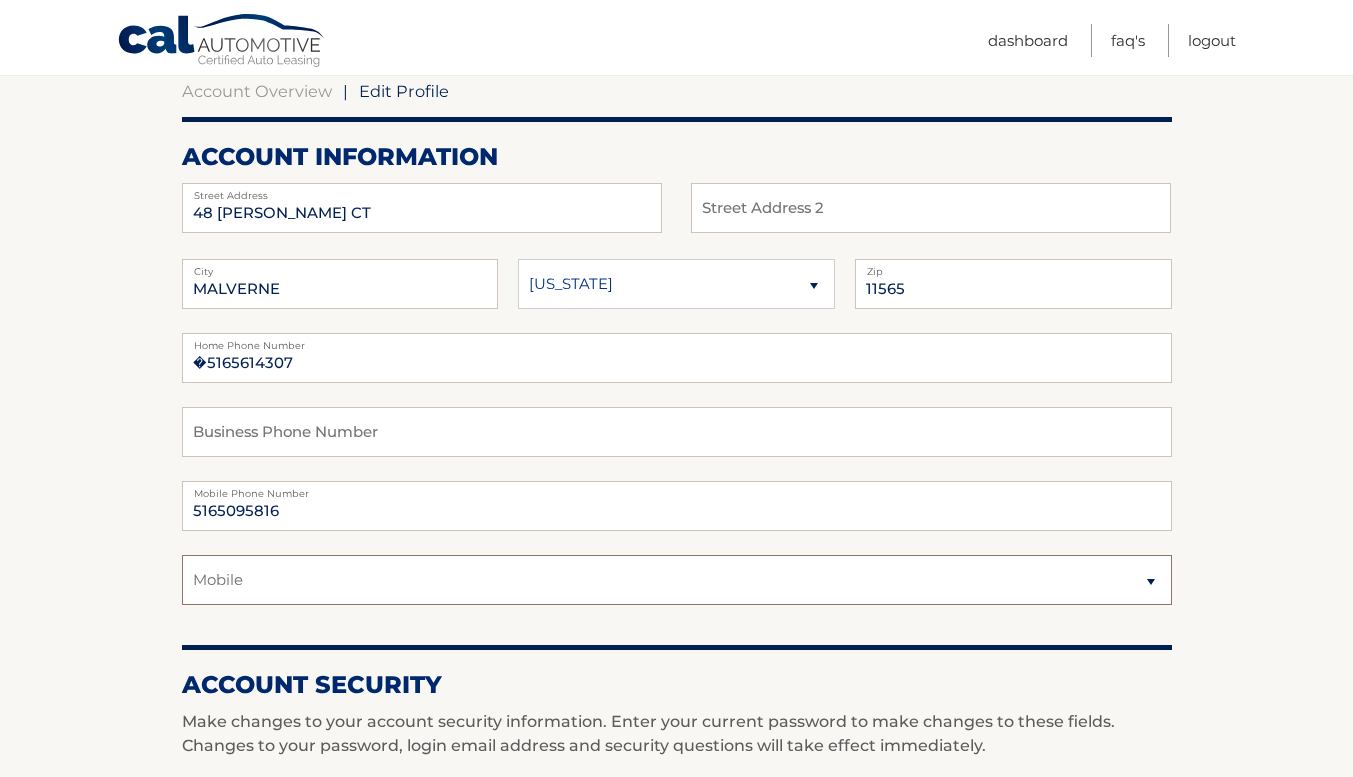 click on "Select a contact method
Mobile
Home" at bounding box center [677, 580] 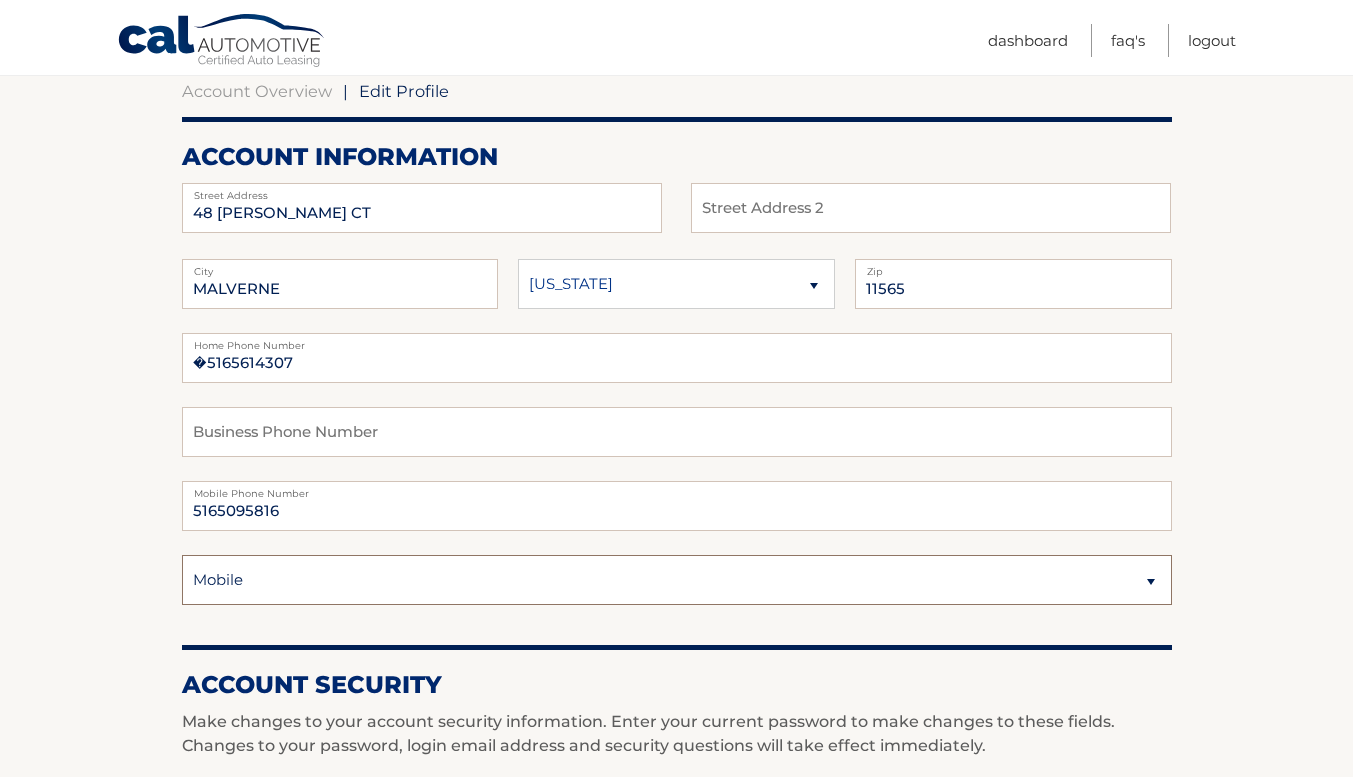 click on "Select a contact method
Mobile
Home" at bounding box center (677, 580) 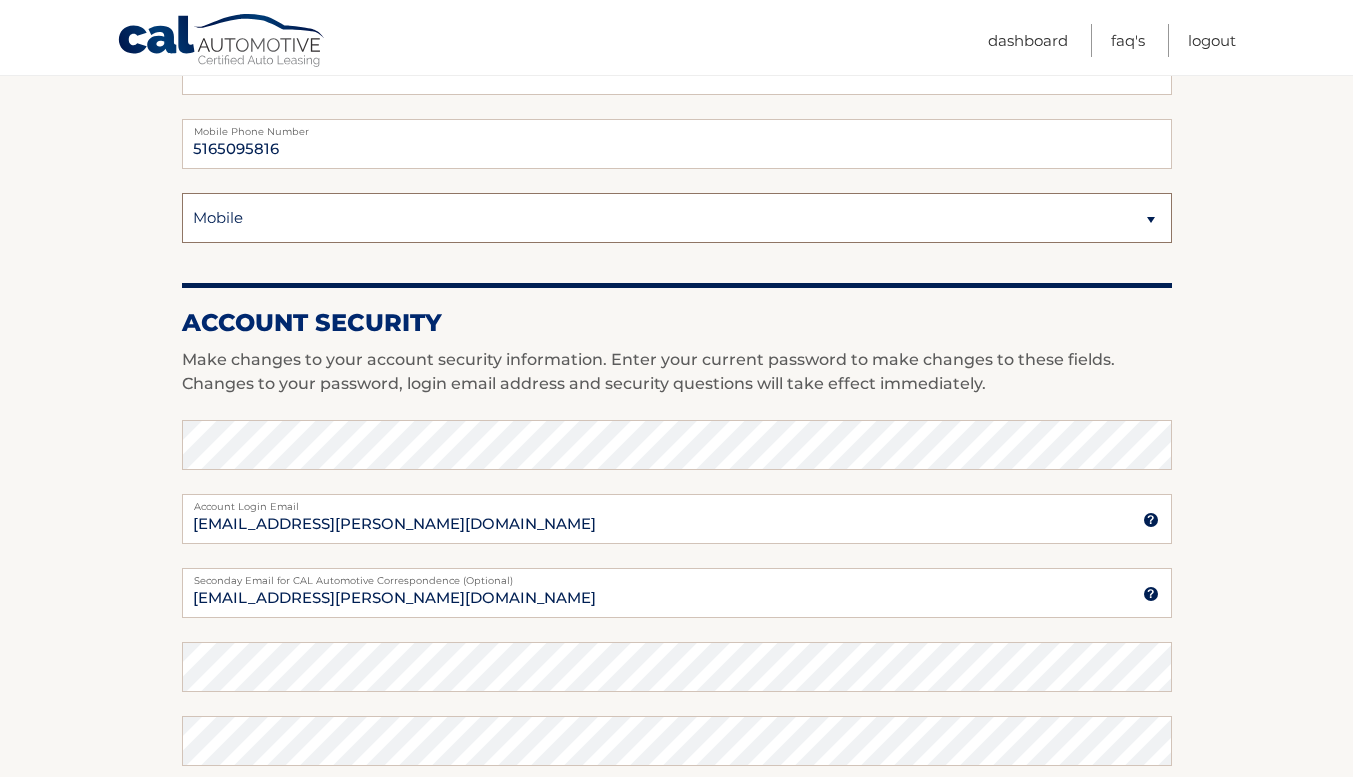 scroll, scrollTop: 600, scrollLeft: 0, axis: vertical 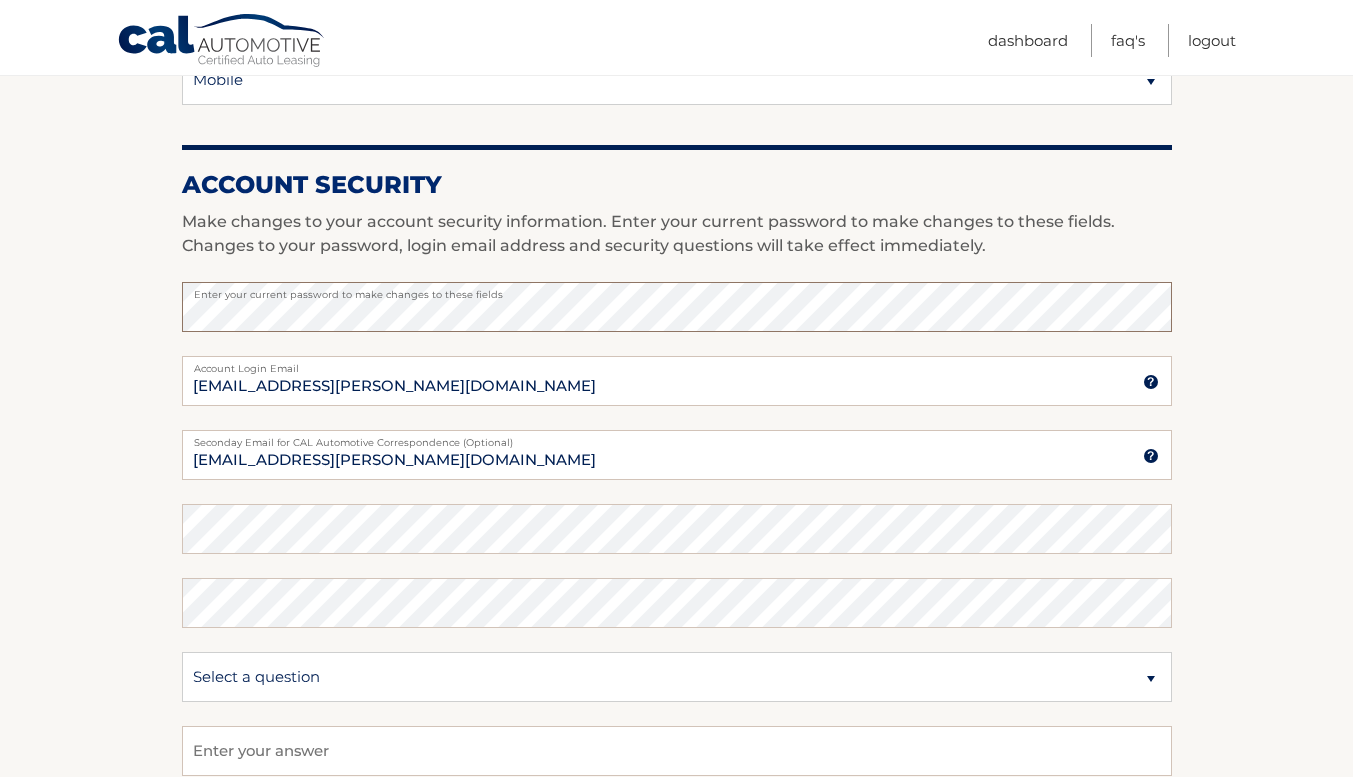 click on "Account Overview
|
Edit Profile
account information
[STREET_ADDRESS][PERSON_NAME] Address
Street Address 2
Zip" at bounding box center (676, 273) 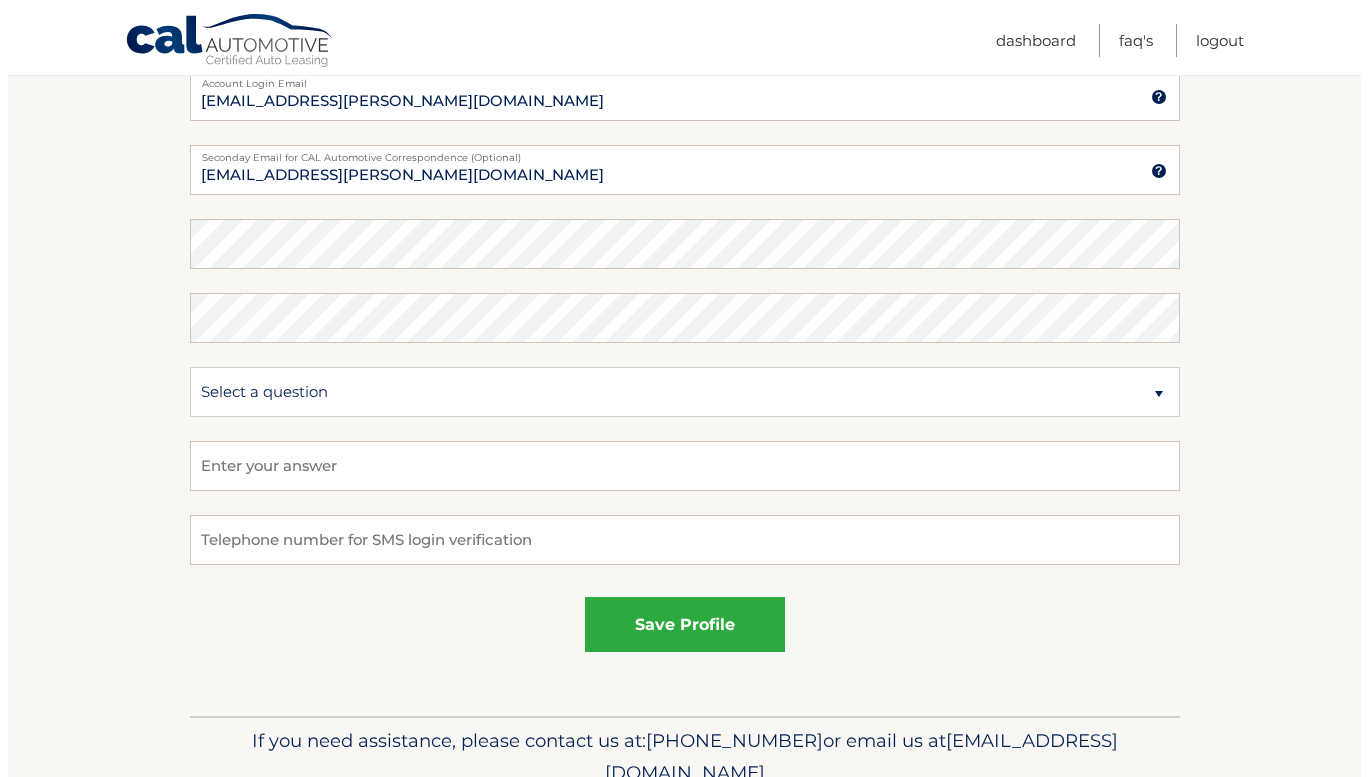 scroll, scrollTop: 1076, scrollLeft: 0, axis: vertical 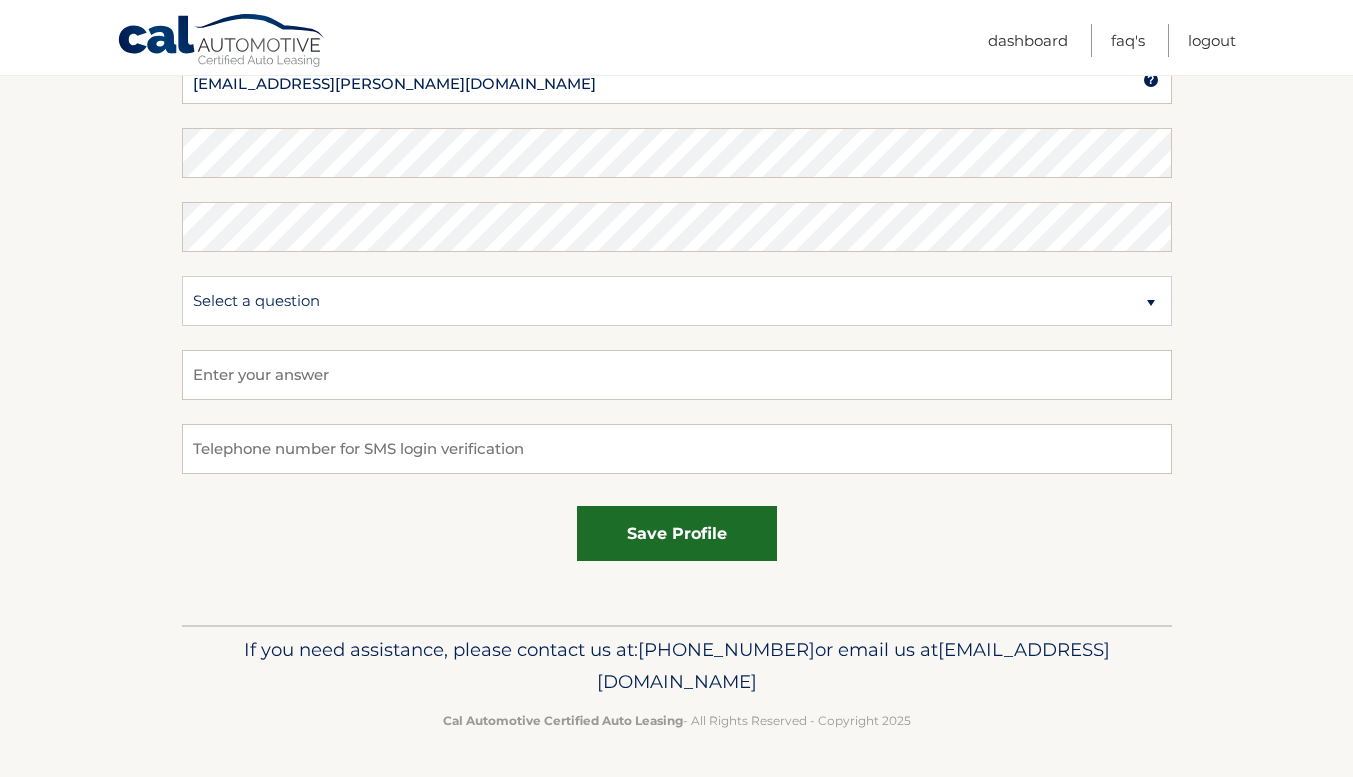 click on "save profile" at bounding box center (677, 533) 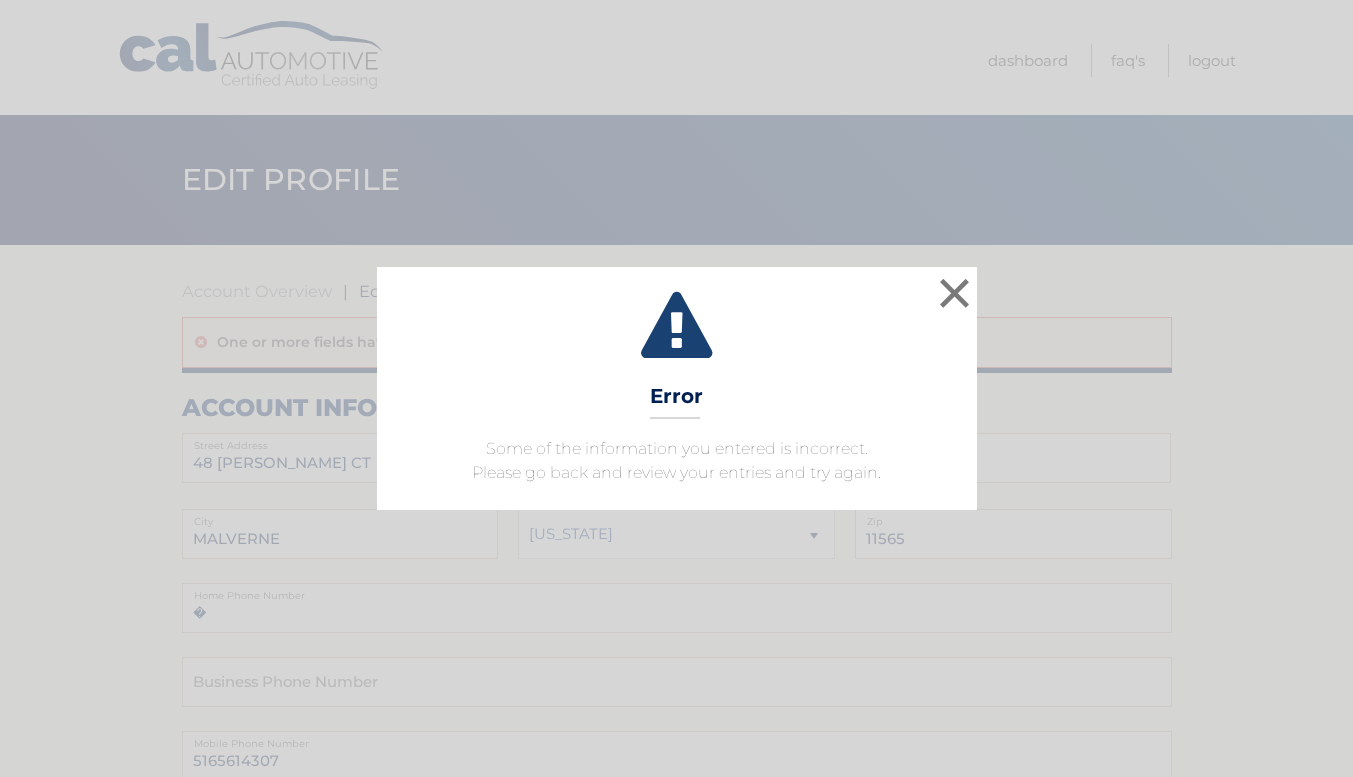 scroll, scrollTop: 0, scrollLeft: 0, axis: both 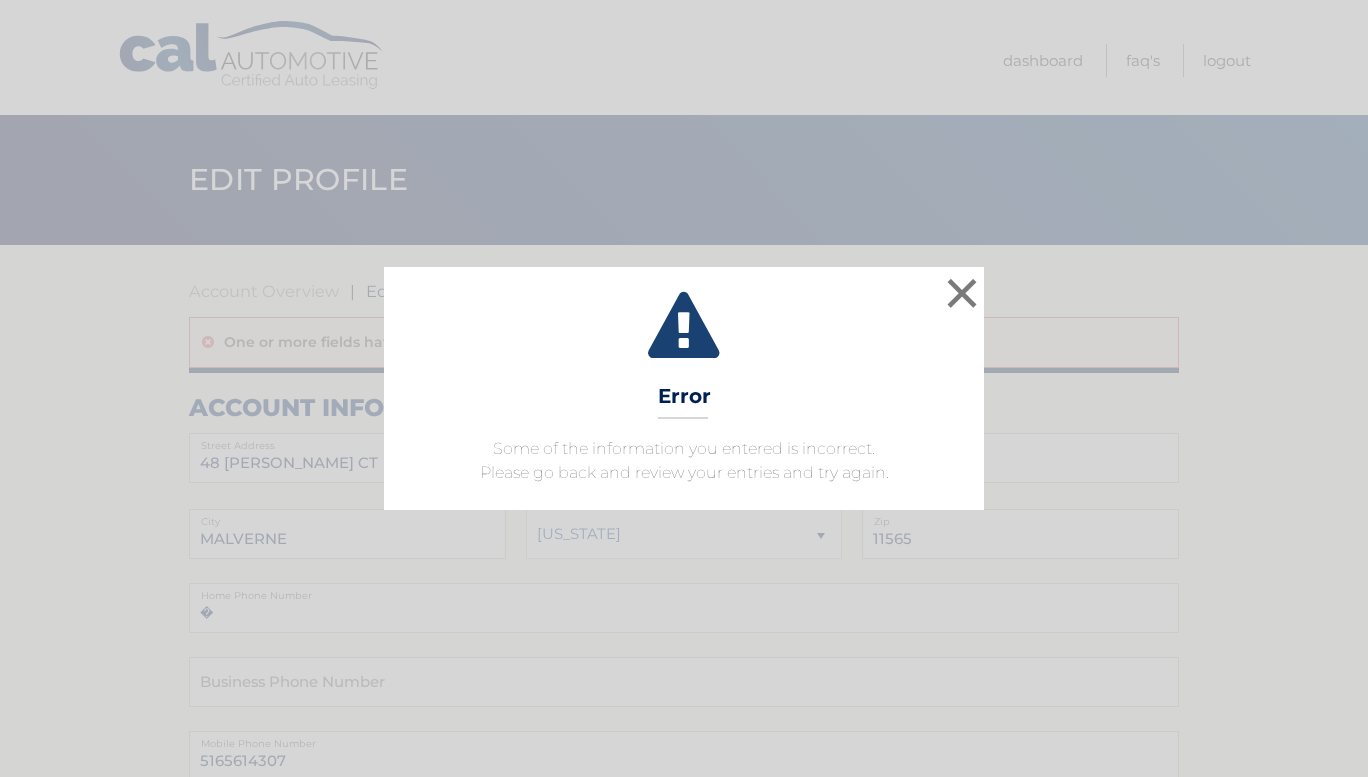 click on "×
Error
Some of the information you entered is incorrect. Please go back and
review your entries and try again." at bounding box center [684, 388] 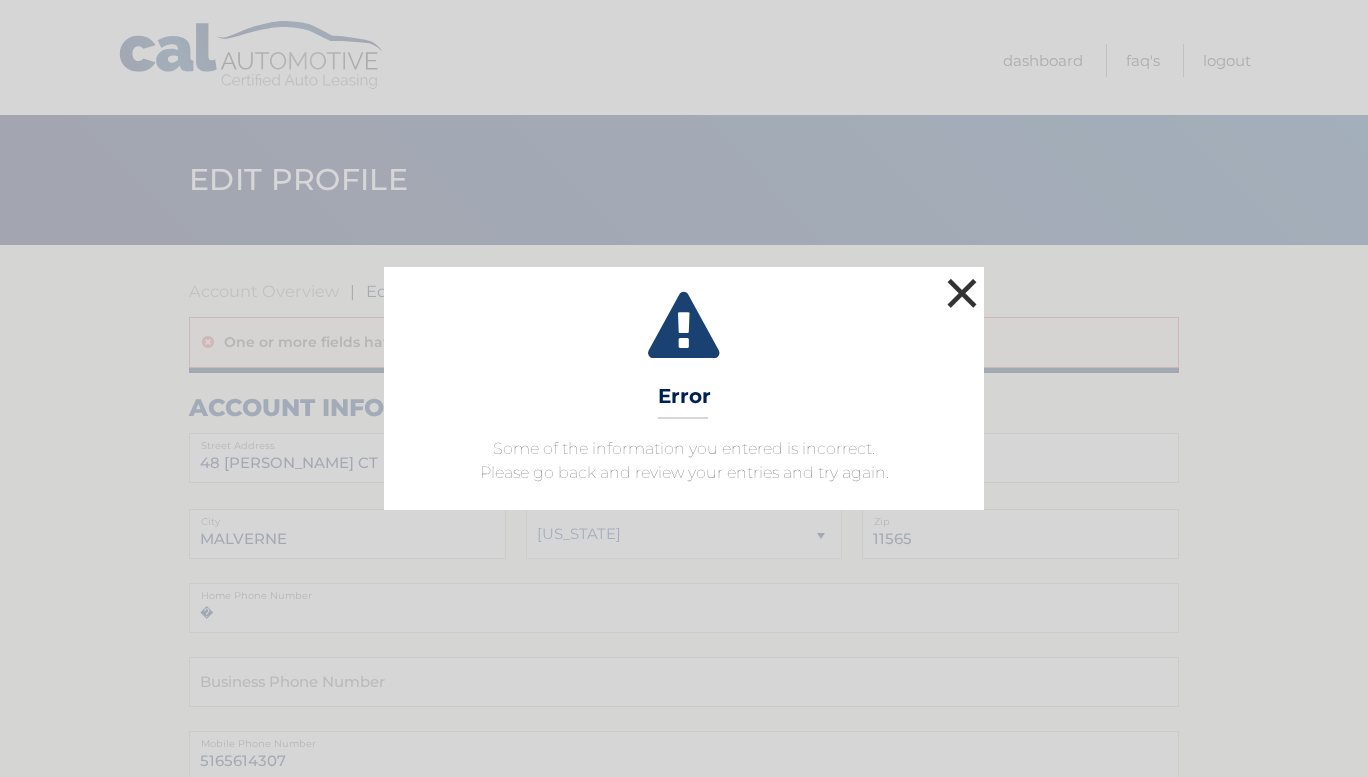 click on "×" at bounding box center (962, 293) 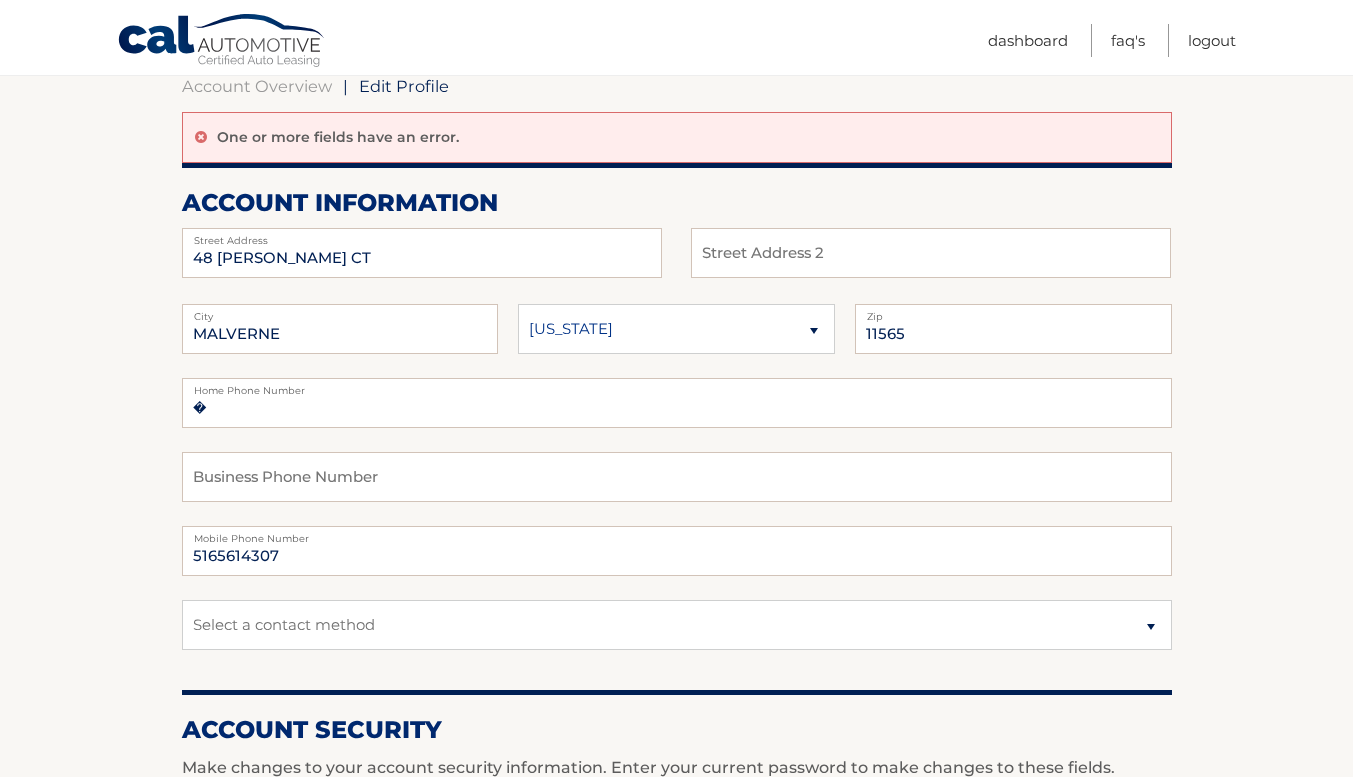 scroll, scrollTop: 300, scrollLeft: 0, axis: vertical 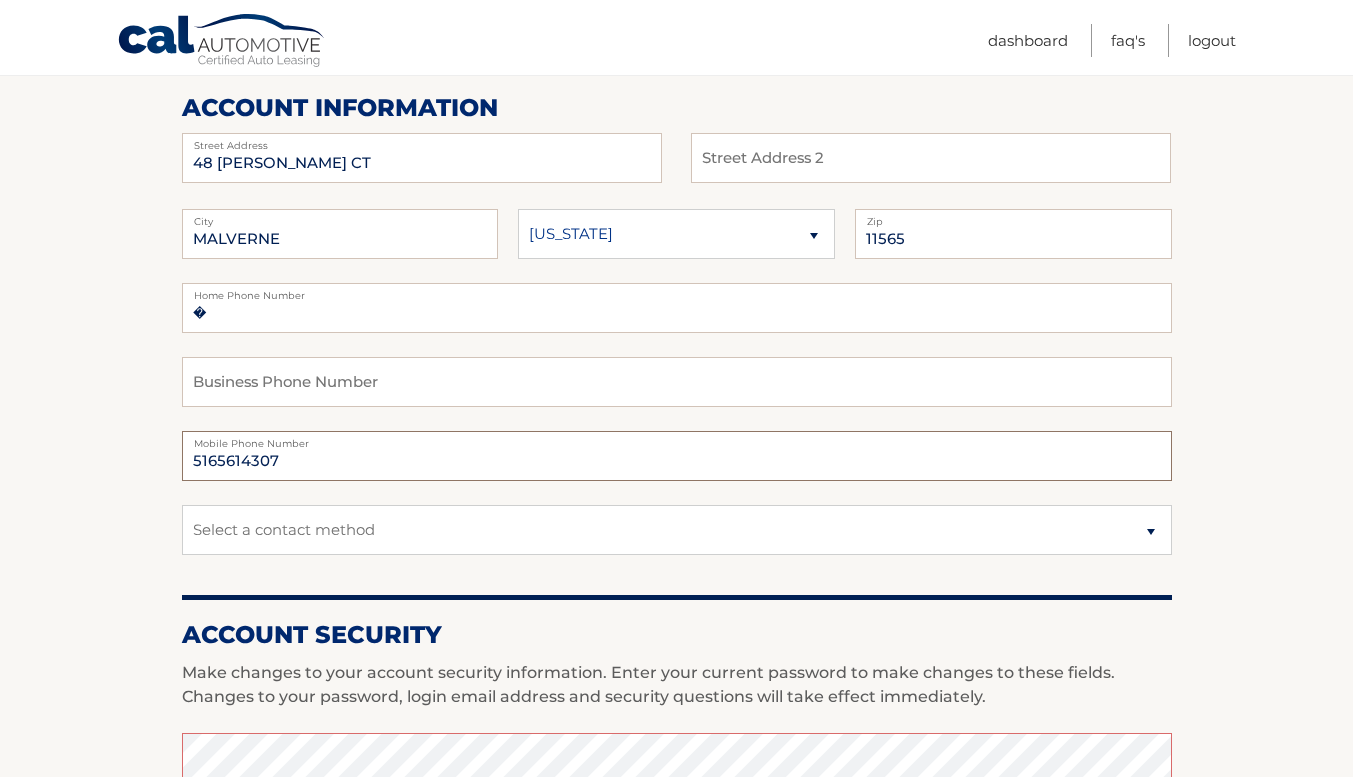 drag, startPoint x: 303, startPoint y: 464, endPoint x: 195, endPoint y: 456, distance: 108.29589 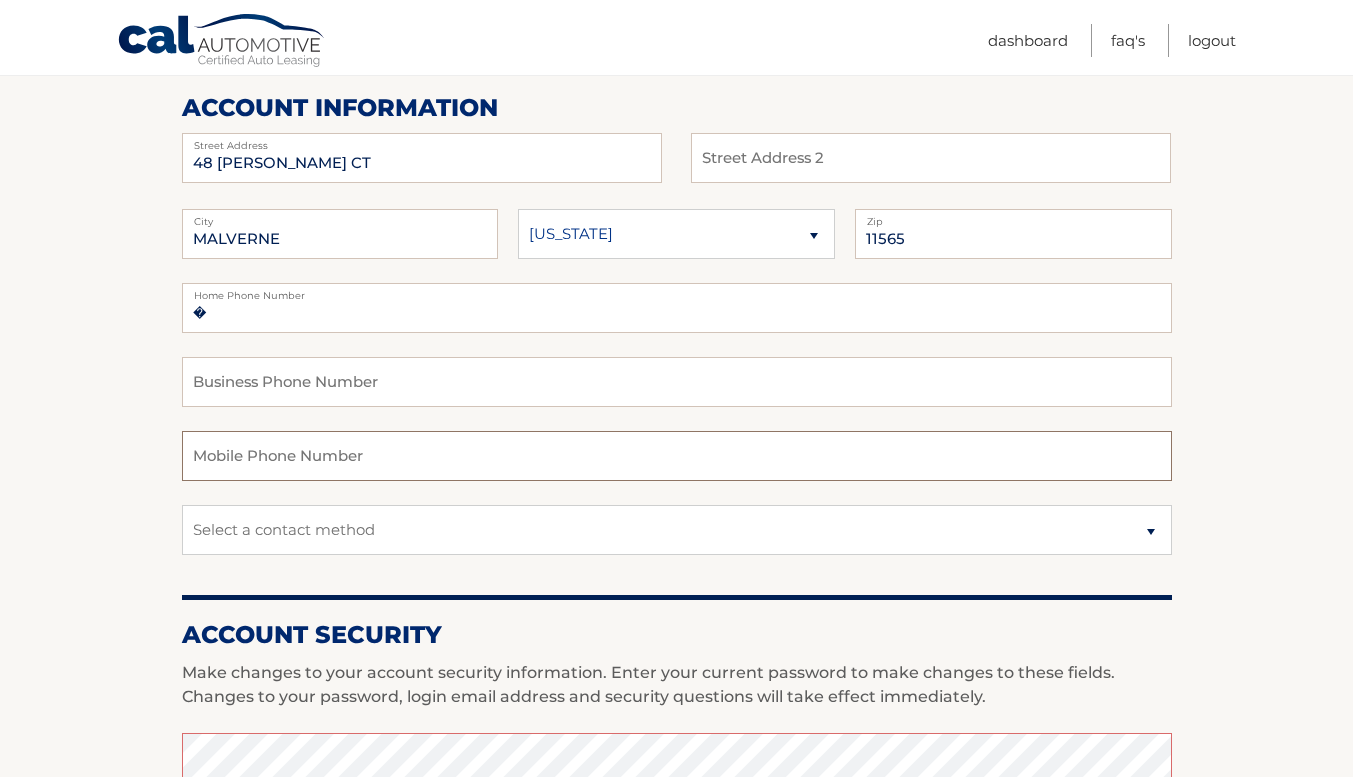 type 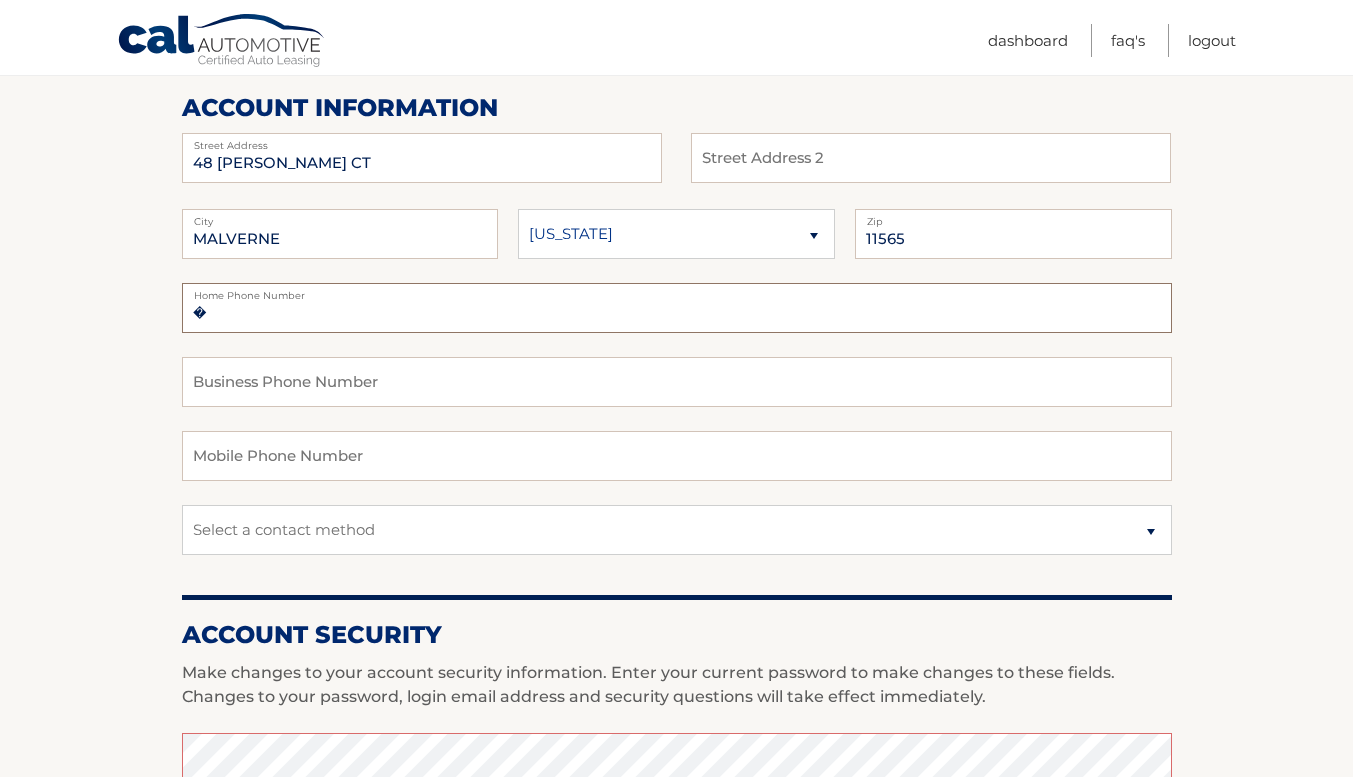 click on "�" at bounding box center (677, 308) 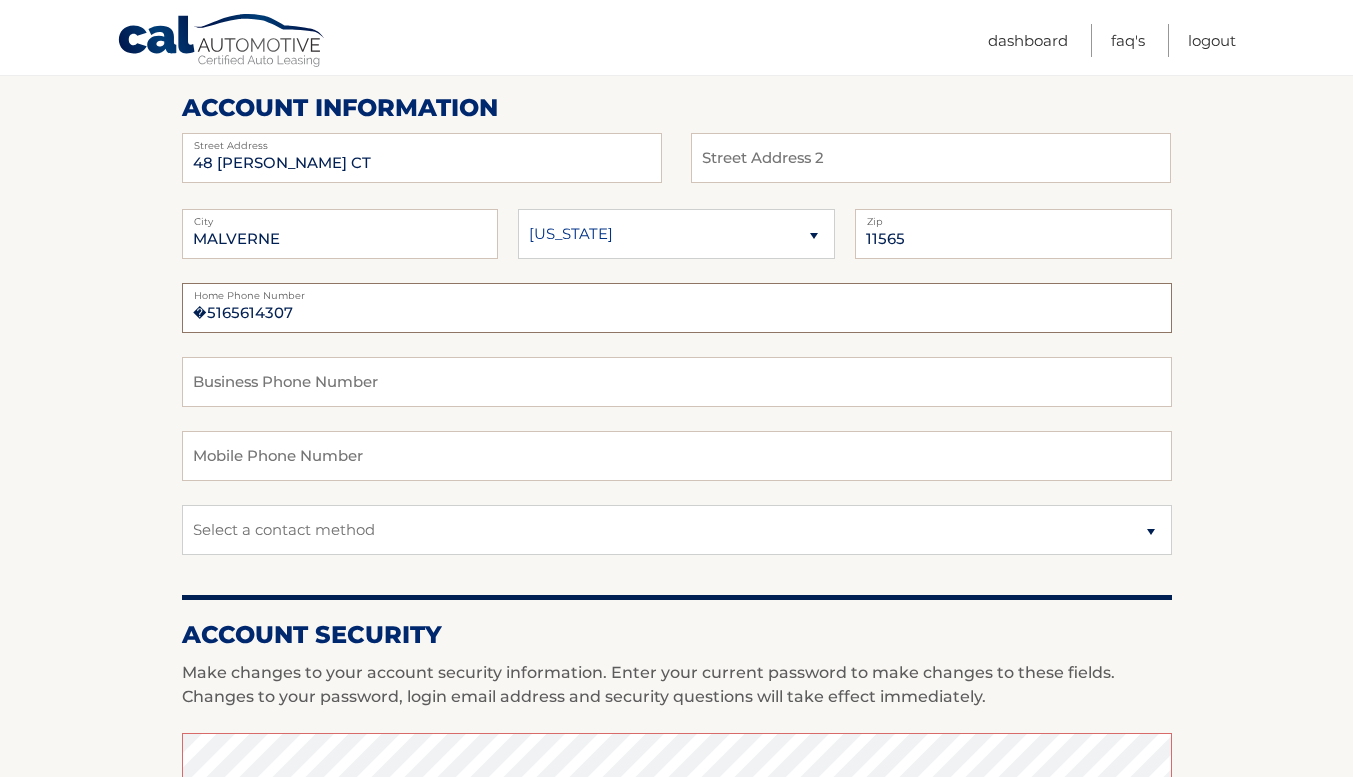 type on "�5165614307" 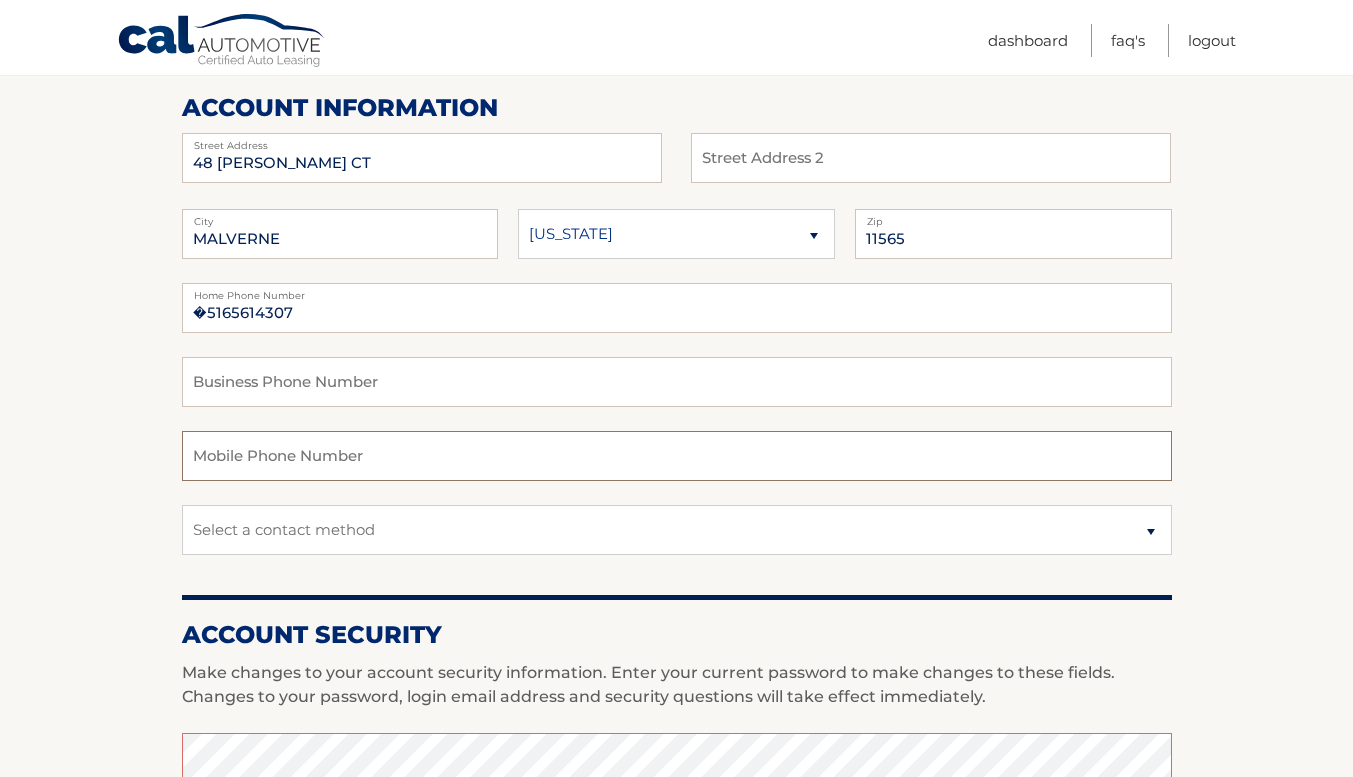 click at bounding box center [677, 456] 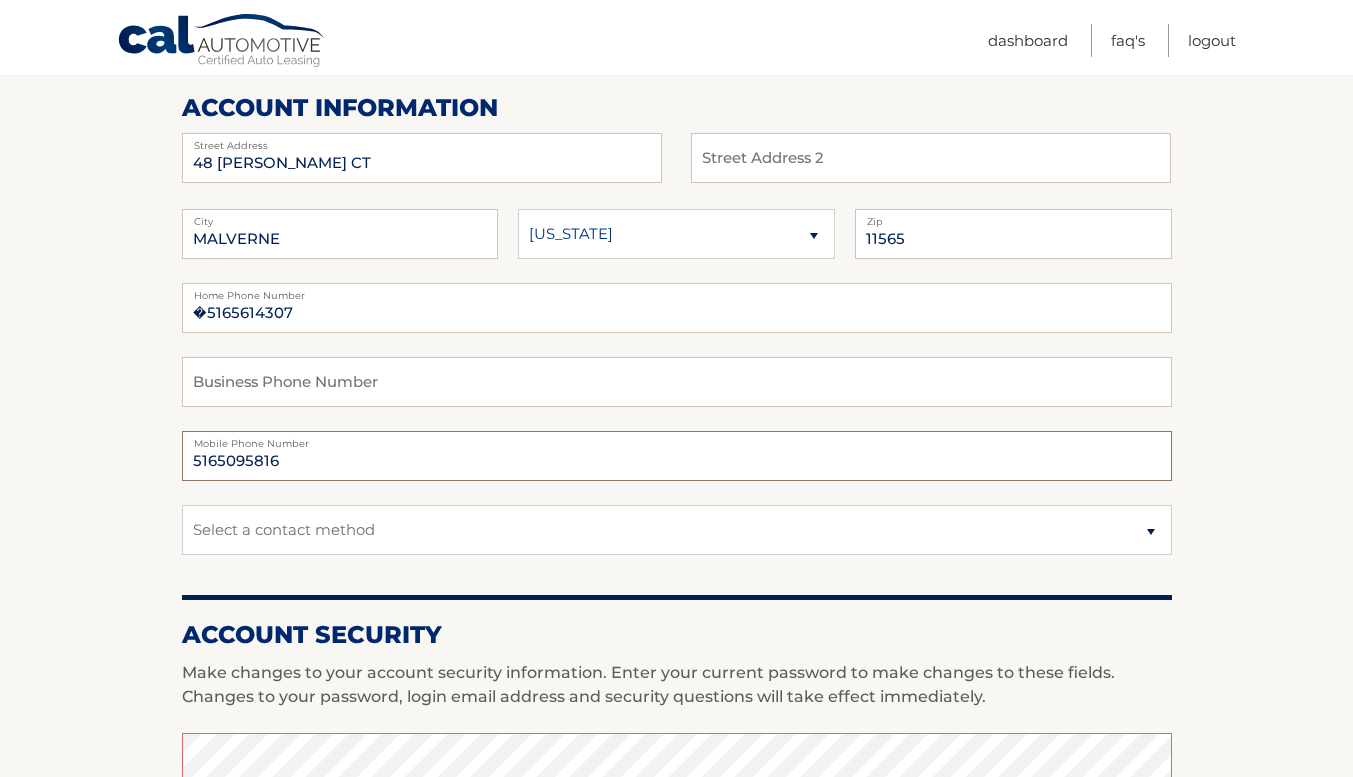 type on "5165095816" 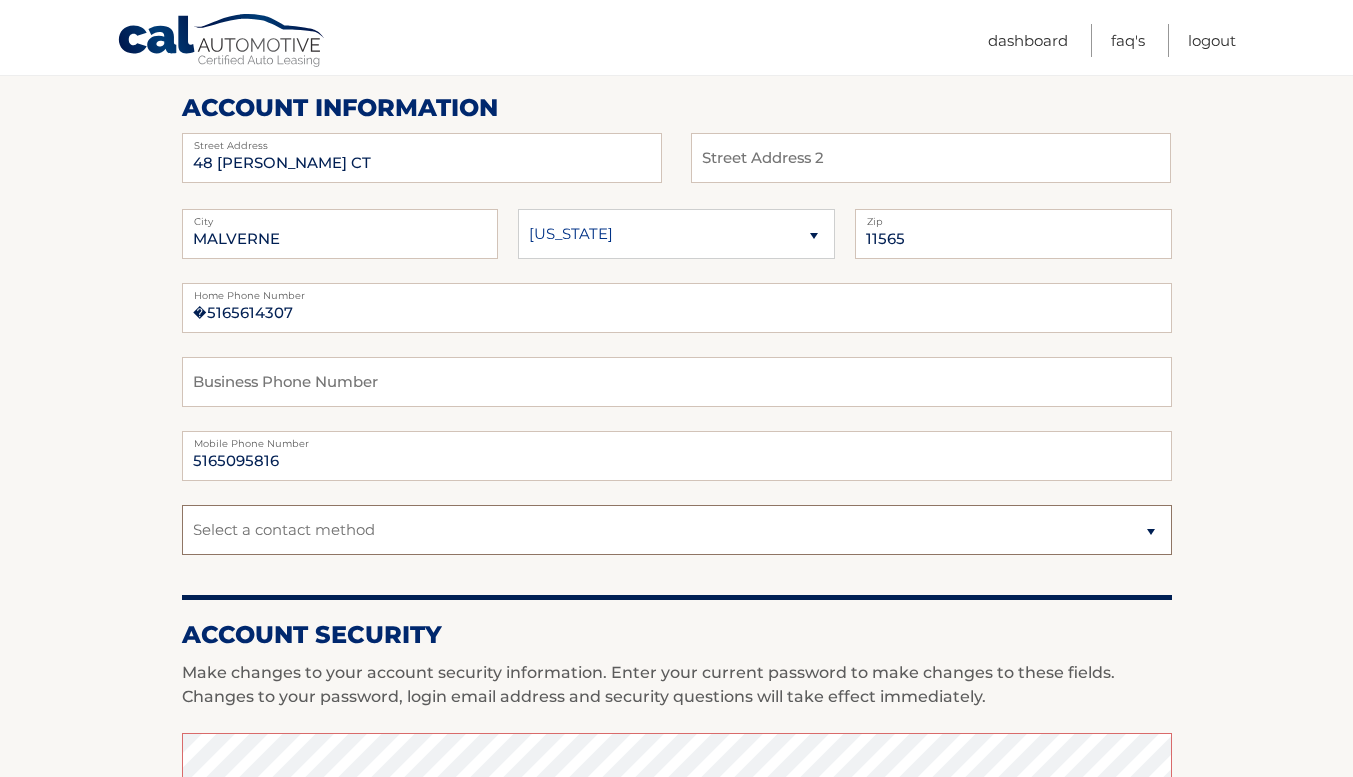 click on "Select a contact method
Mobile
Home" at bounding box center (677, 530) 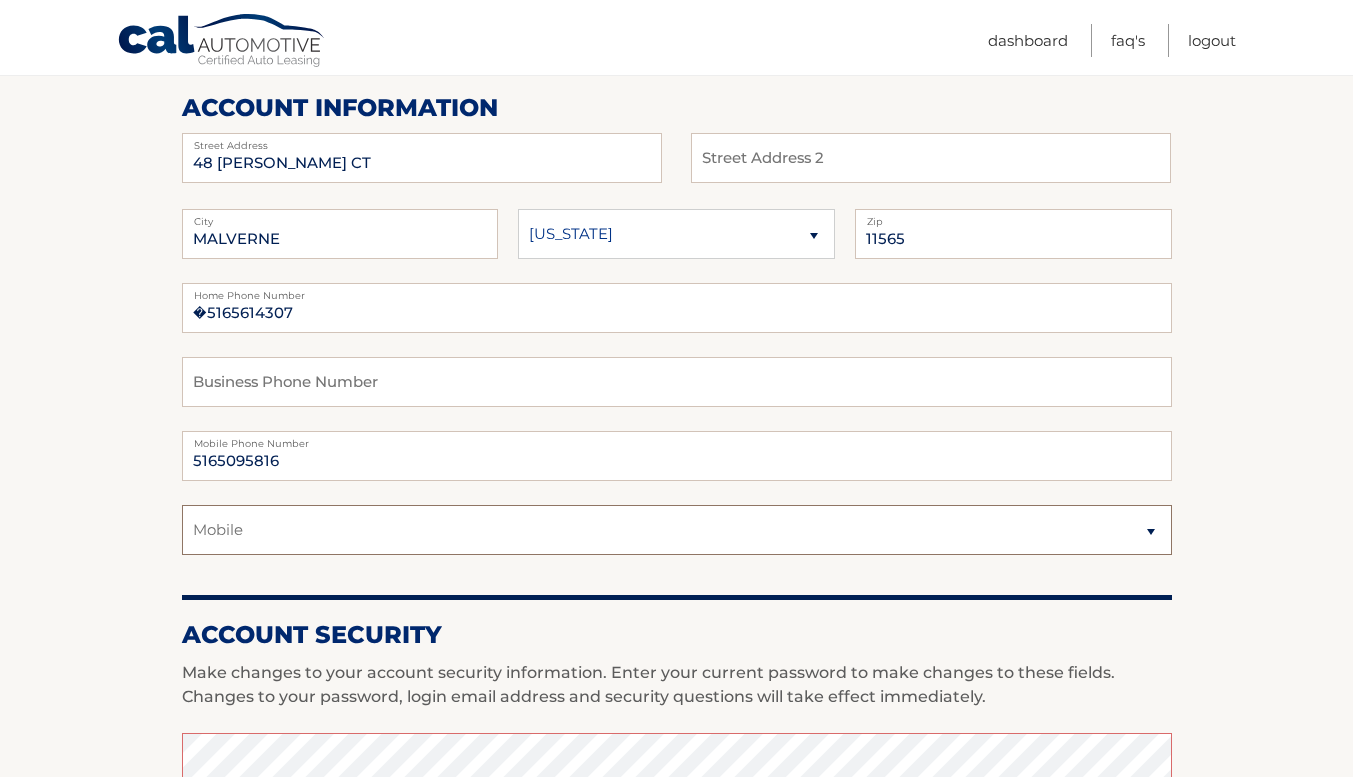 click on "Select a contact method
Mobile
Home" at bounding box center (677, 530) 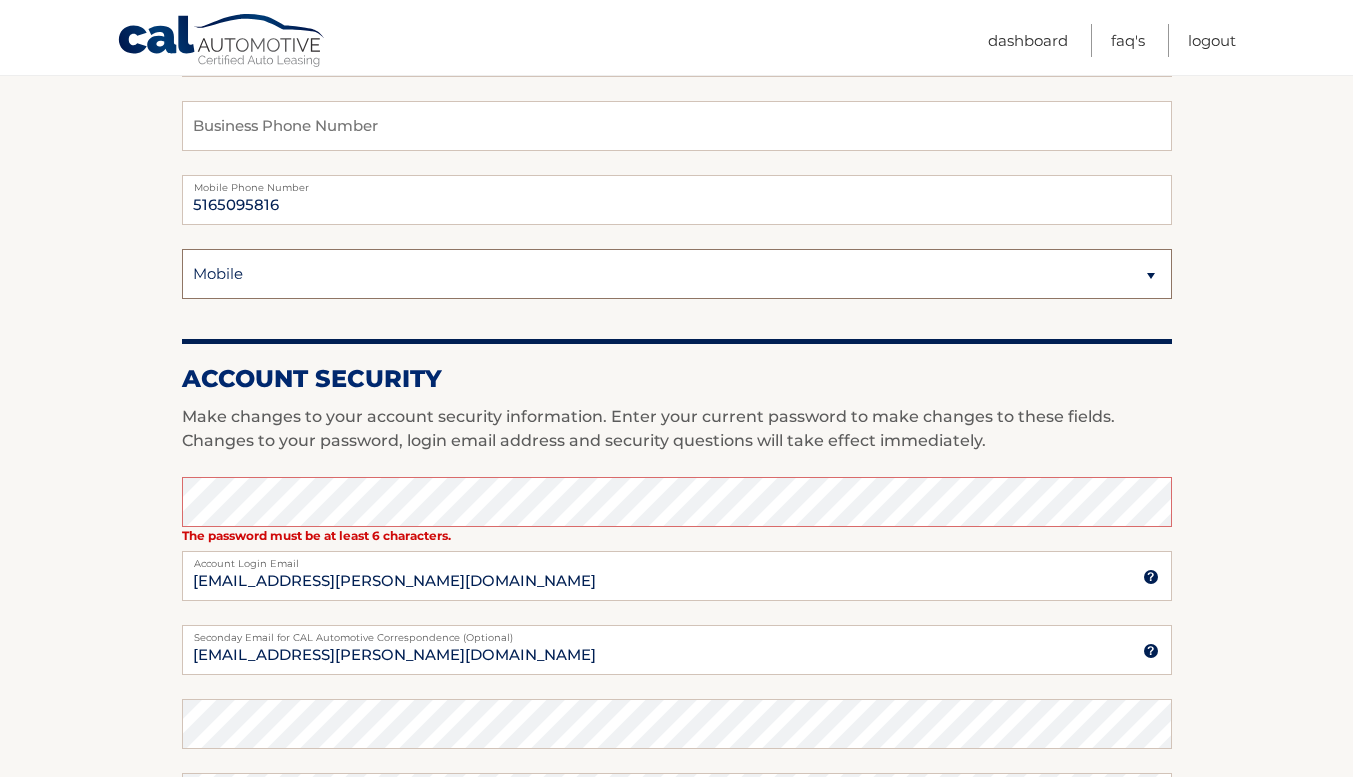 scroll, scrollTop: 700, scrollLeft: 0, axis: vertical 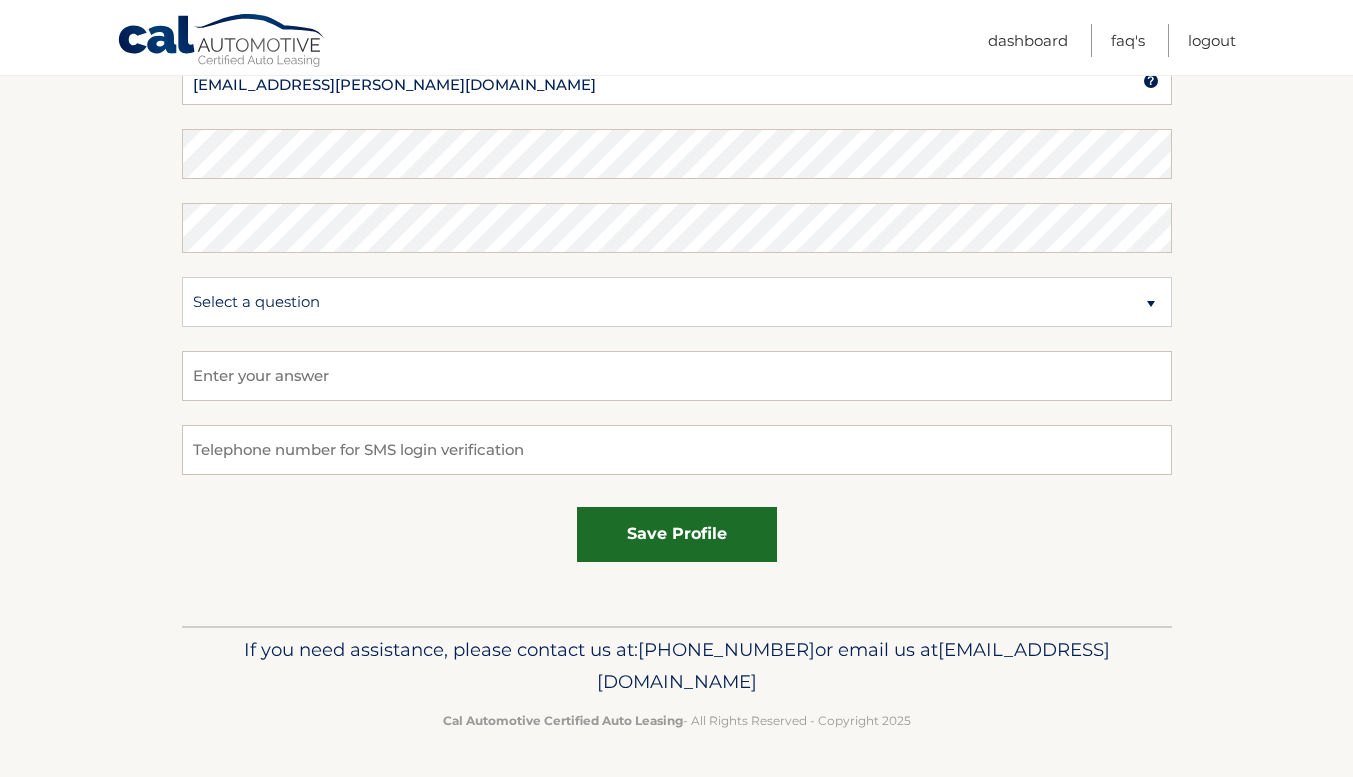 click on "save profile" at bounding box center (677, 534) 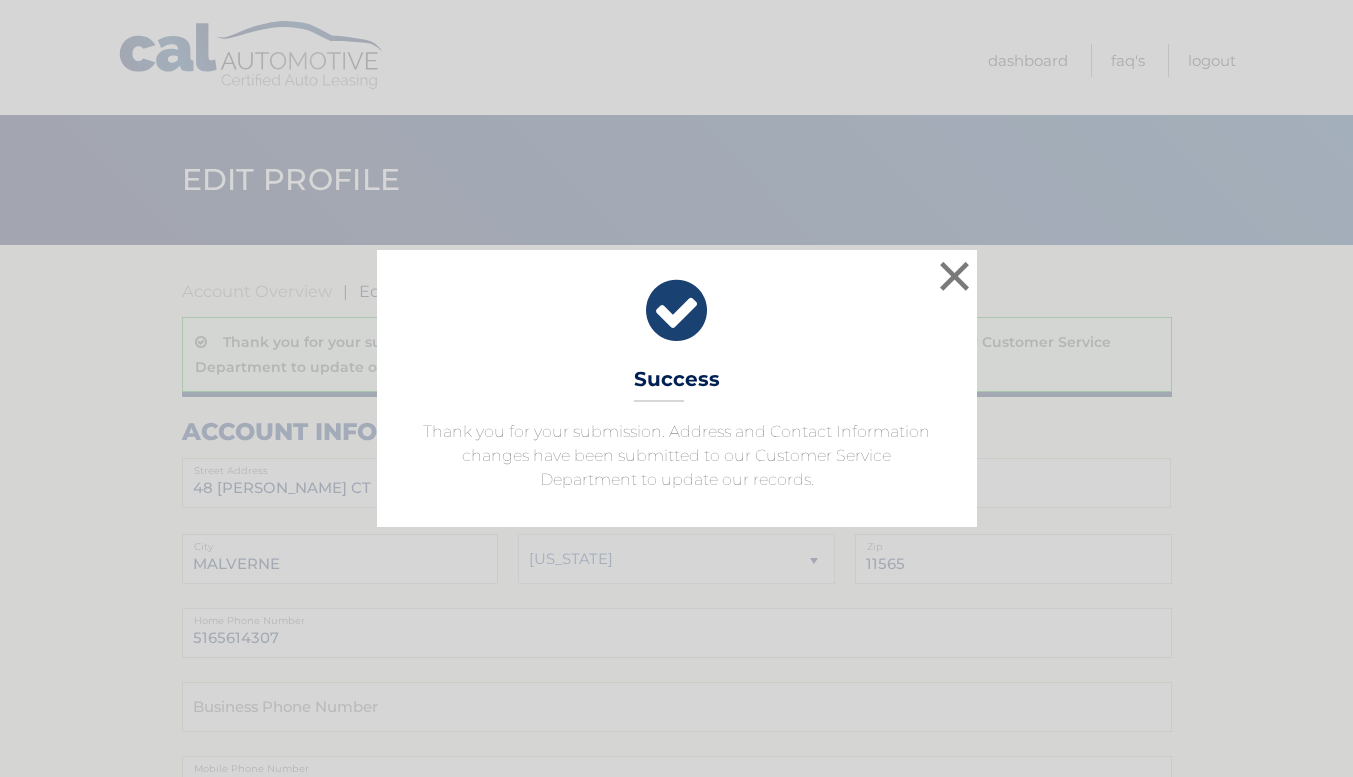 scroll, scrollTop: 0, scrollLeft: 0, axis: both 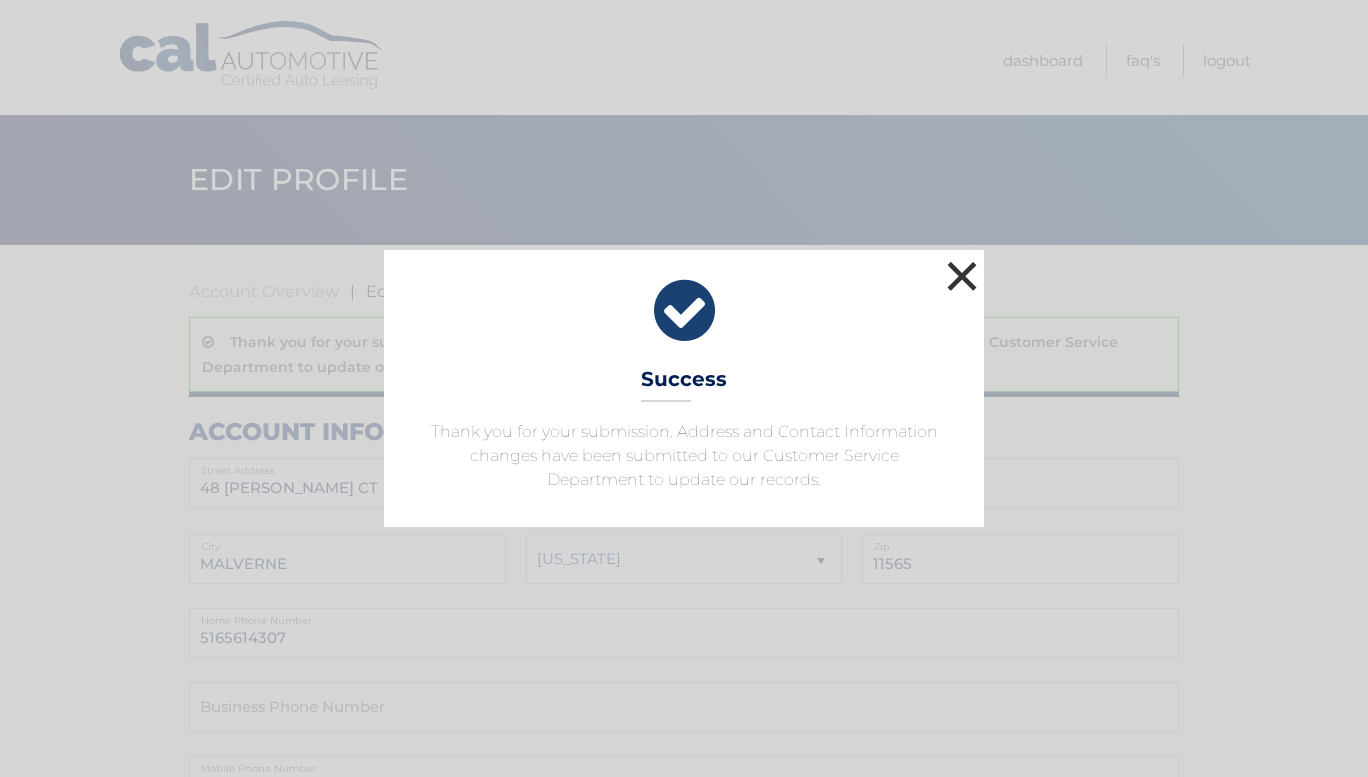 click on "×" at bounding box center [962, 276] 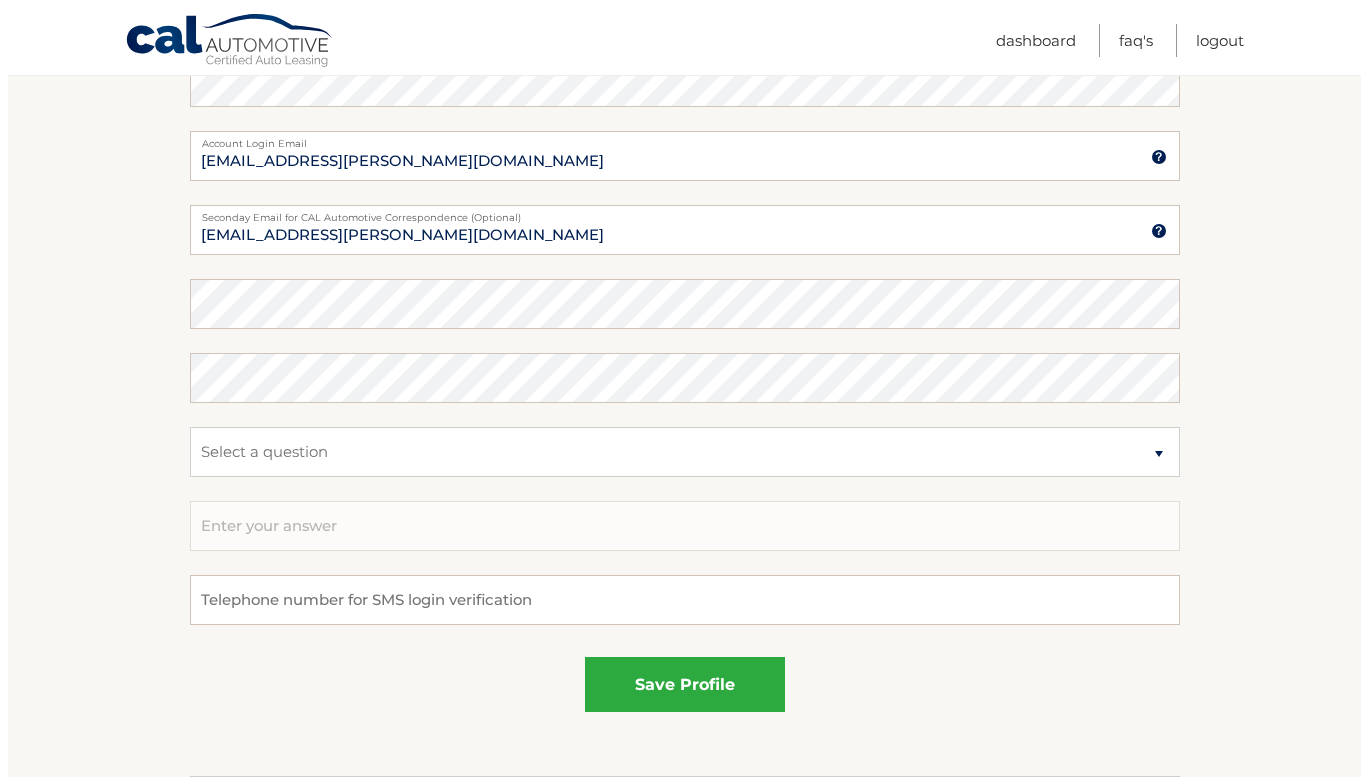 scroll, scrollTop: 1151, scrollLeft: 0, axis: vertical 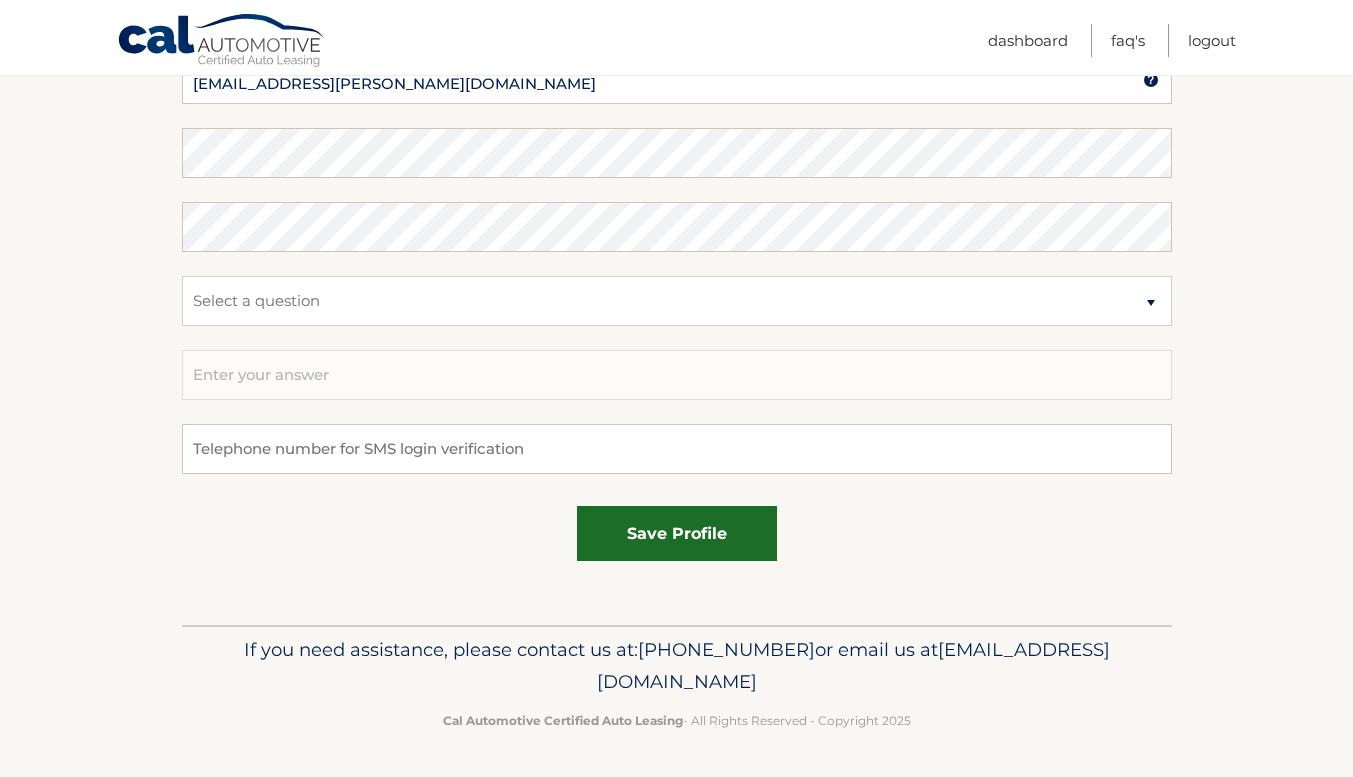 click on "save profile" at bounding box center [677, 533] 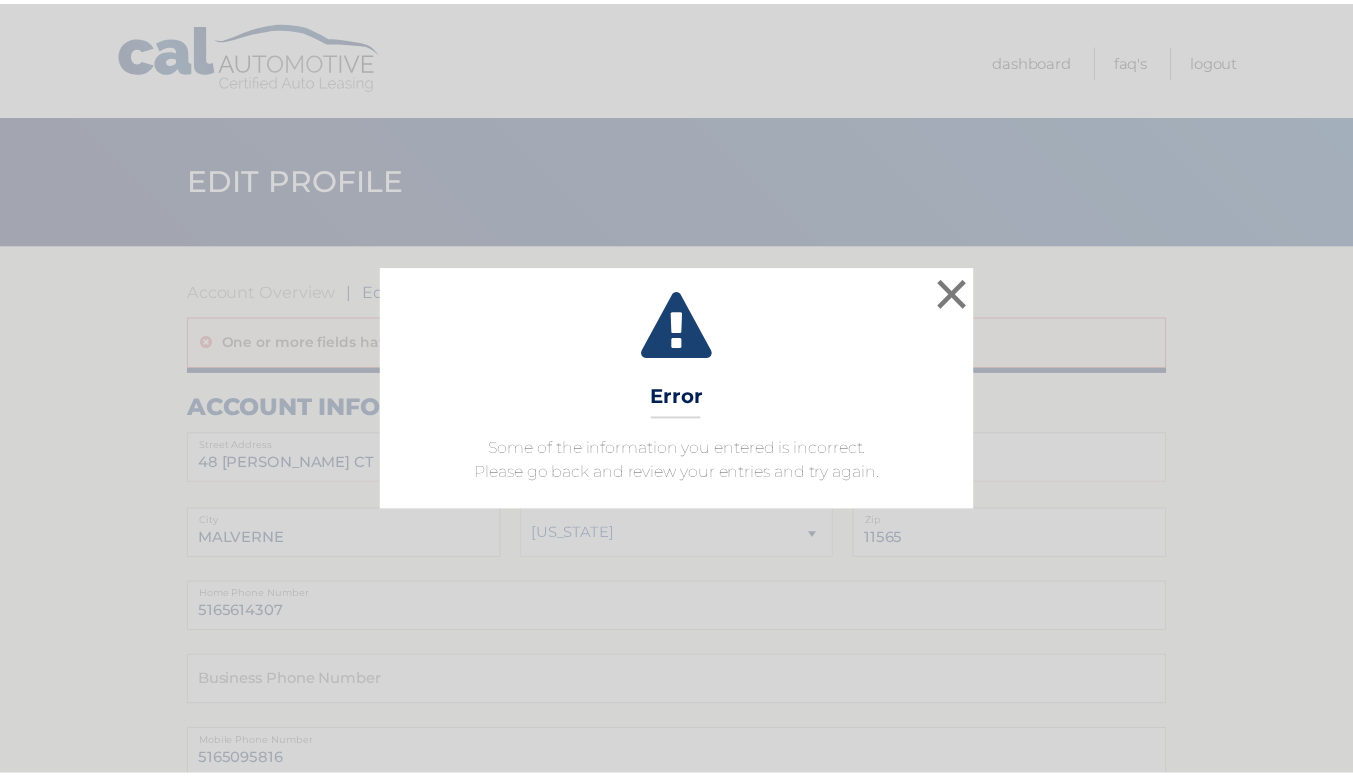 scroll, scrollTop: 0, scrollLeft: 0, axis: both 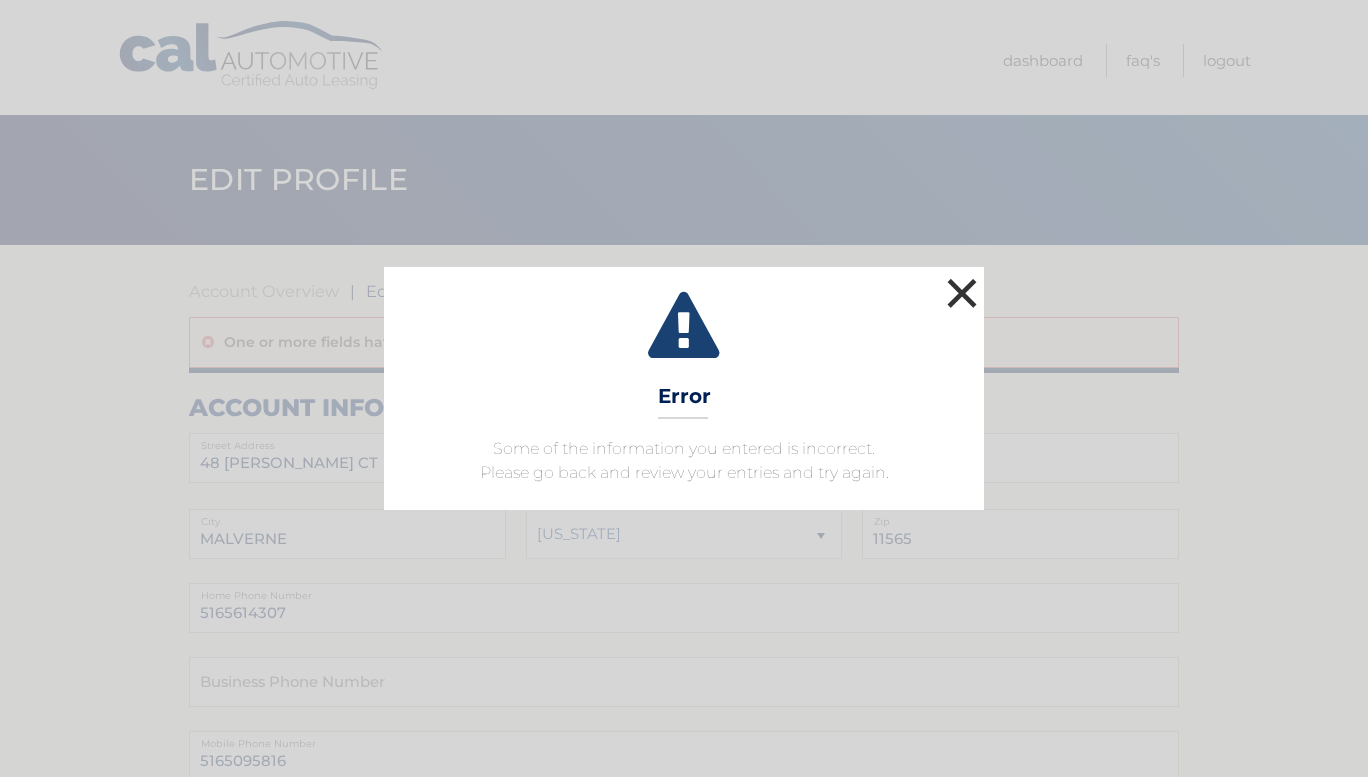 click on "×" at bounding box center [962, 293] 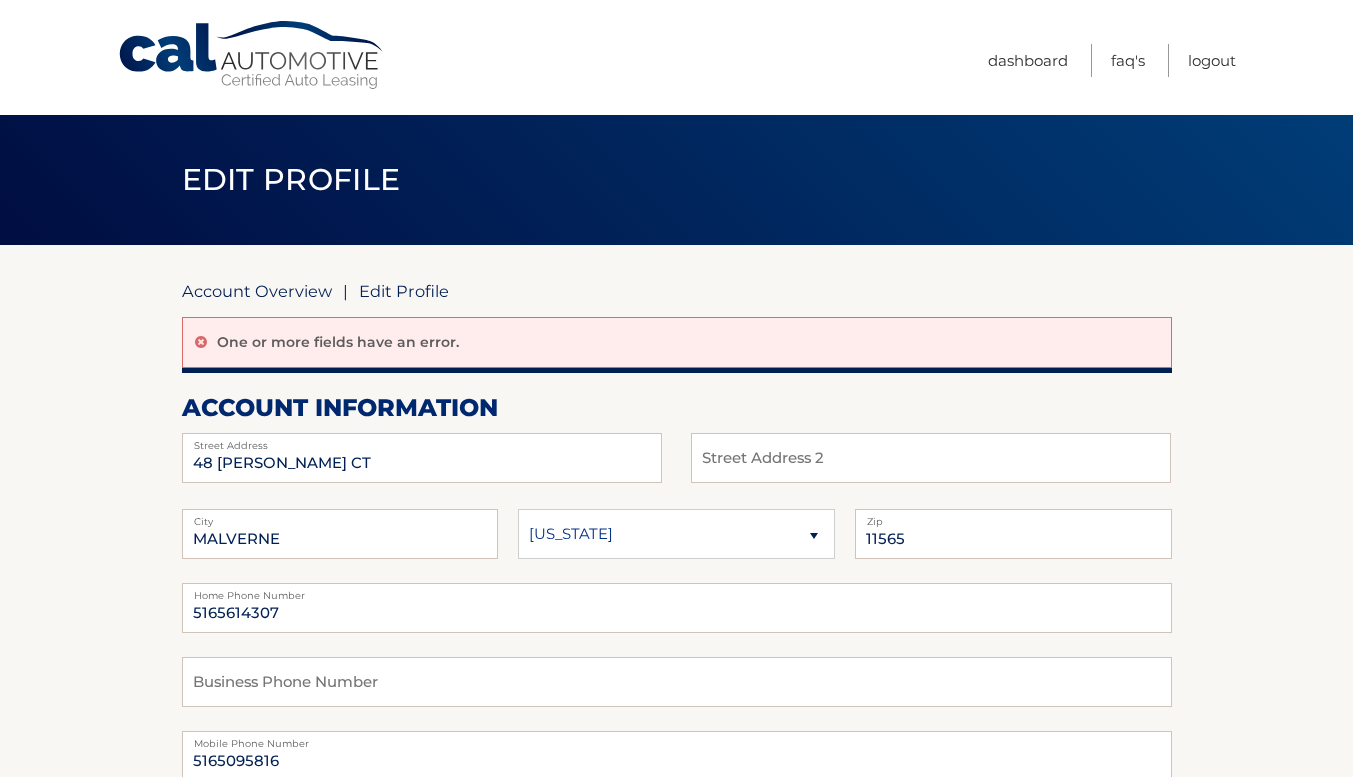 click on "Account Overview" at bounding box center (257, 291) 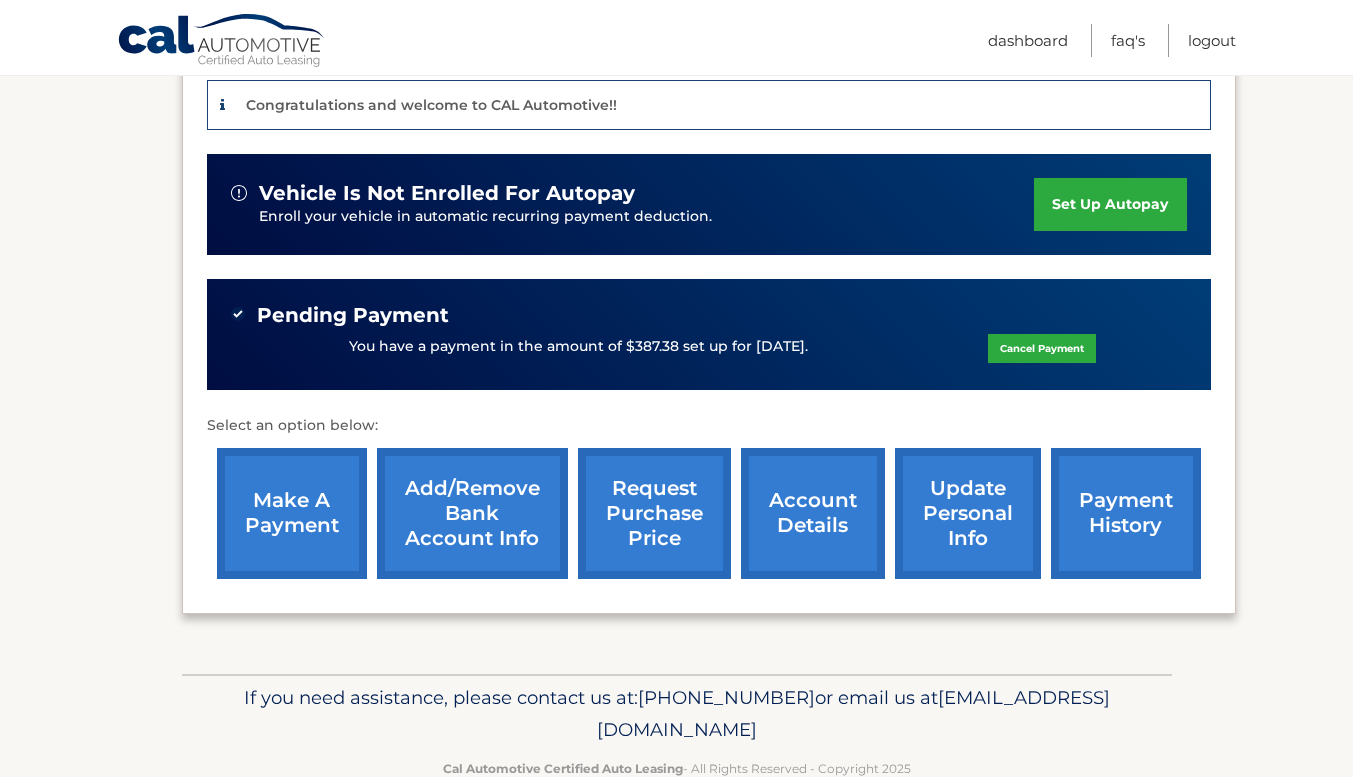 scroll, scrollTop: 546, scrollLeft: 0, axis: vertical 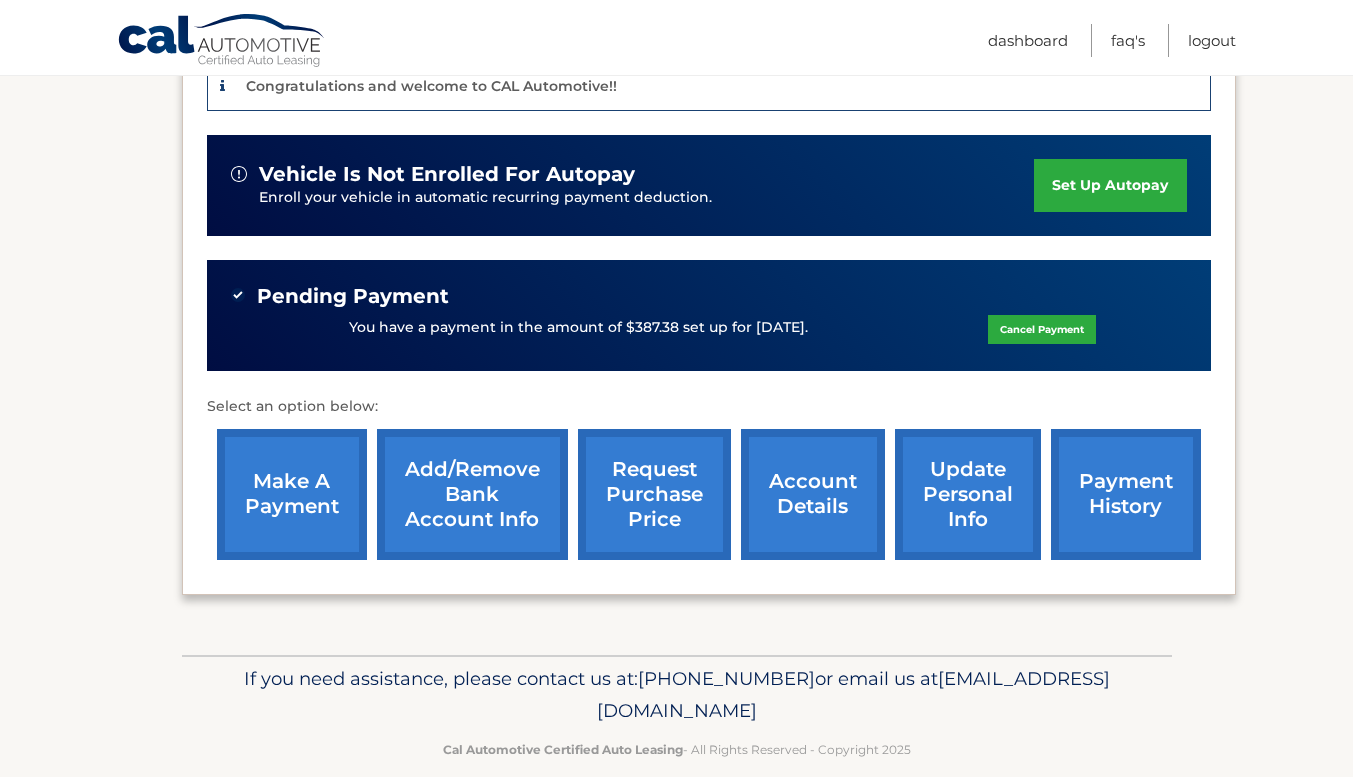click on "request purchase price" at bounding box center (654, 494) 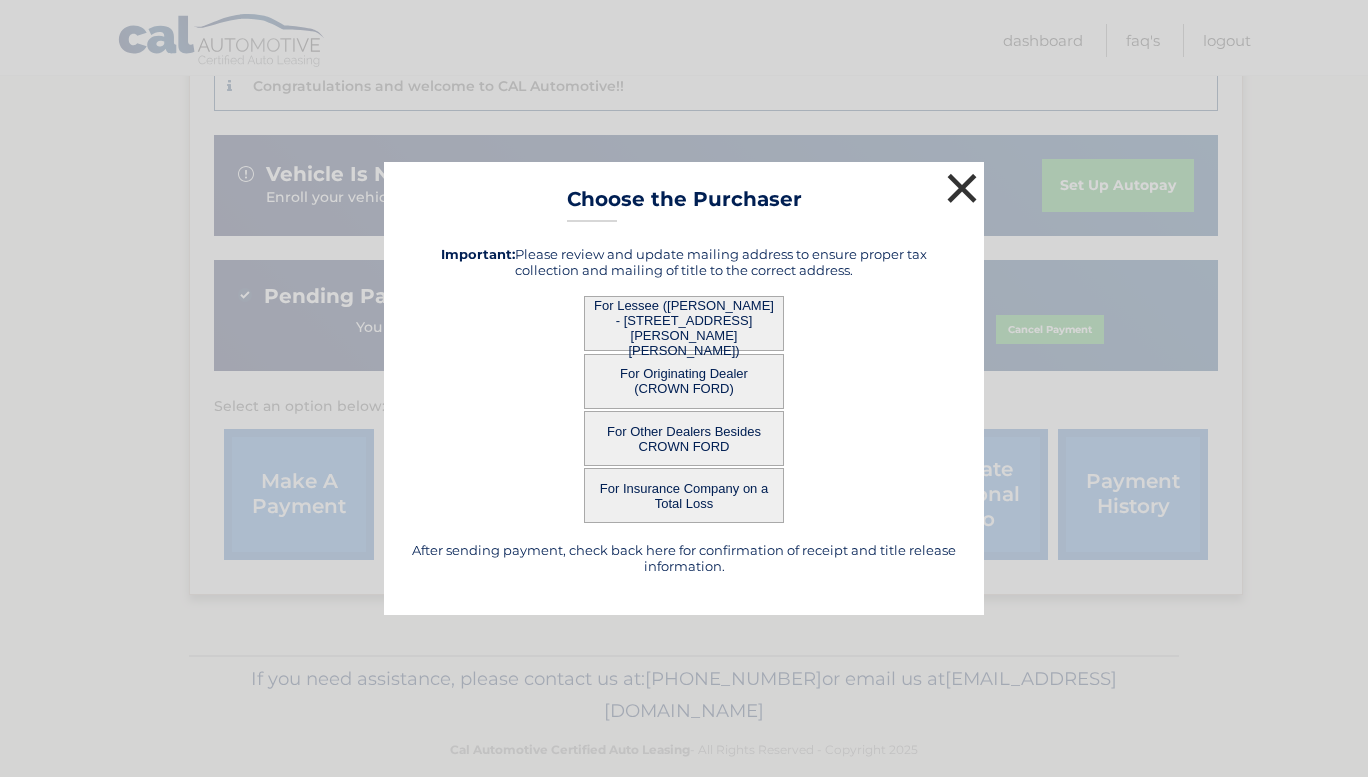 click on "×" at bounding box center [962, 188] 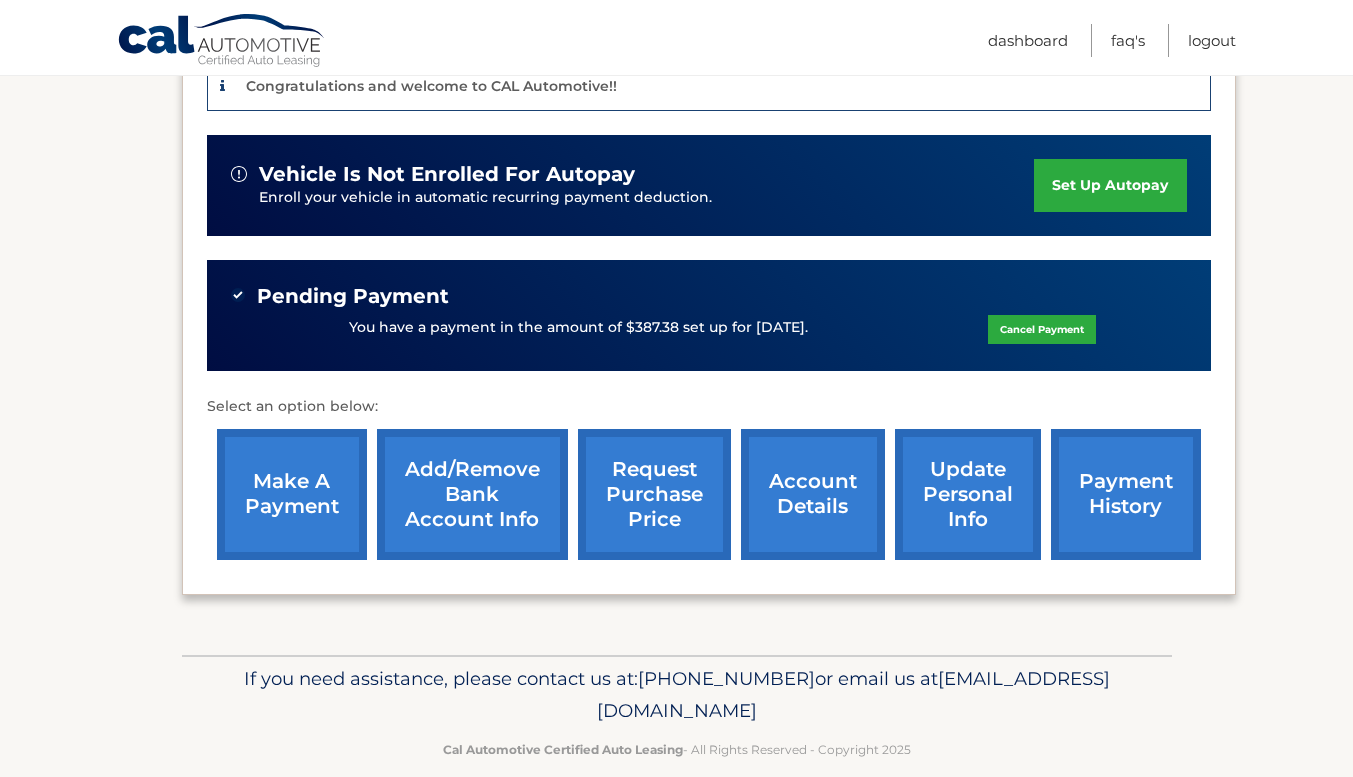 click on "account details" at bounding box center [813, 494] 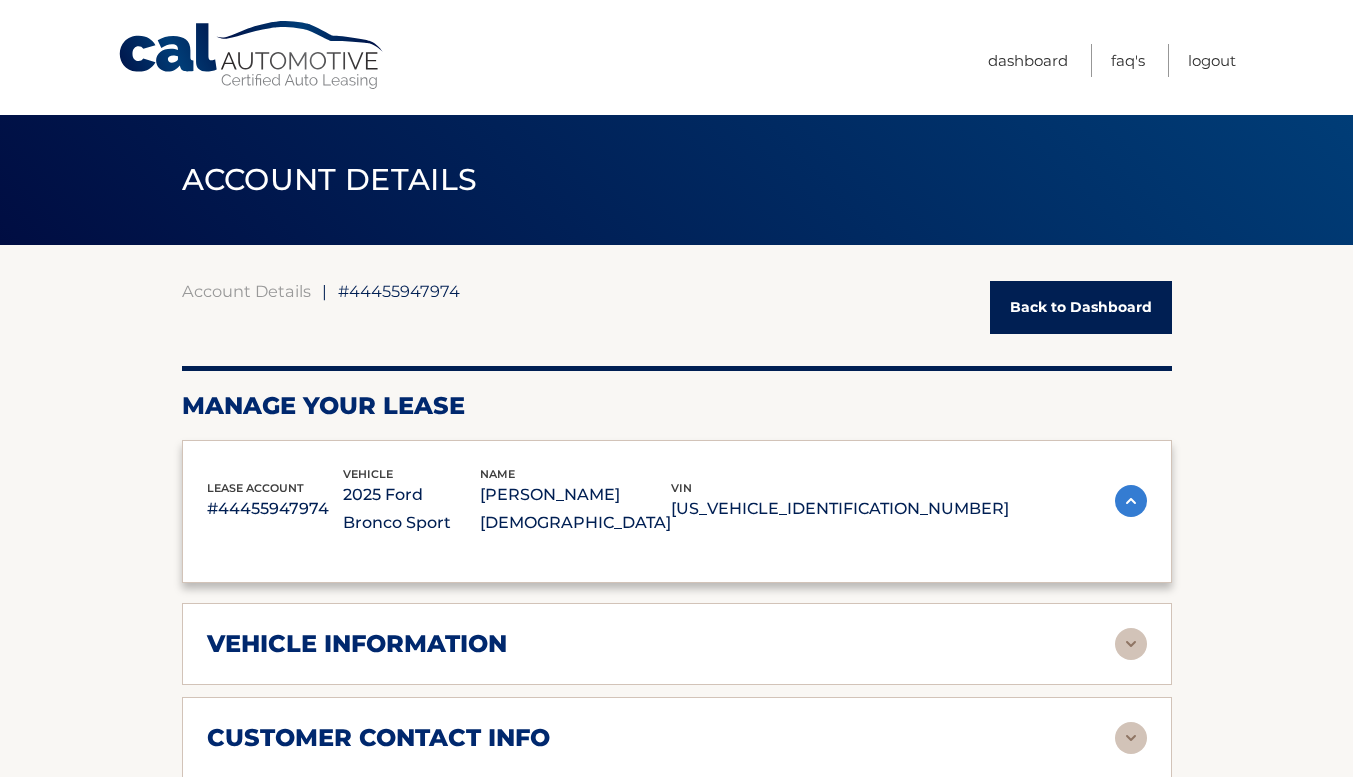 click on "lease account
#44455947974
vehicle
2025 Ford Bronco Sport
name
[PERSON_NAME][DEMOGRAPHIC_DATA]
vin
[US_VEHICLE_IDENTIFICATION_NUMBER]
Monthly Payment
$387.38
Monthly sales Tax
$0.00
Total Monthly Payment
$387.38
vehicle is not enrolled for autopay" at bounding box center [677, 511] 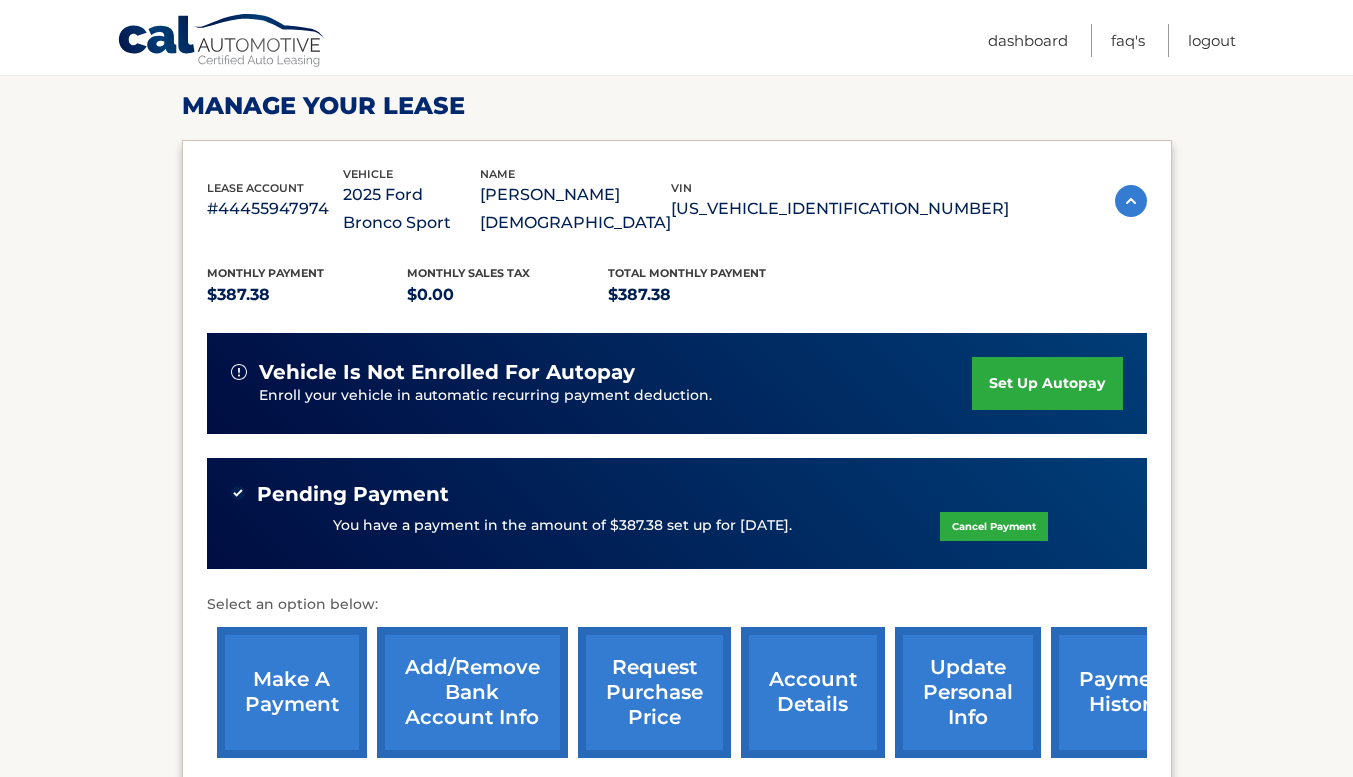 scroll, scrollTop: 0, scrollLeft: 0, axis: both 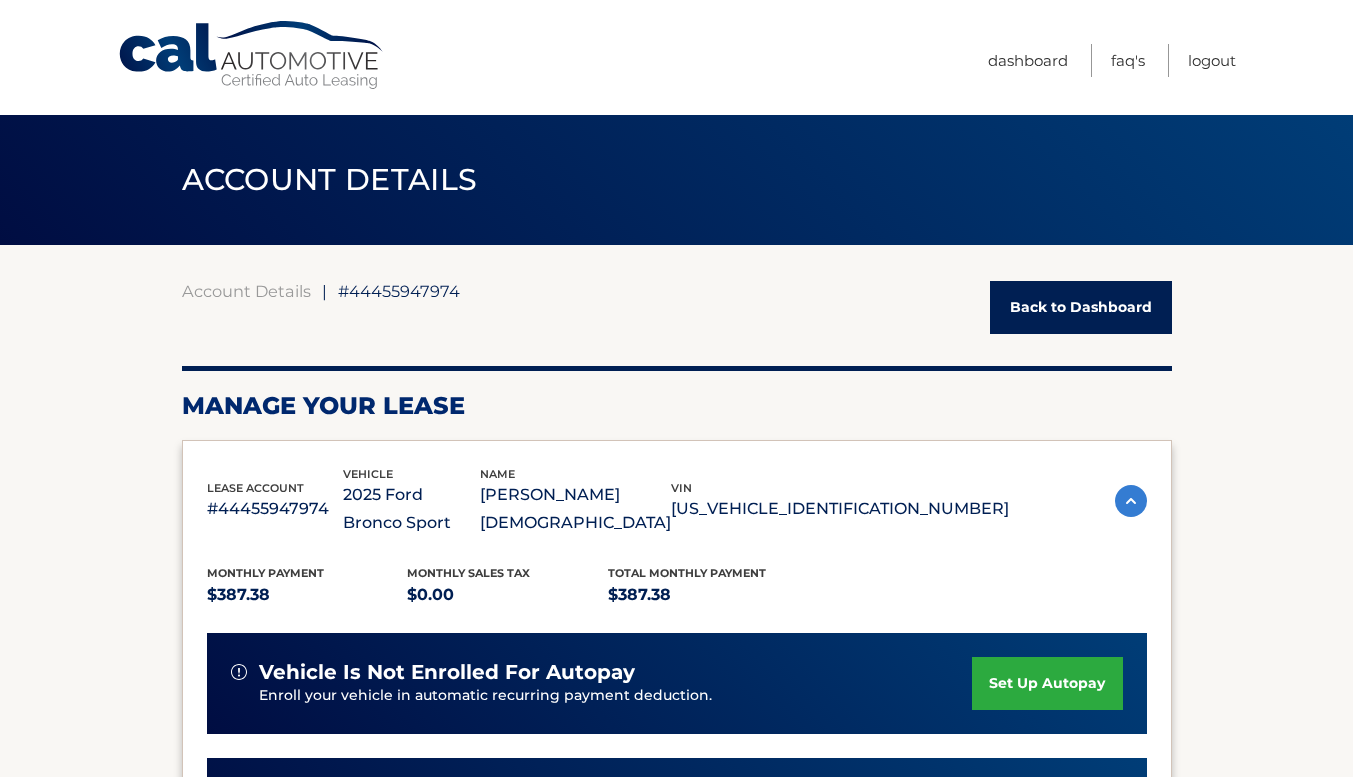click at bounding box center [1131, 501] 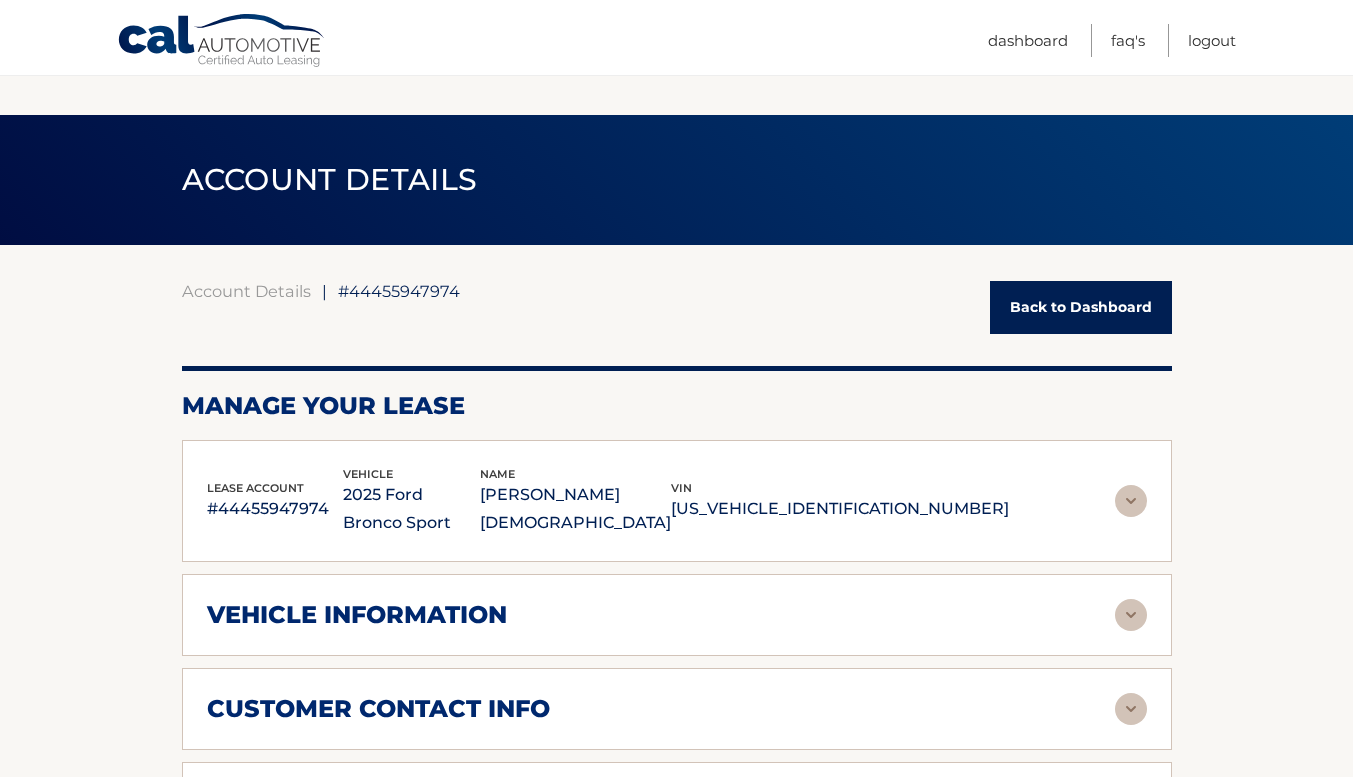 scroll, scrollTop: 200, scrollLeft: 0, axis: vertical 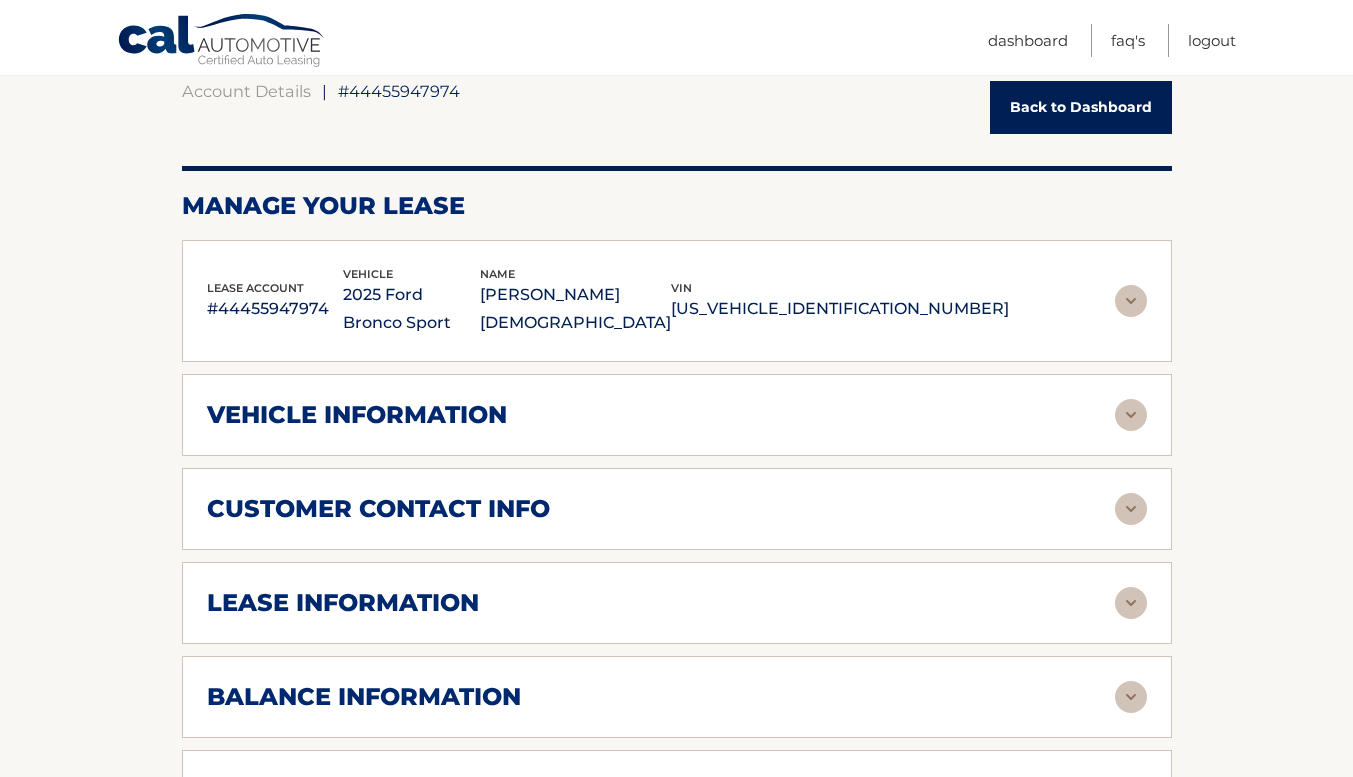 click at bounding box center [1131, 603] 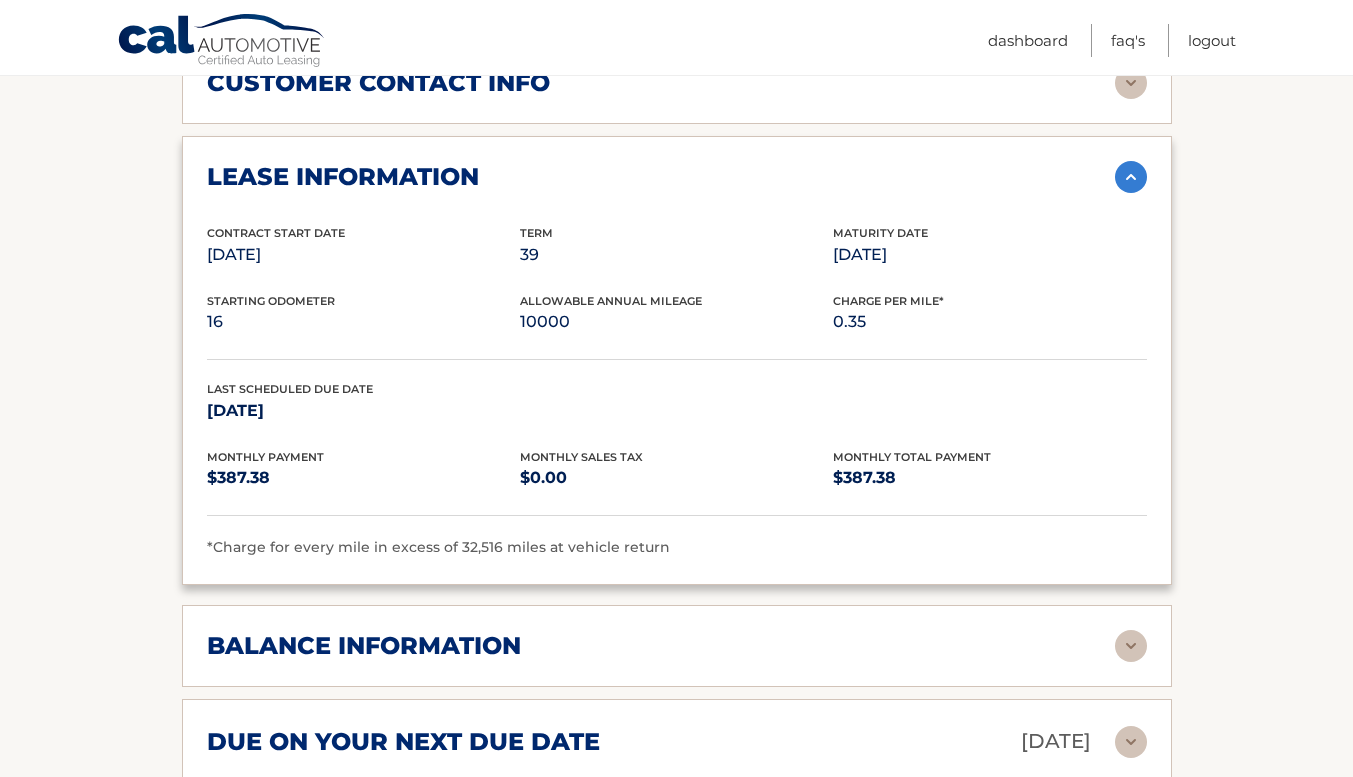 scroll, scrollTop: 700, scrollLeft: 0, axis: vertical 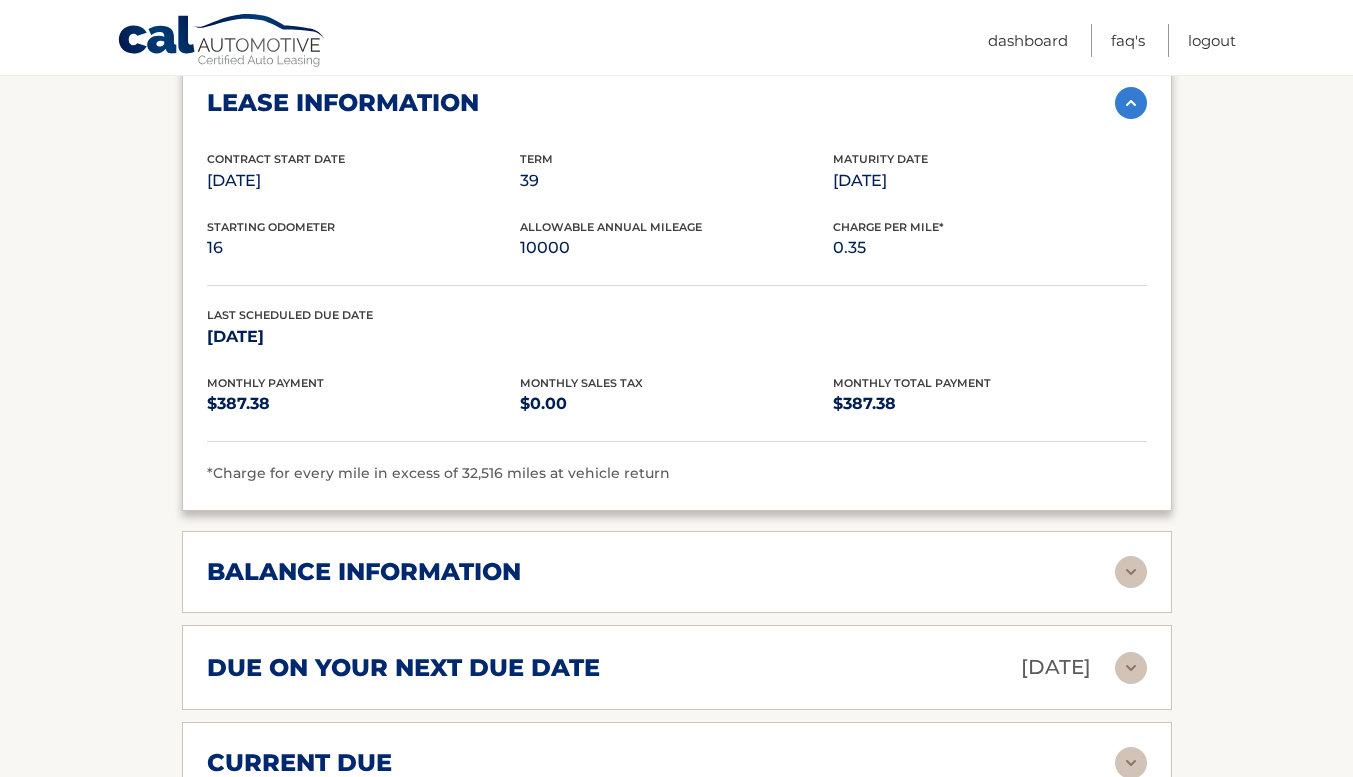 click at bounding box center [1131, 572] 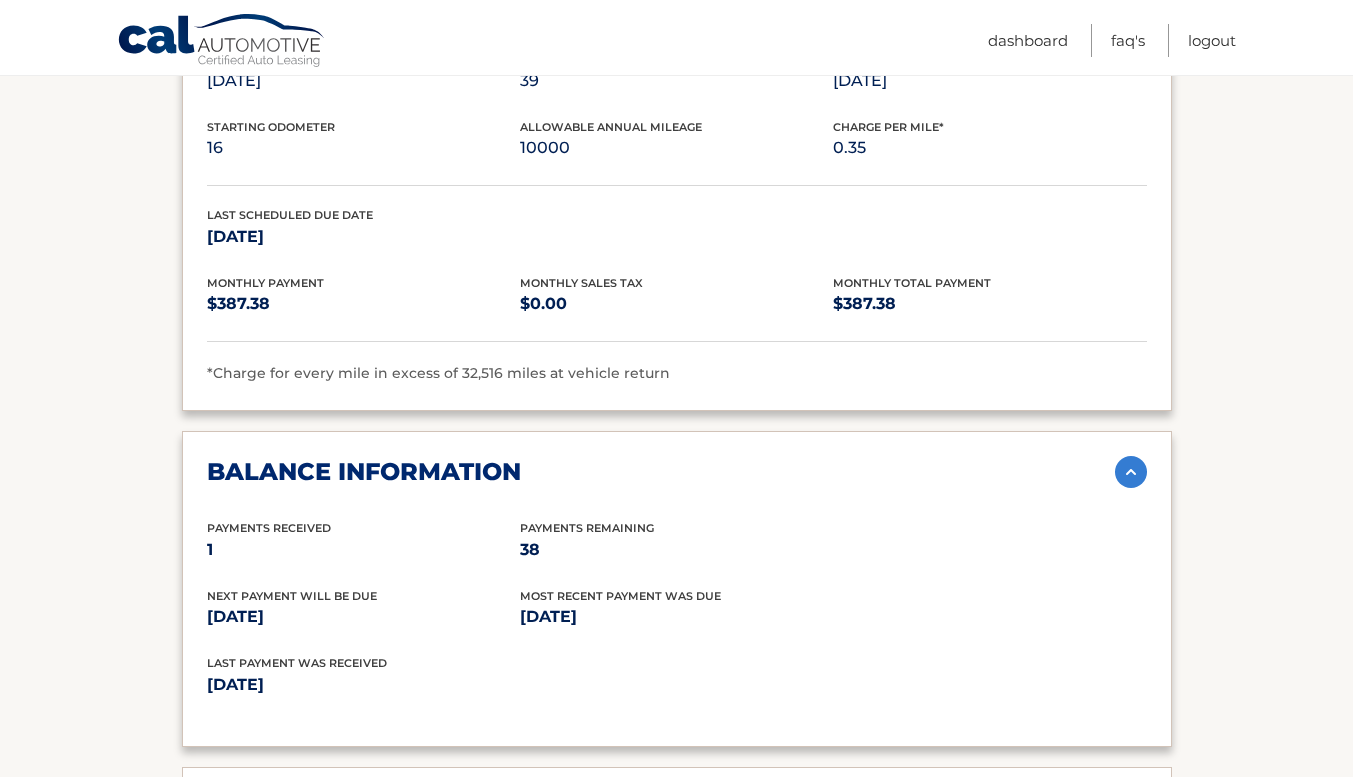 scroll, scrollTop: 900, scrollLeft: 0, axis: vertical 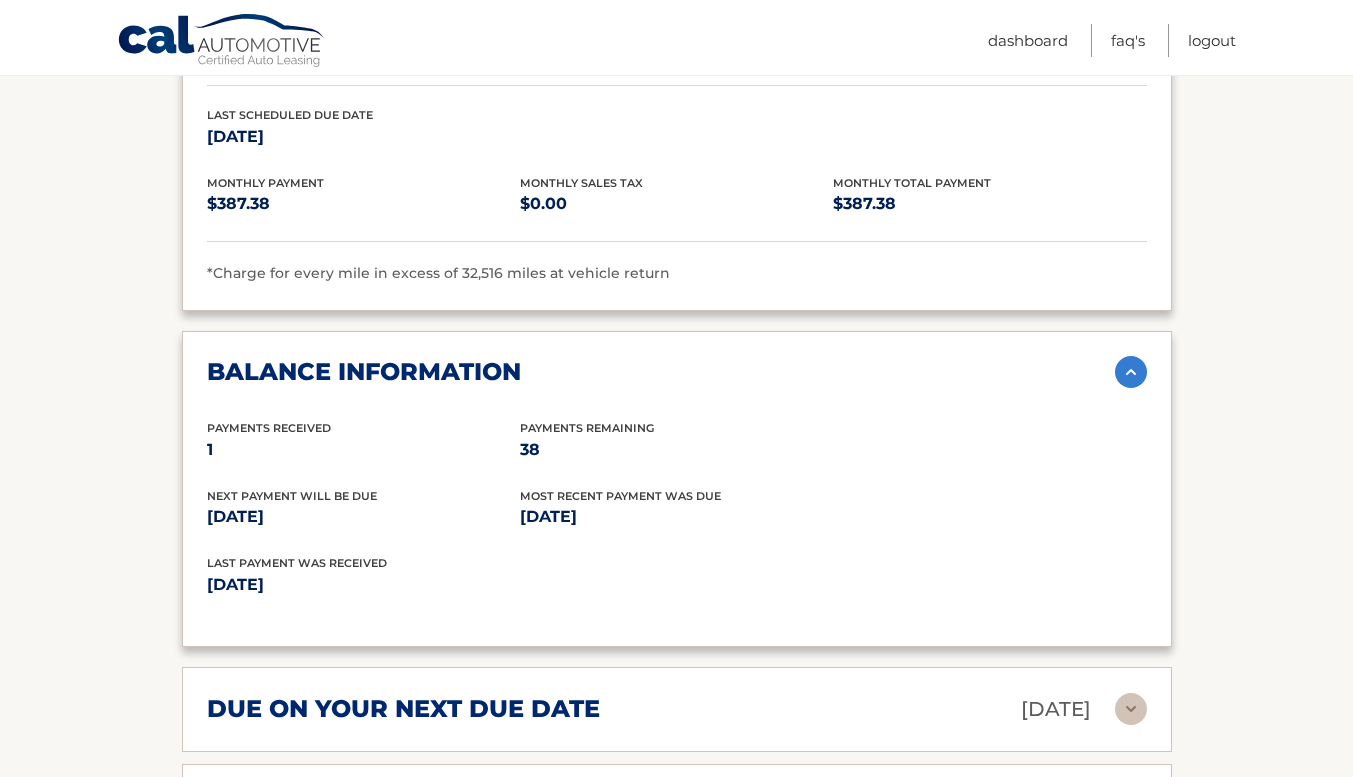 click at bounding box center [1131, 372] 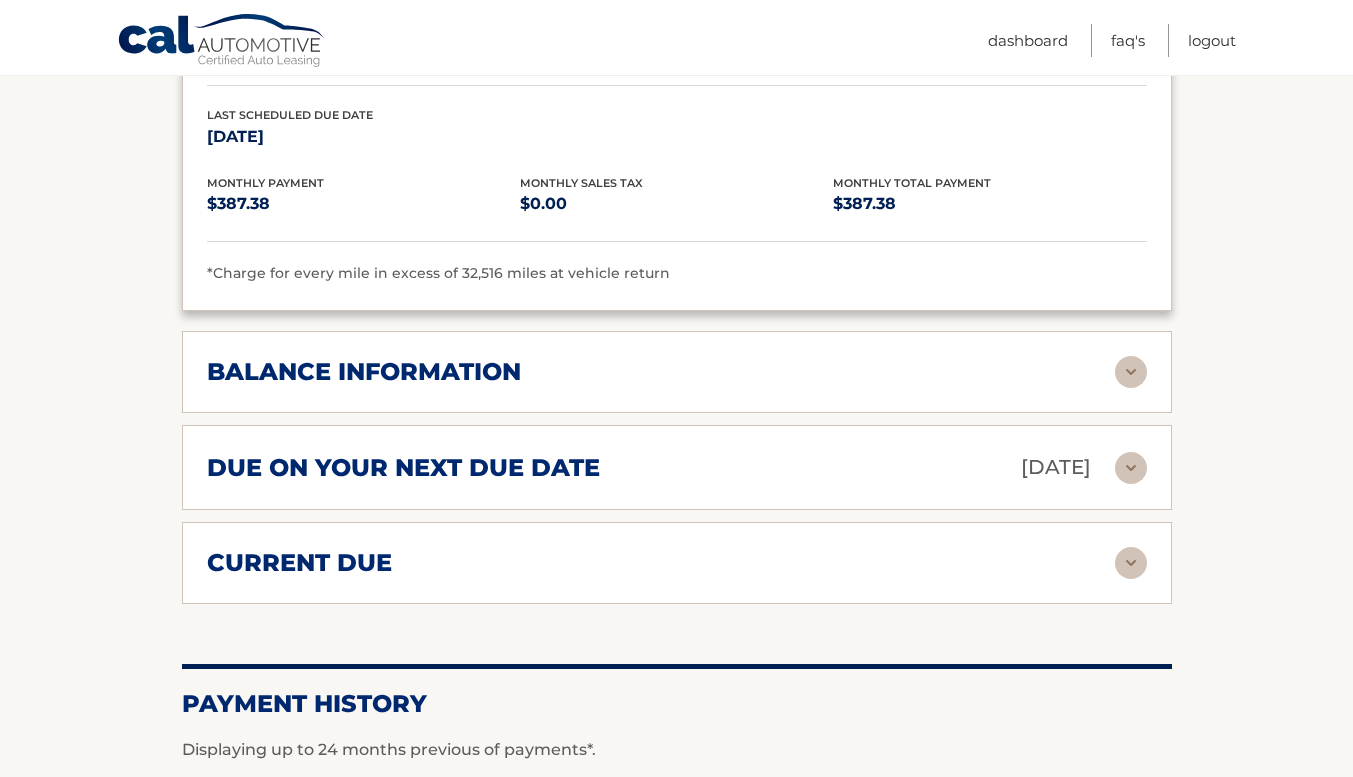 click at bounding box center [1131, 468] 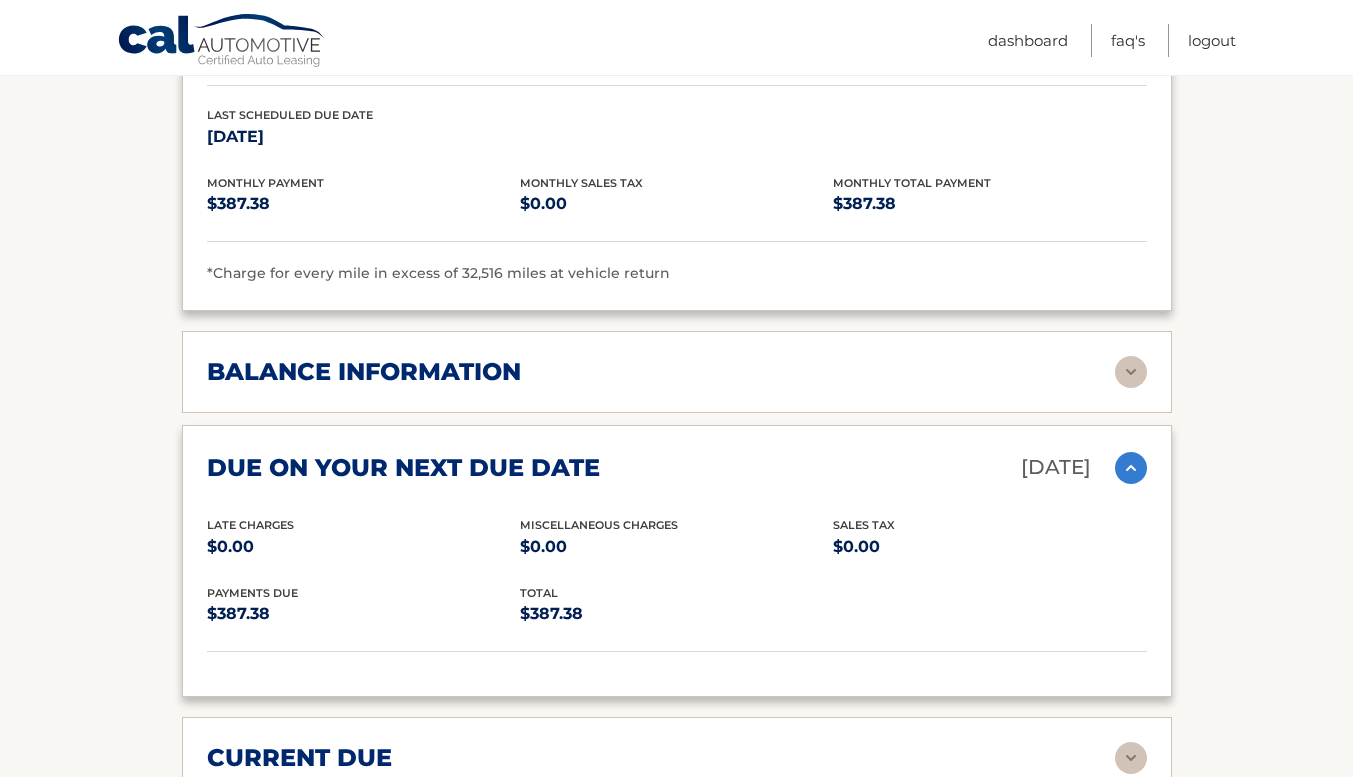 click at bounding box center [1131, 468] 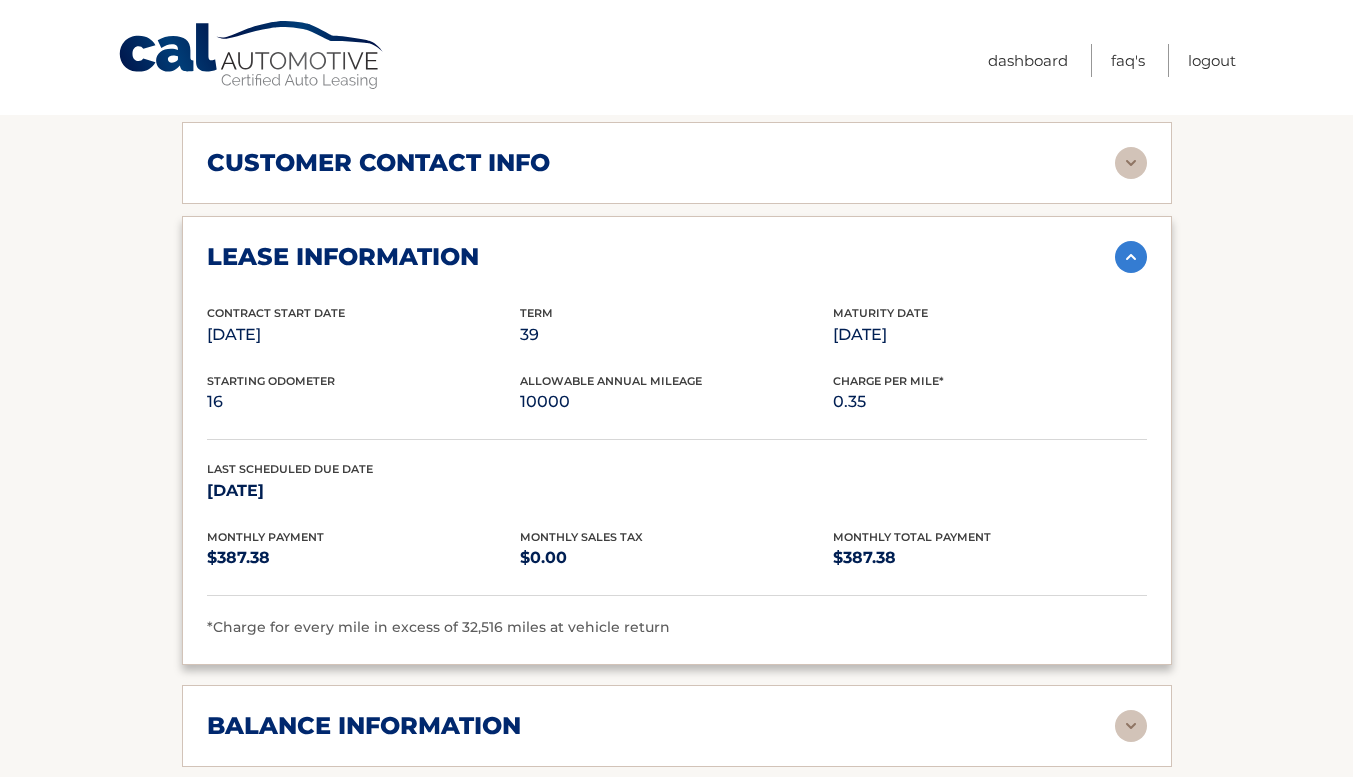scroll, scrollTop: 0, scrollLeft: 0, axis: both 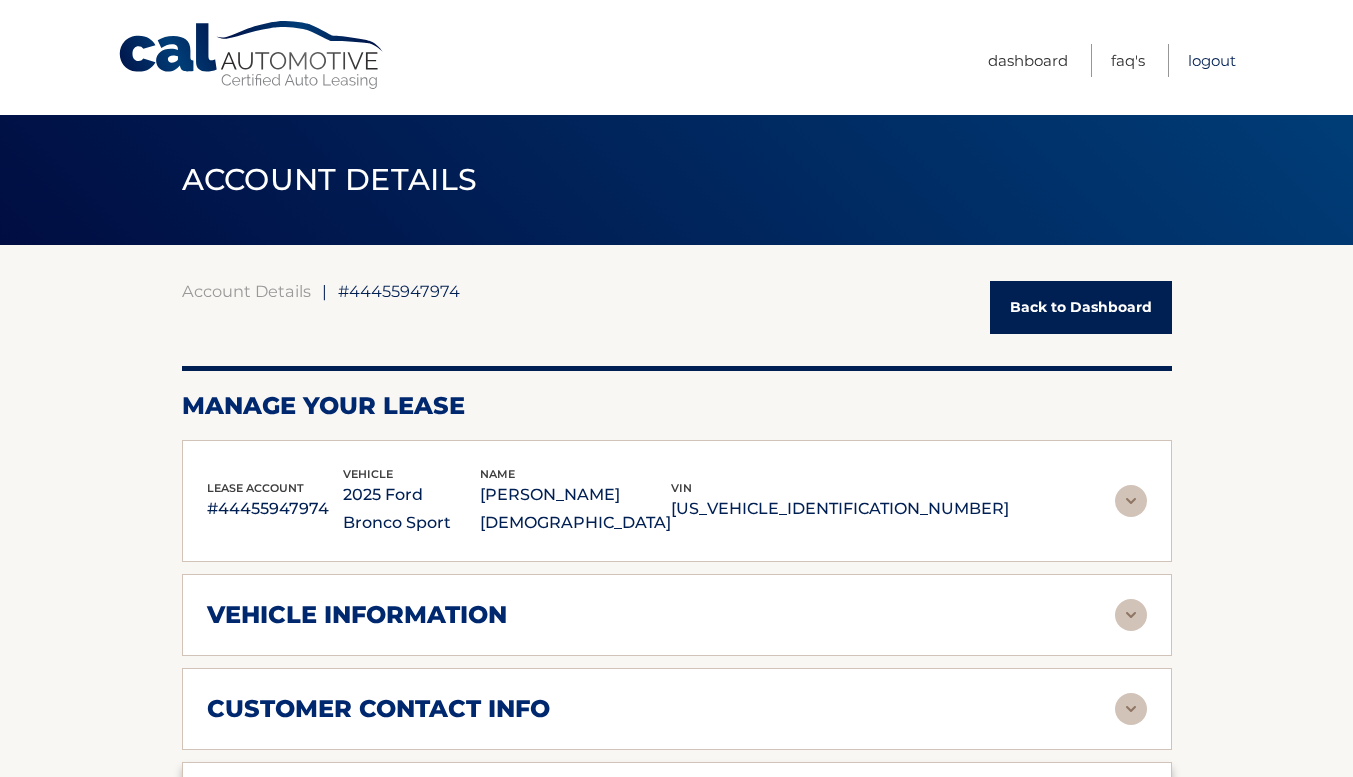 click on "Logout" at bounding box center (1212, 60) 